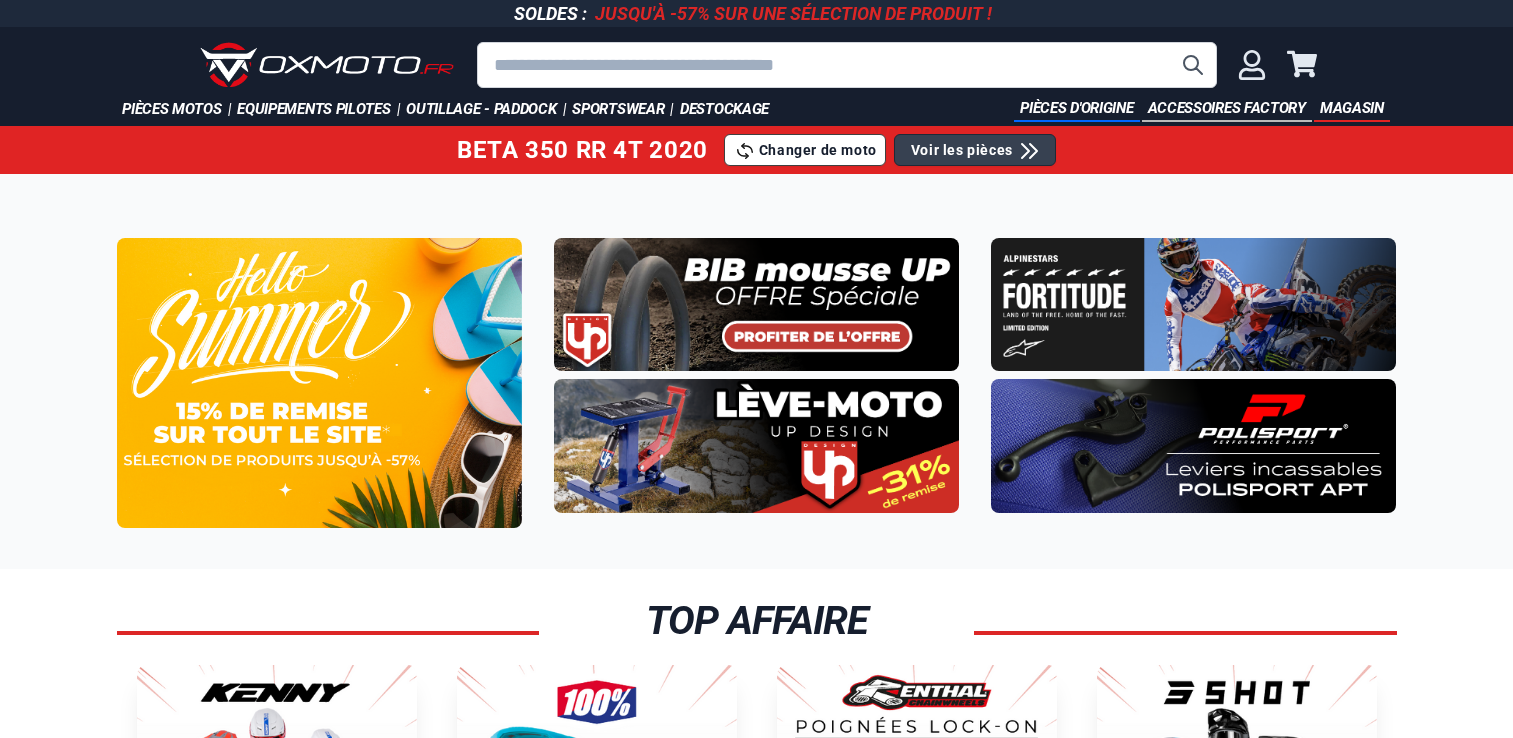 scroll, scrollTop: 0, scrollLeft: 0, axis: both 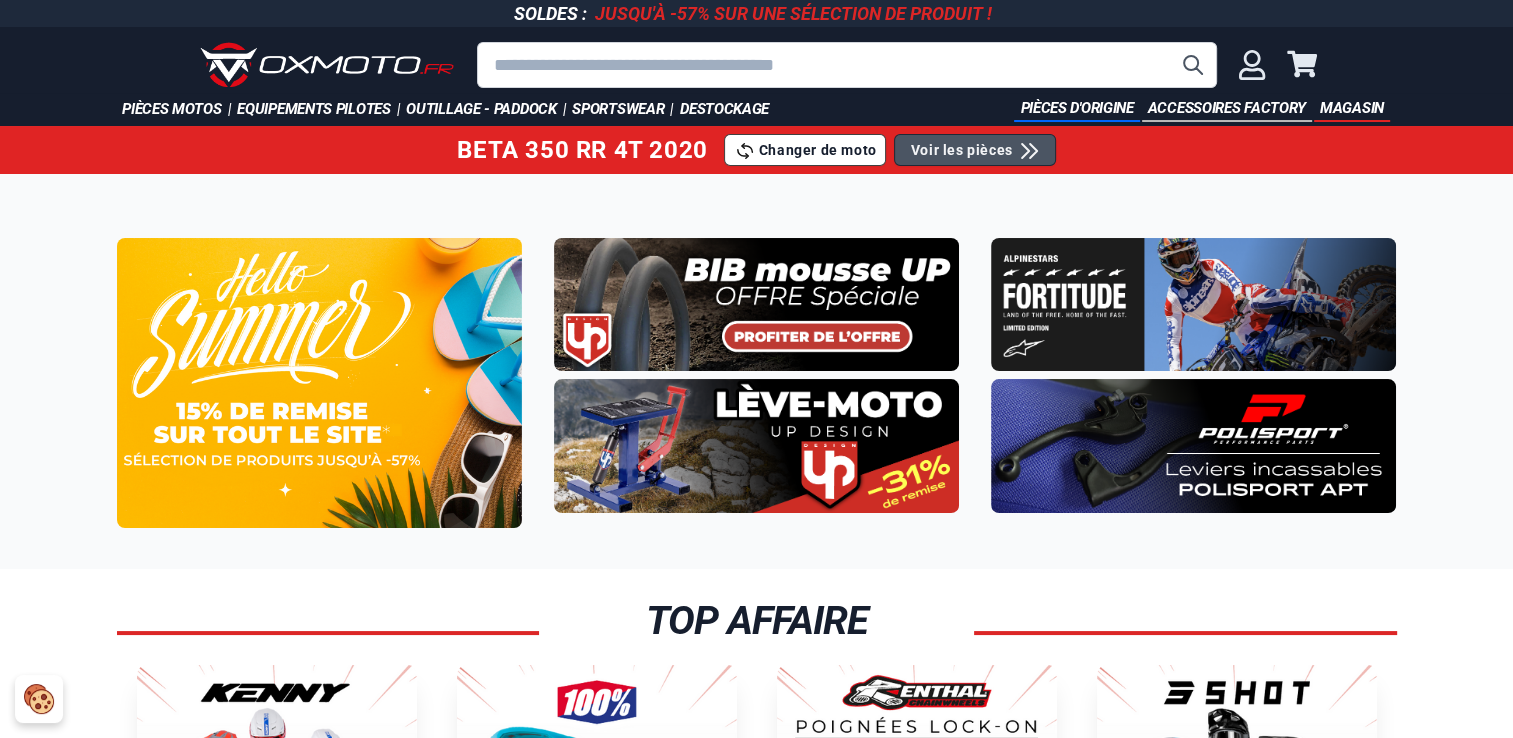 click on "Voir les pièces" at bounding box center (962, 150) 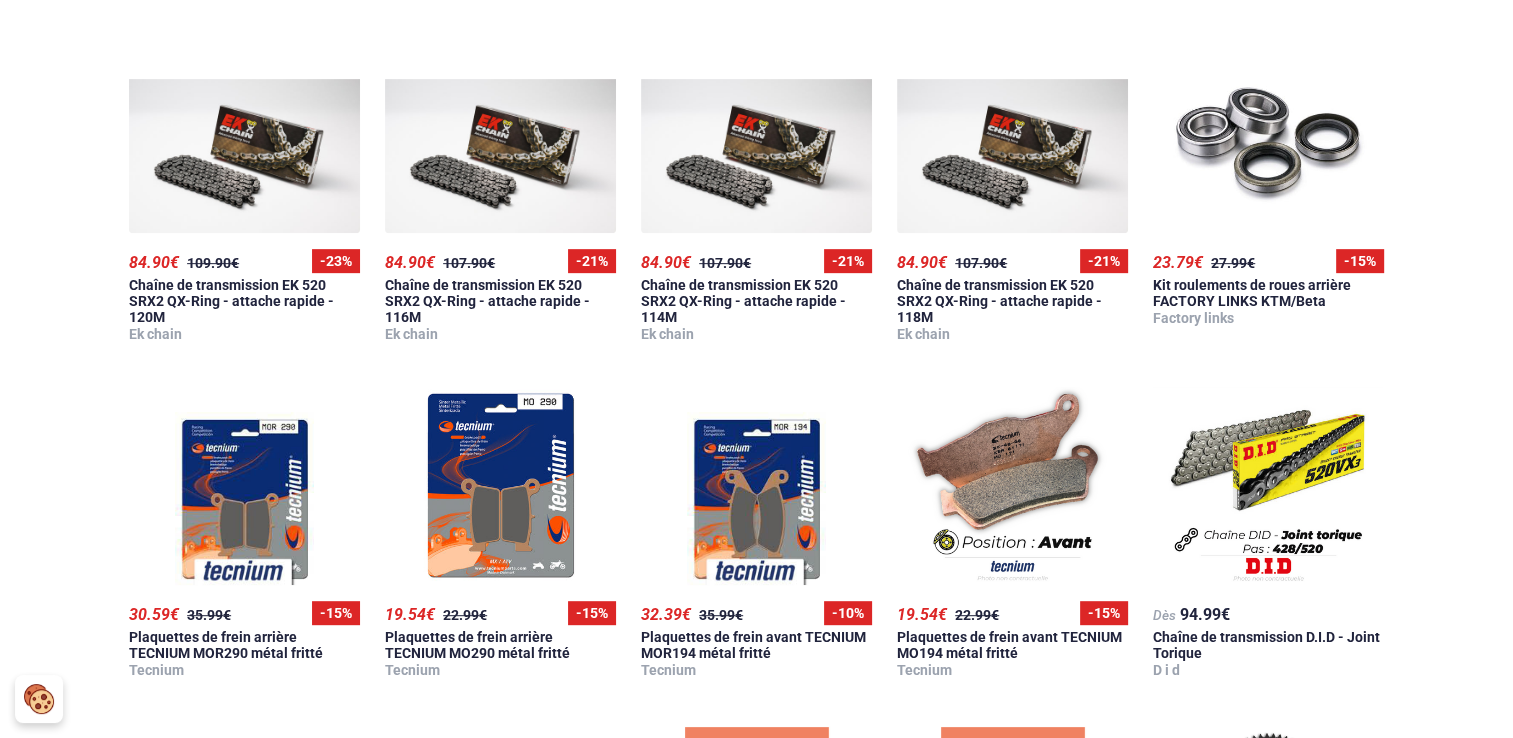 scroll, scrollTop: 1100, scrollLeft: 0, axis: vertical 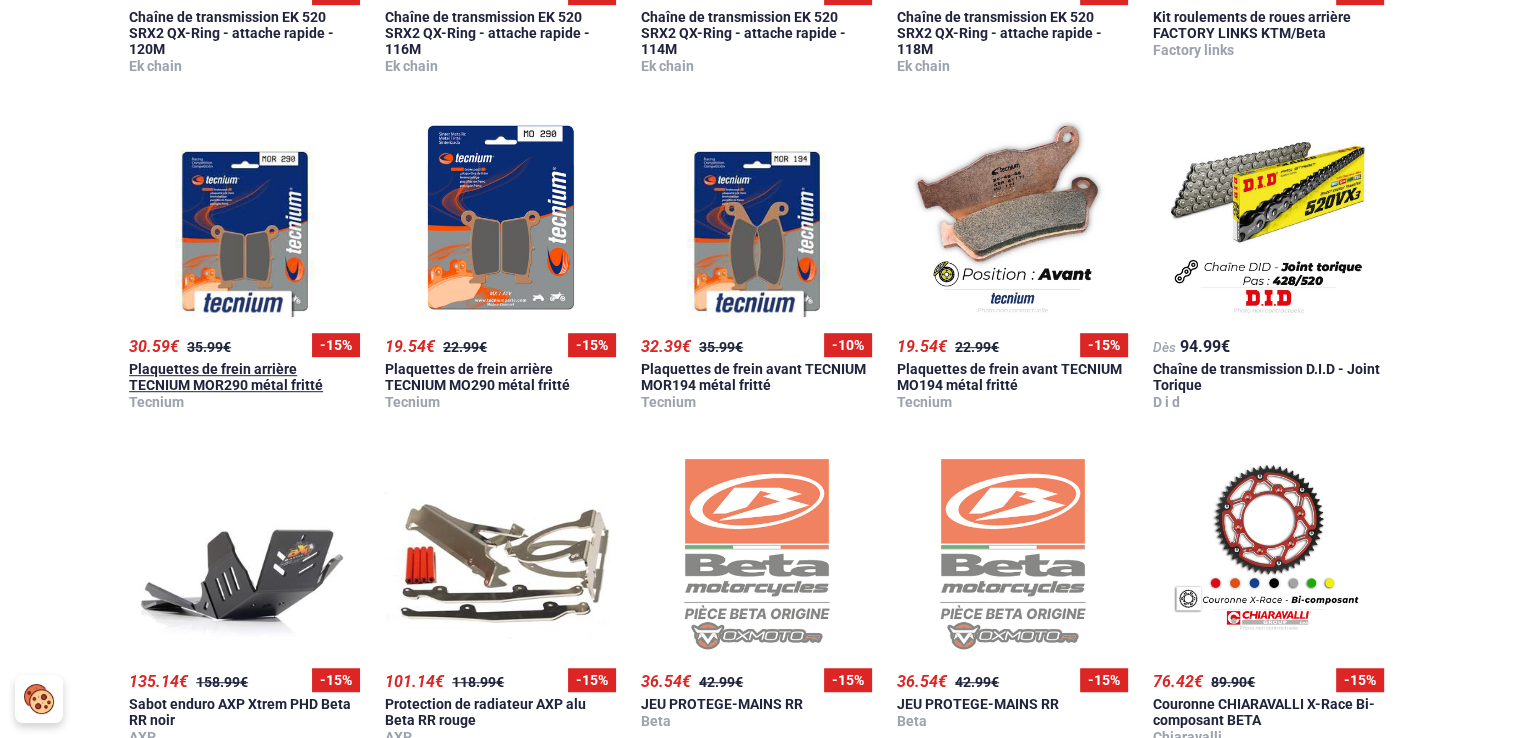 click at bounding box center [244, 217] 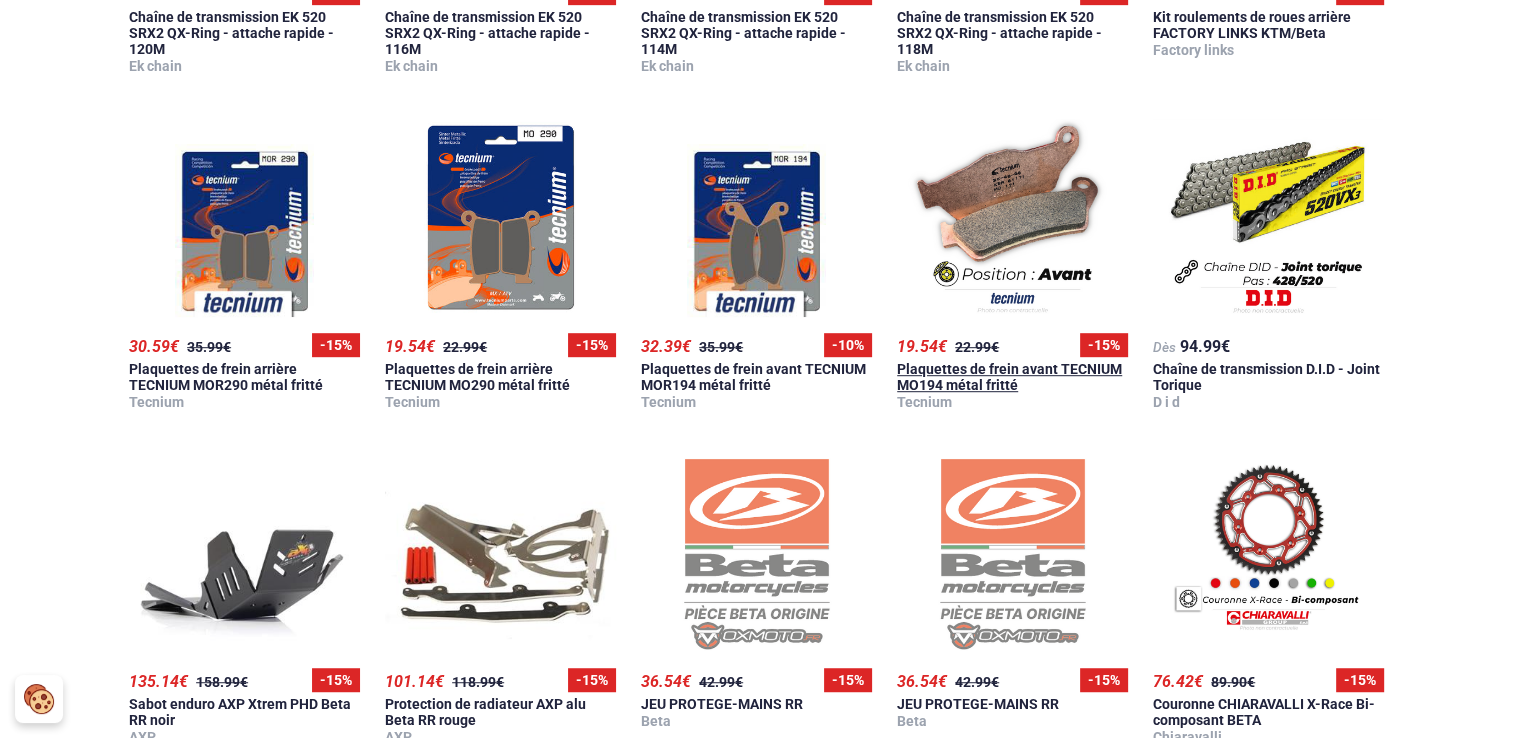 click on "Plaquettes de frein avant TECNIUM MO194 métal fritté" at bounding box center (1009, 377) 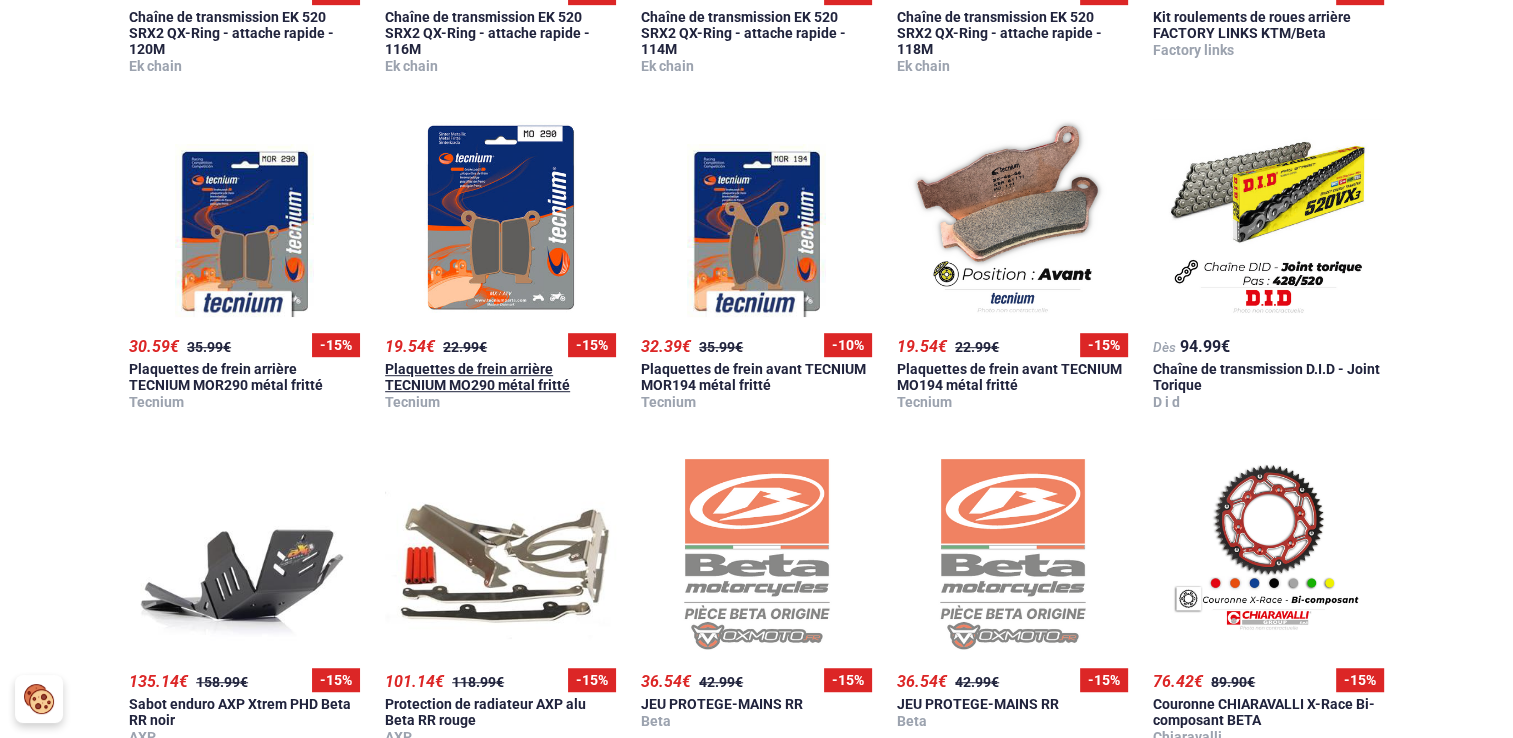 click on "Plaquettes de frein arrière TECNIUM MO290 métal fritté" at bounding box center [477, 377] 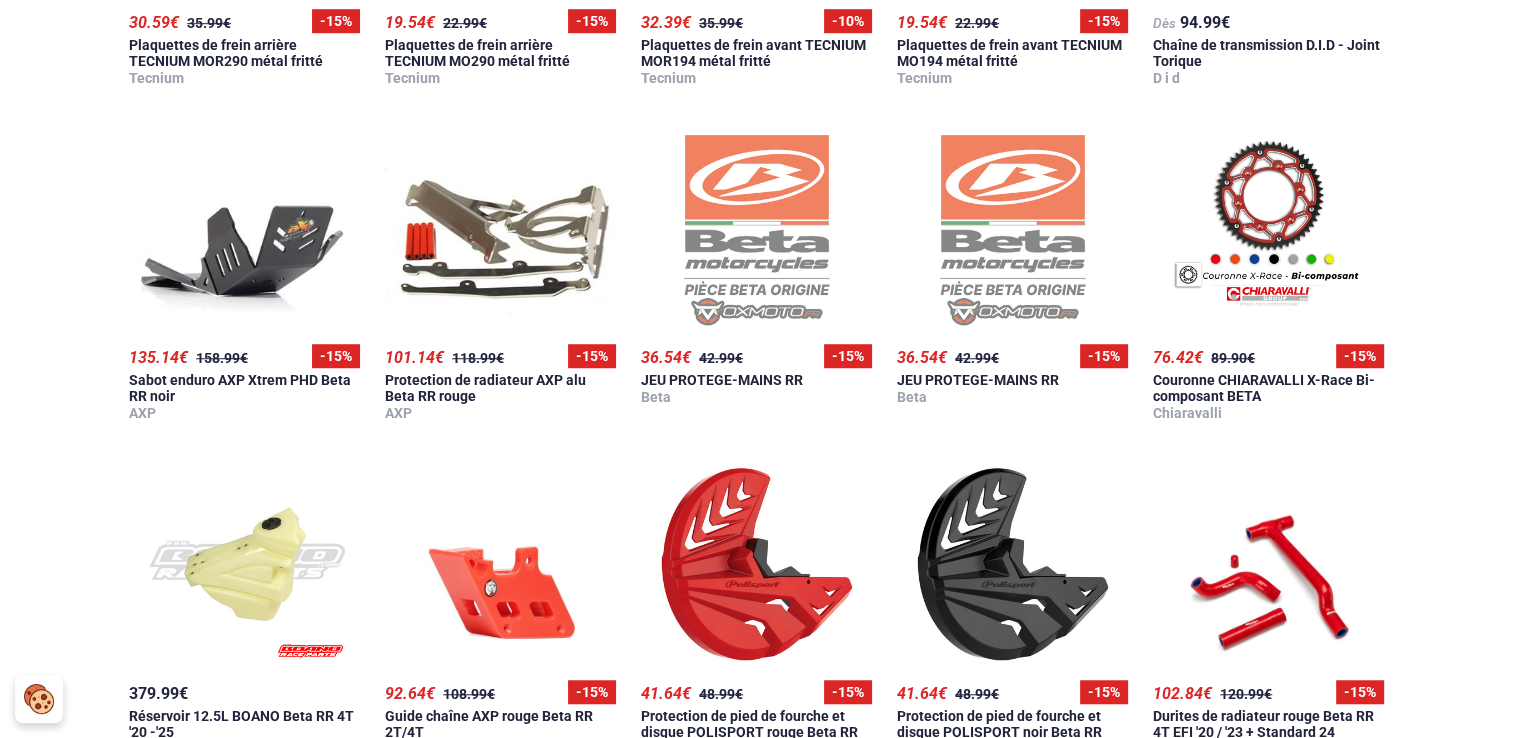 scroll, scrollTop: 1700, scrollLeft: 0, axis: vertical 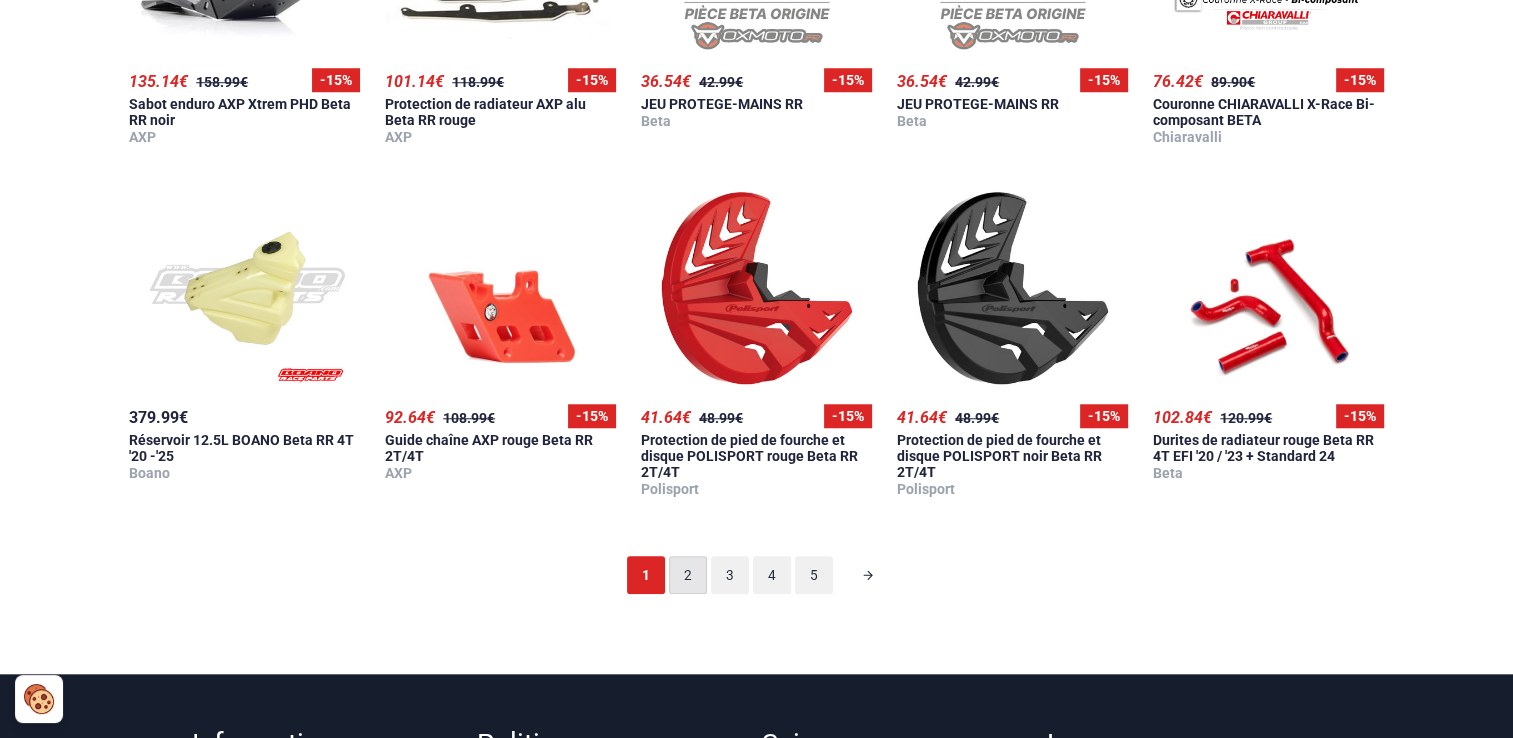 click on "2" at bounding box center (688, 575) 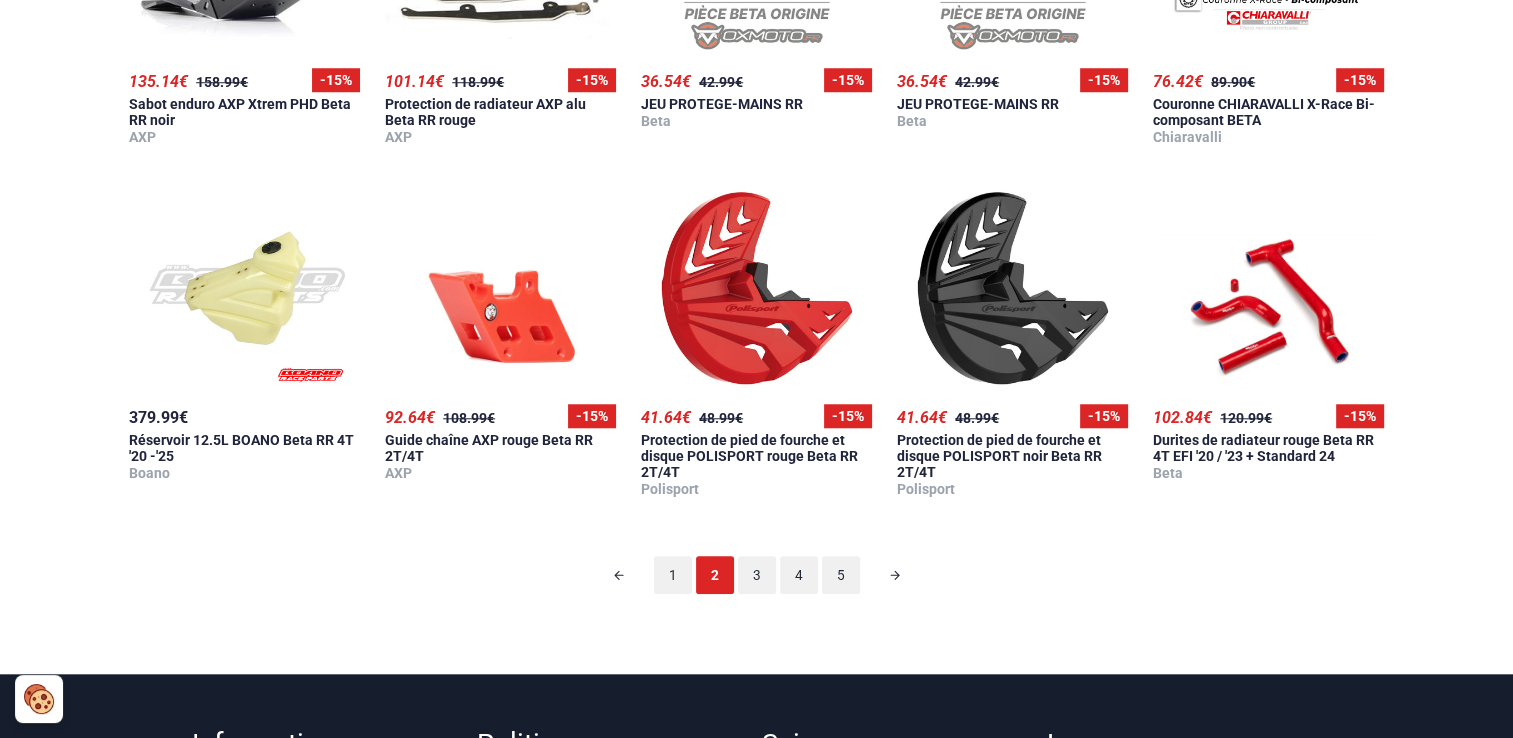 scroll, scrollTop: 124, scrollLeft: 0, axis: vertical 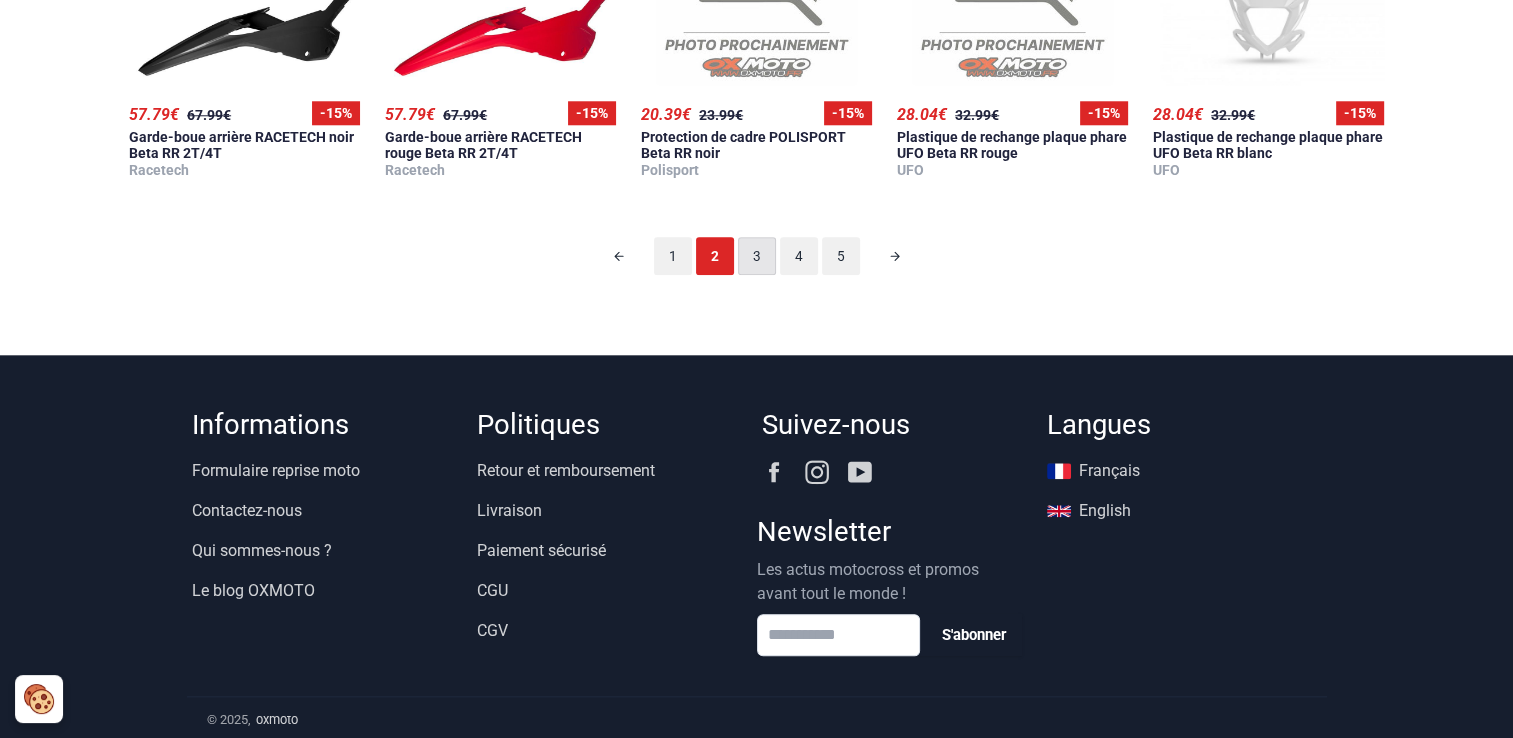 click on "3" at bounding box center (757, 256) 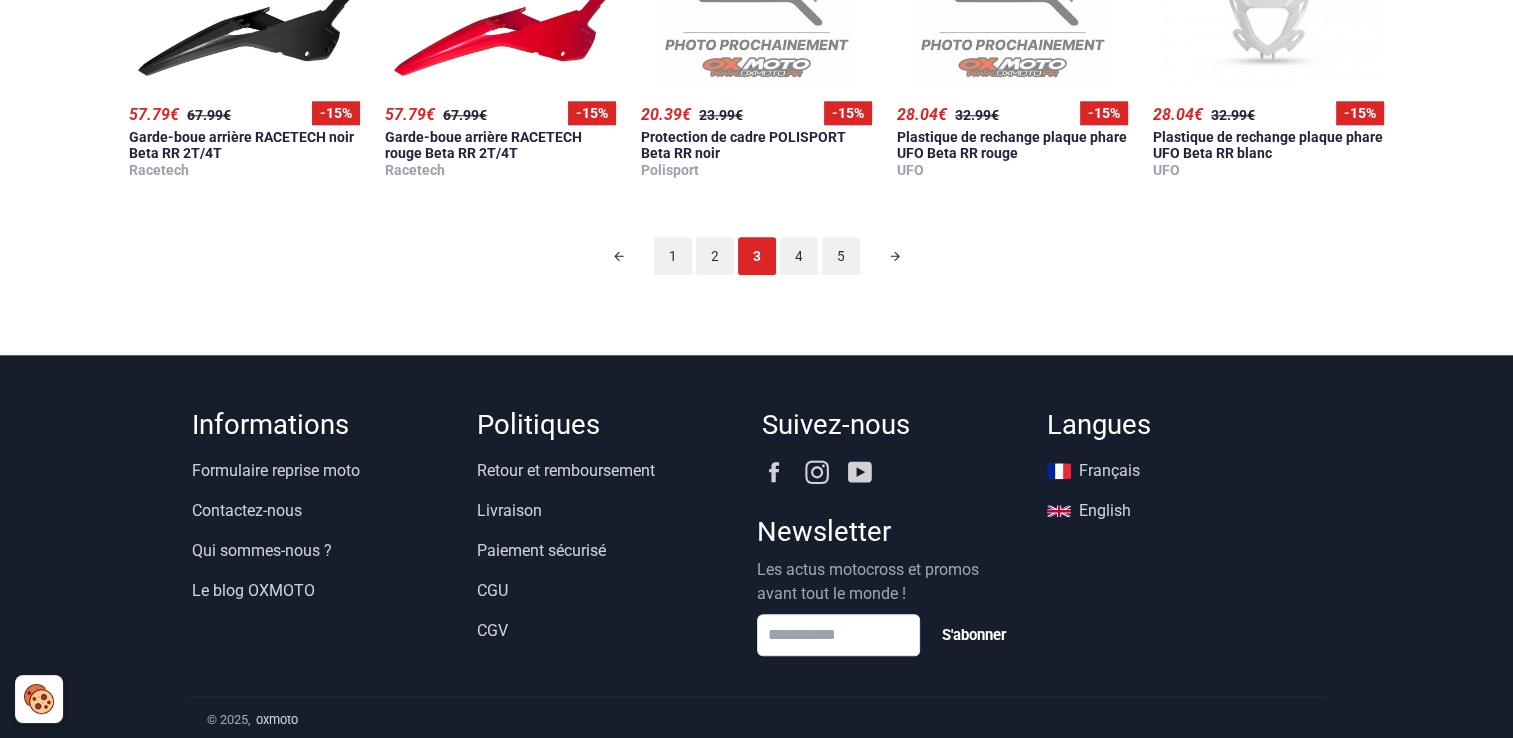 scroll, scrollTop: 124, scrollLeft: 0, axis: vertical 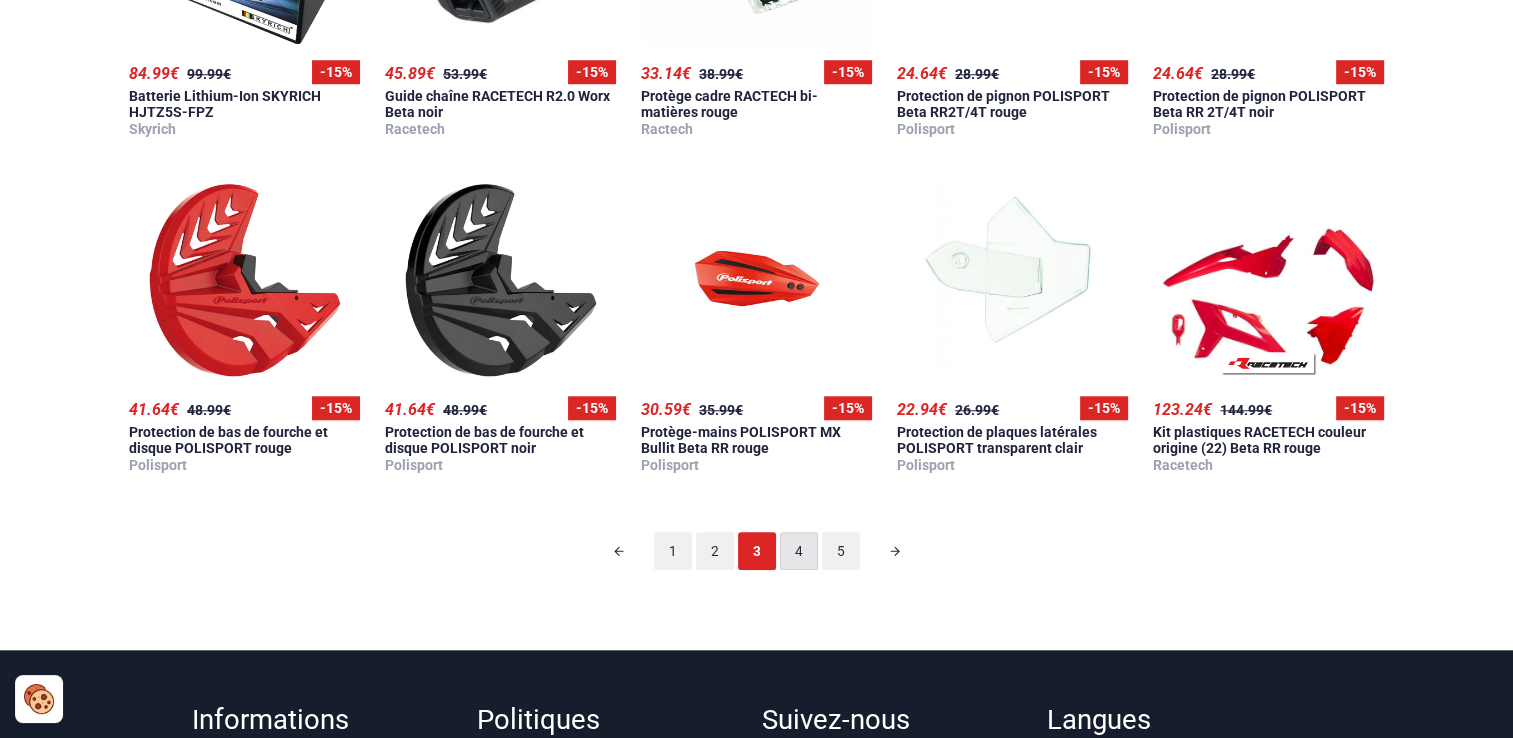 click on "4" at bounding box center [799, 551] 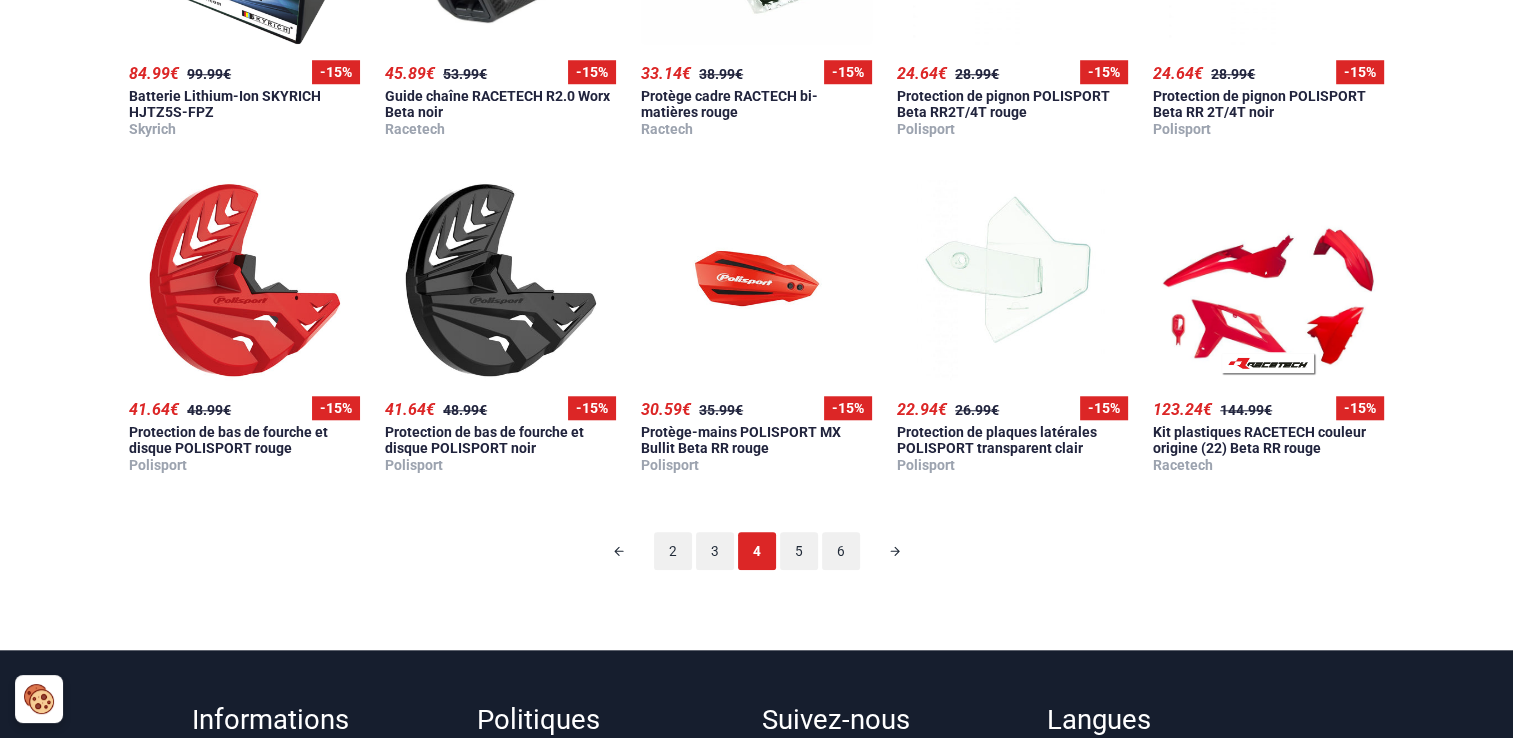 scroll, scrollTop: 124, scrollLeft: 0, axis: vertical 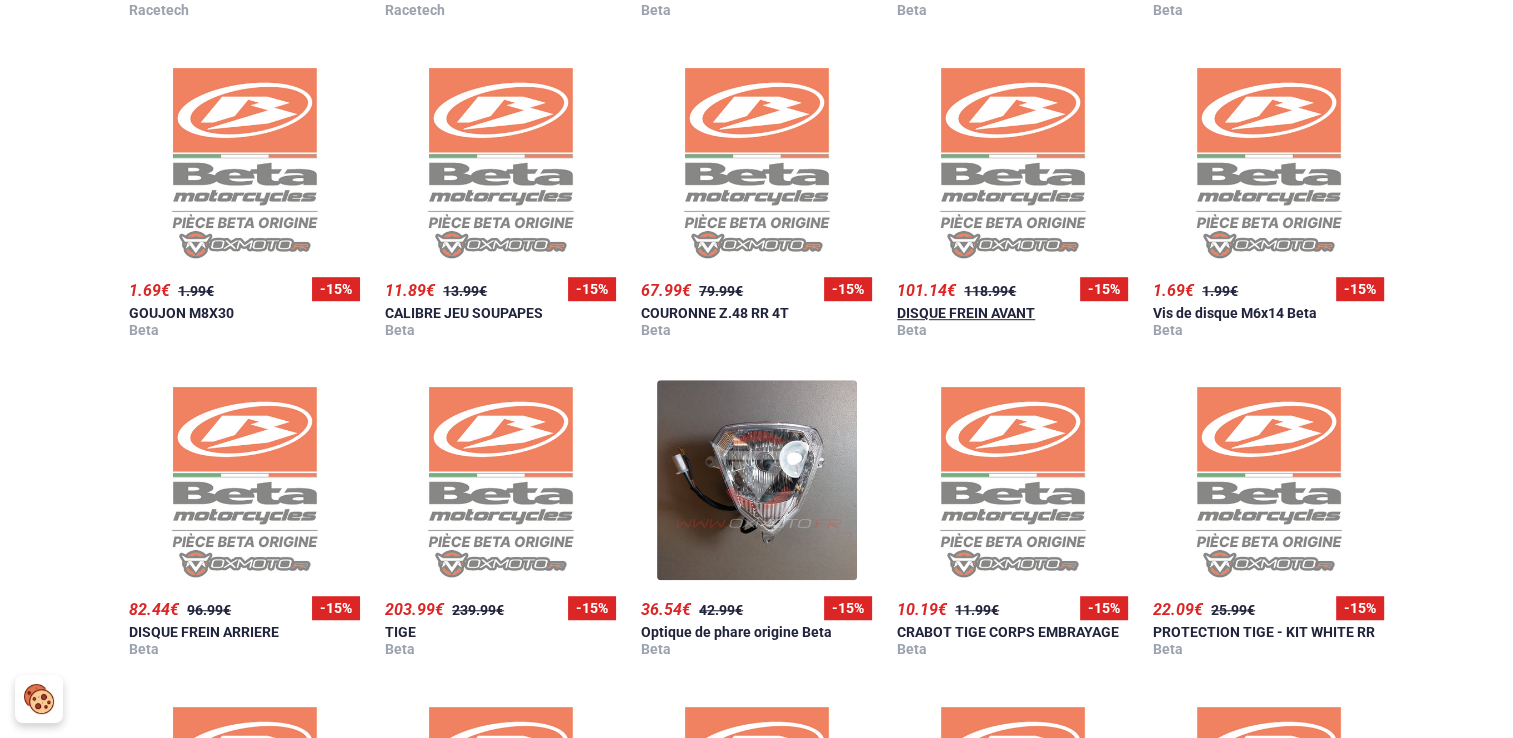 click on "DISQUE FREIN AVANT" at bounding box center (966, 313) 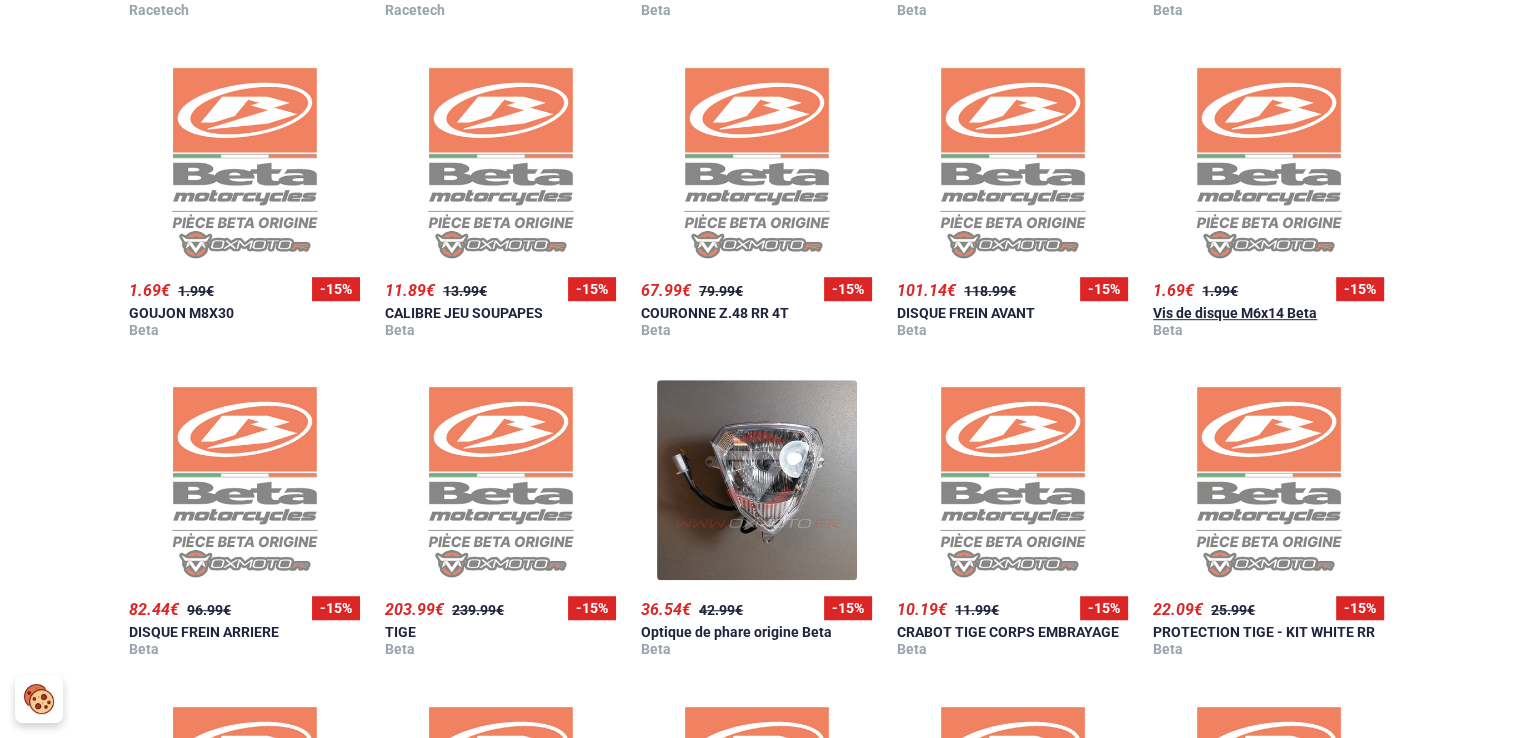 click on "Vis de disque M6x14 Beta" at bounding box center [1235, 313] 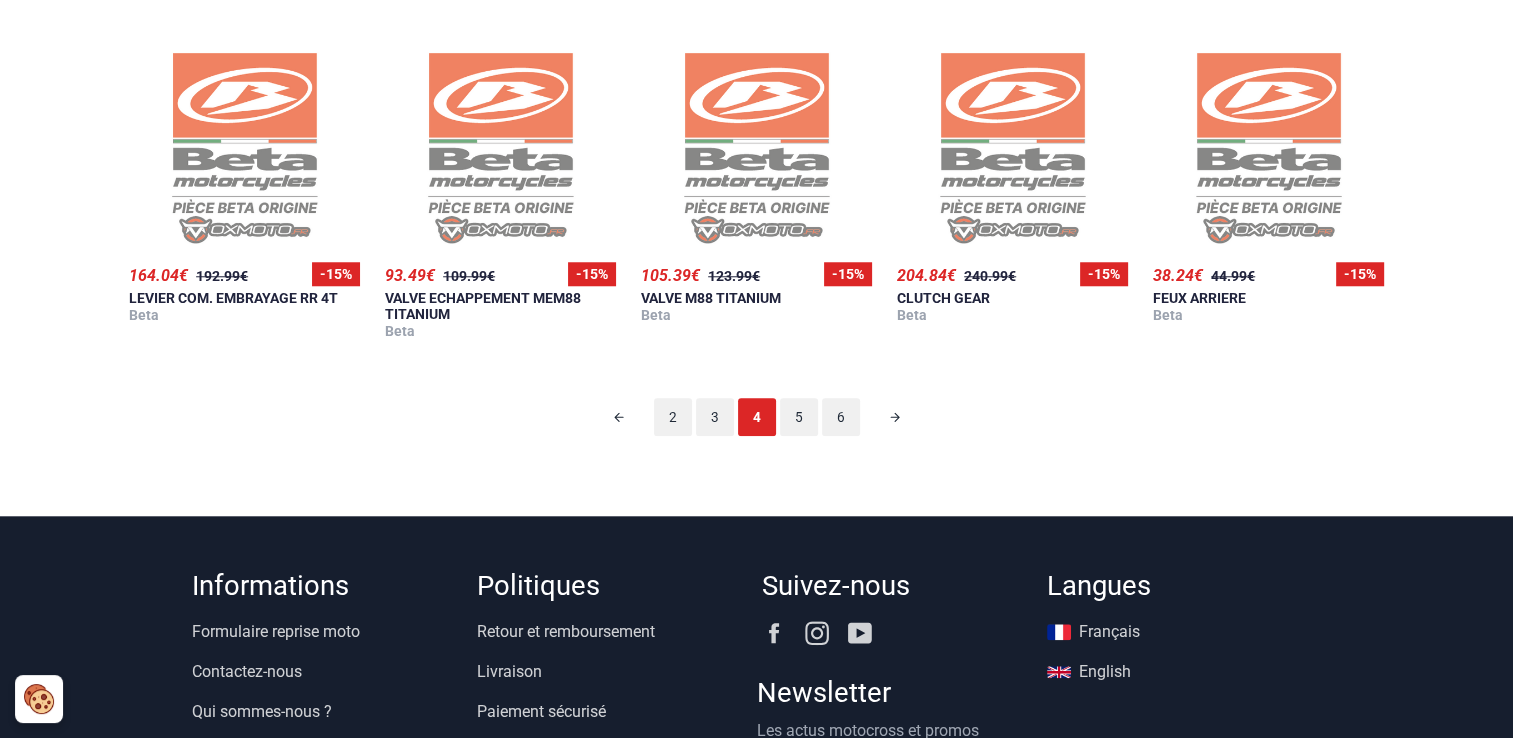 scroll, scrollTop: 1924, scrollLeft: 0, axis: vertical 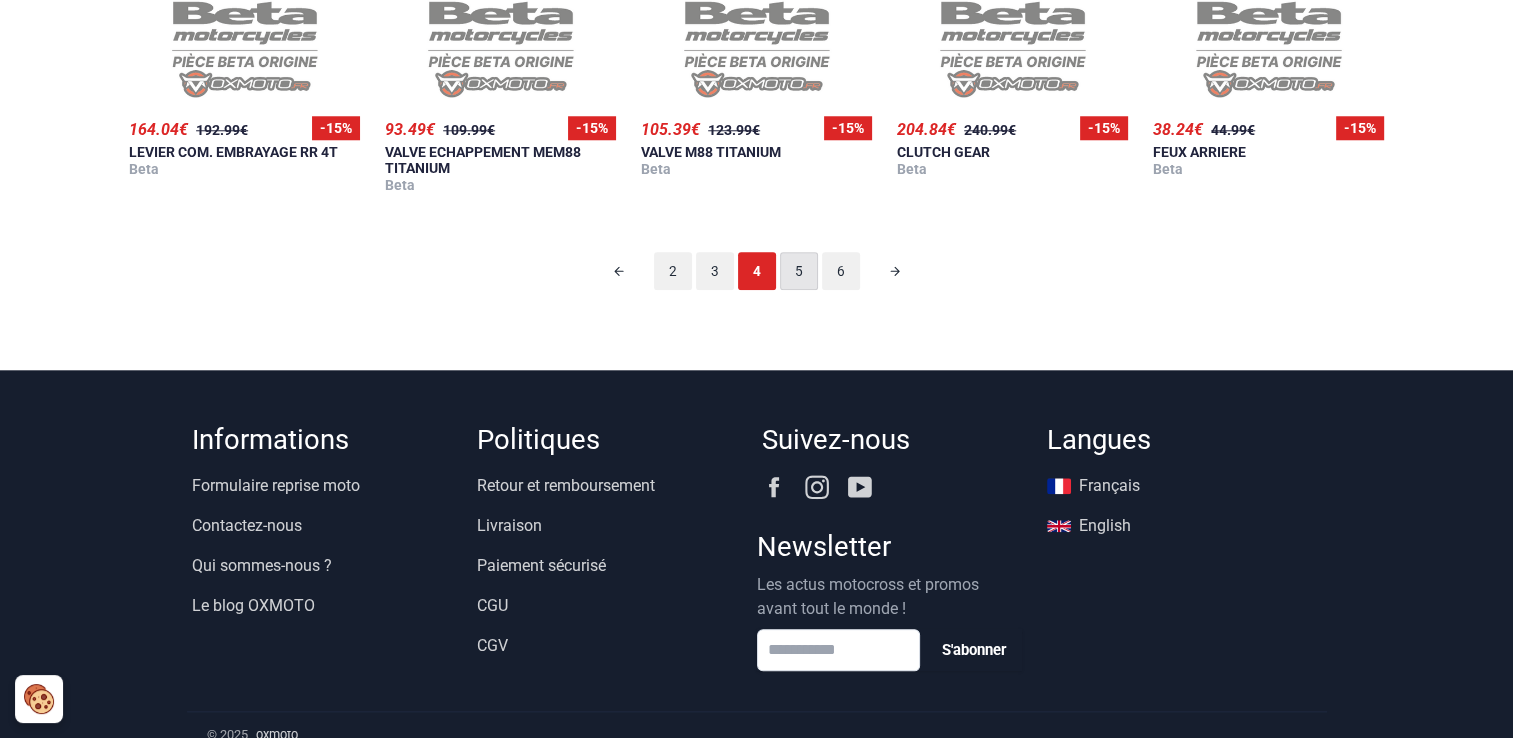 click on "5" at bounding box center (799, 271) 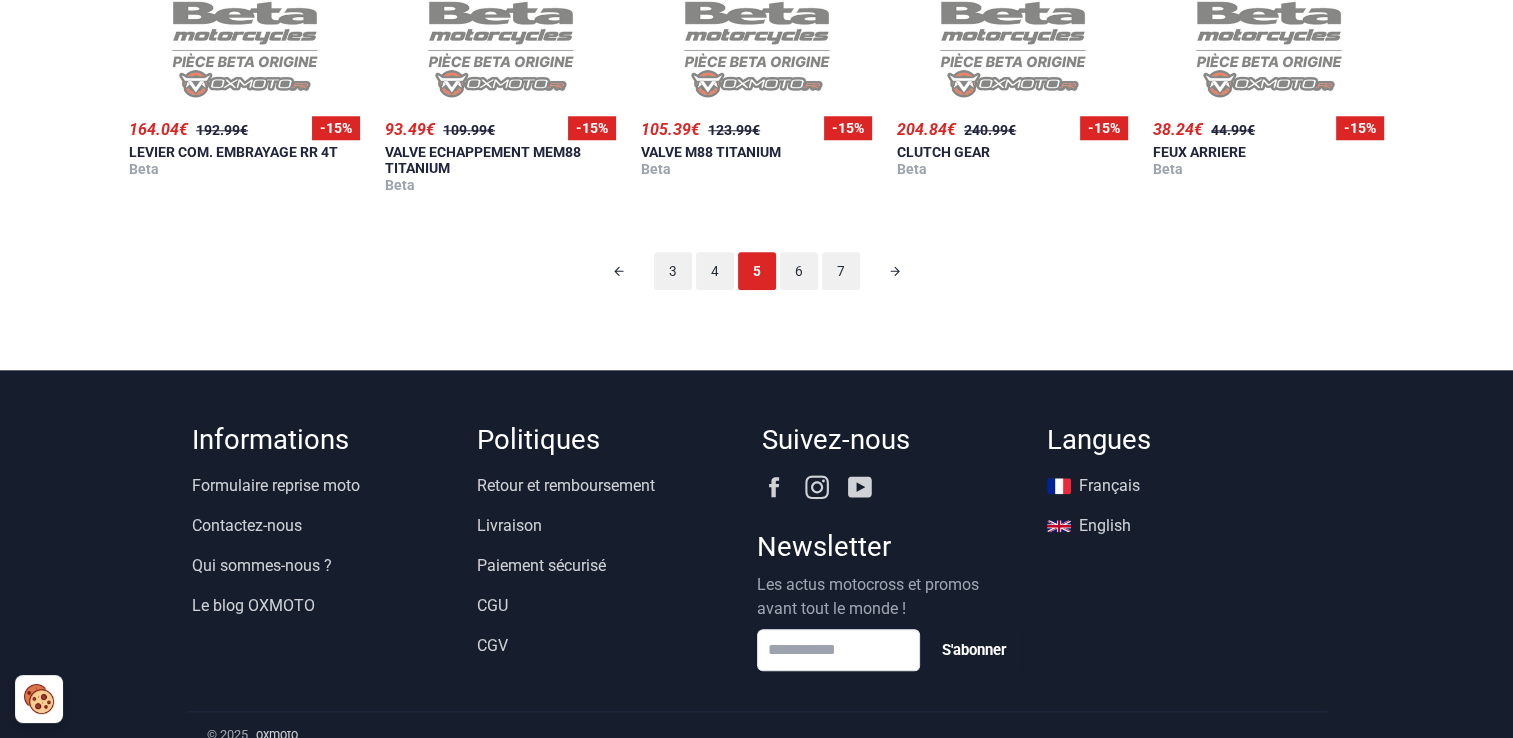 scroll, scrollTop: 124, scrollLeft: 0, axis: vertical 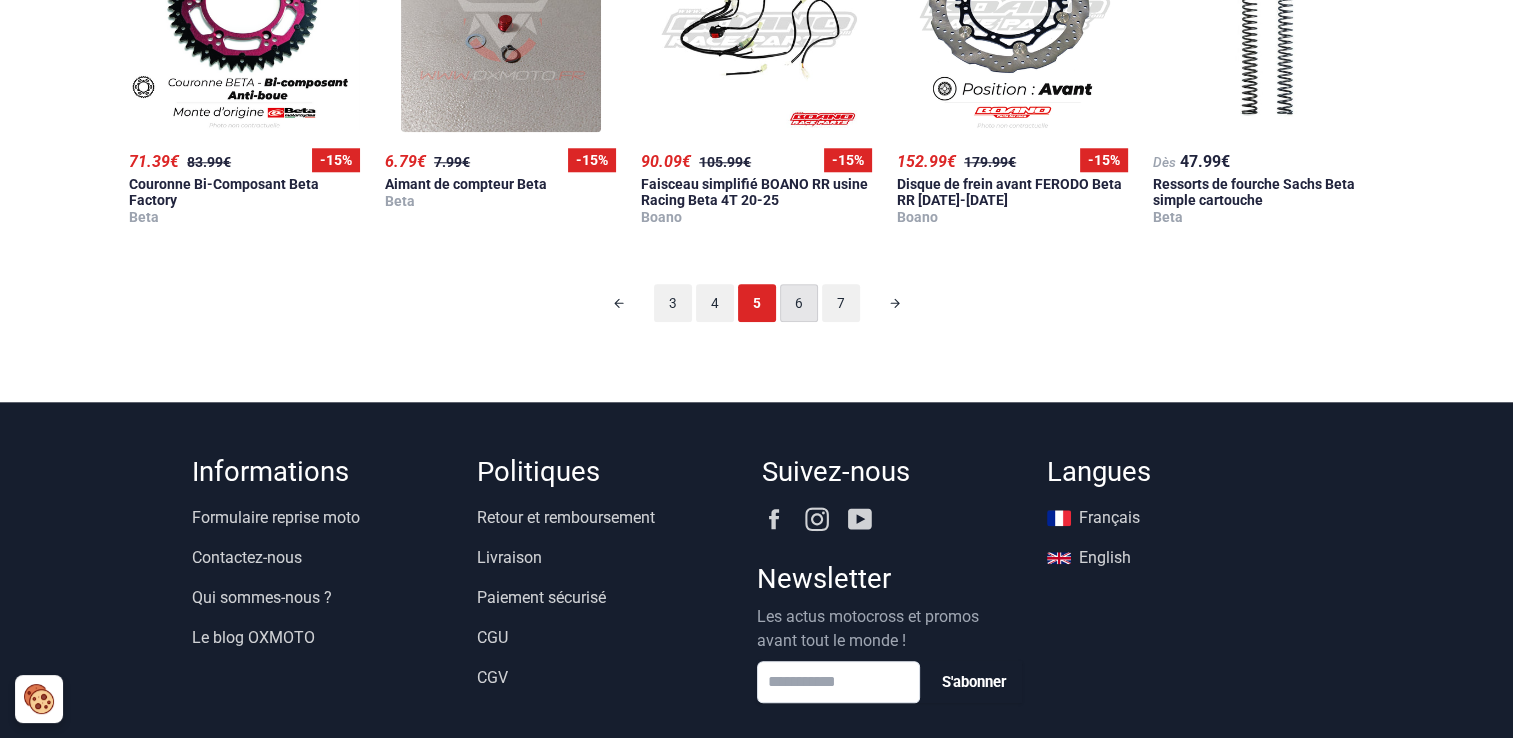 click on "6" at bounding box center (799, 303) 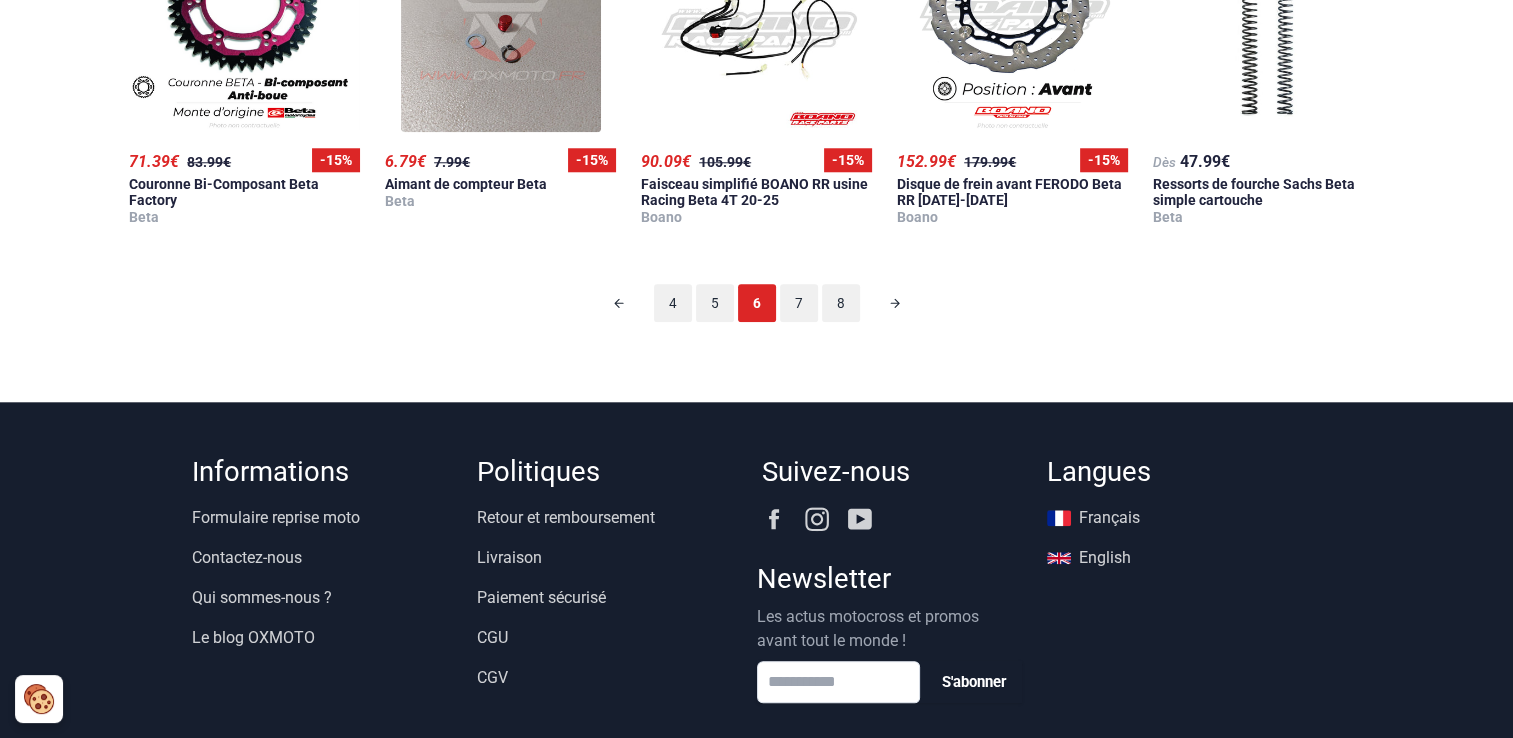 scroll, scrollTop: 124, scrollLeft: 0, axis: vertical 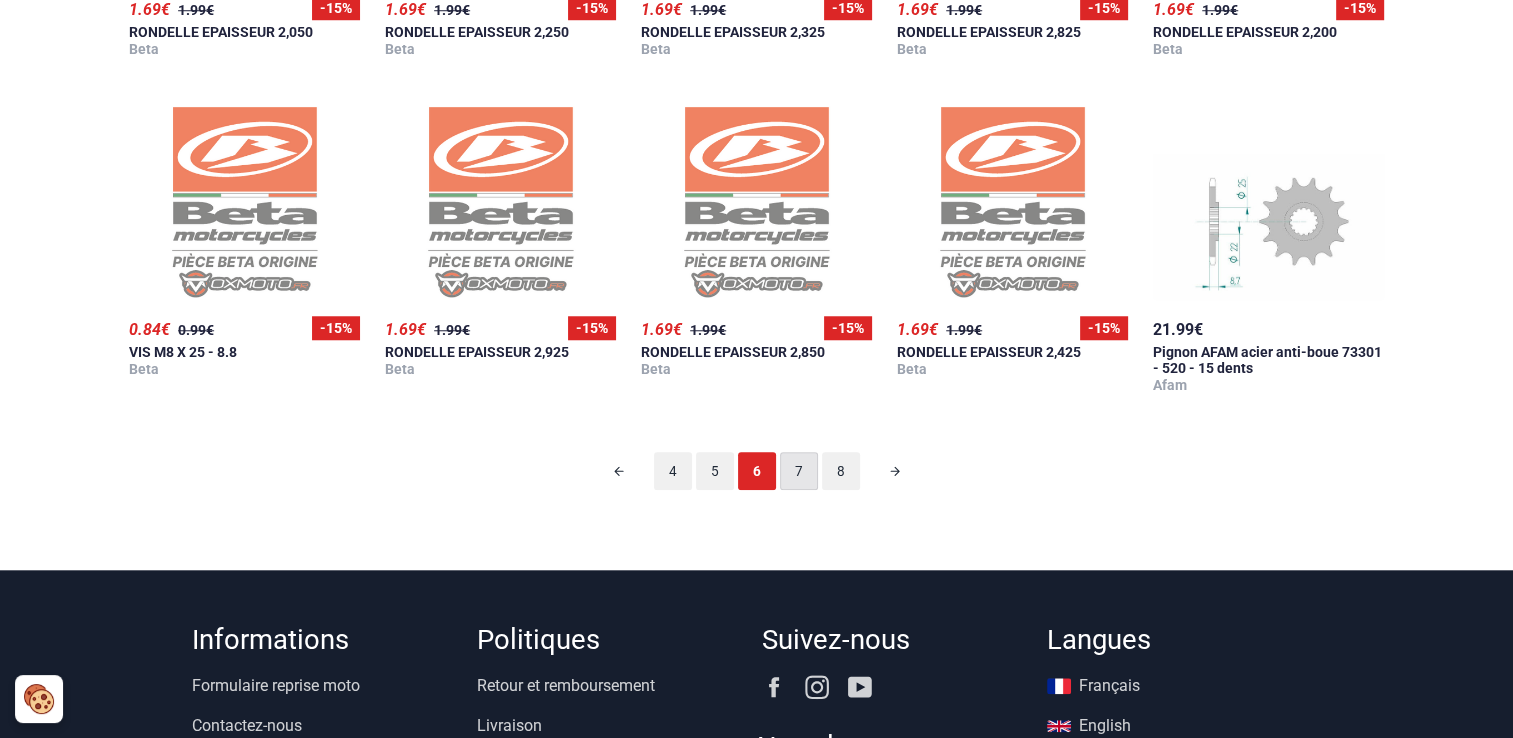 click on "7" at bounding box center (799, 471) 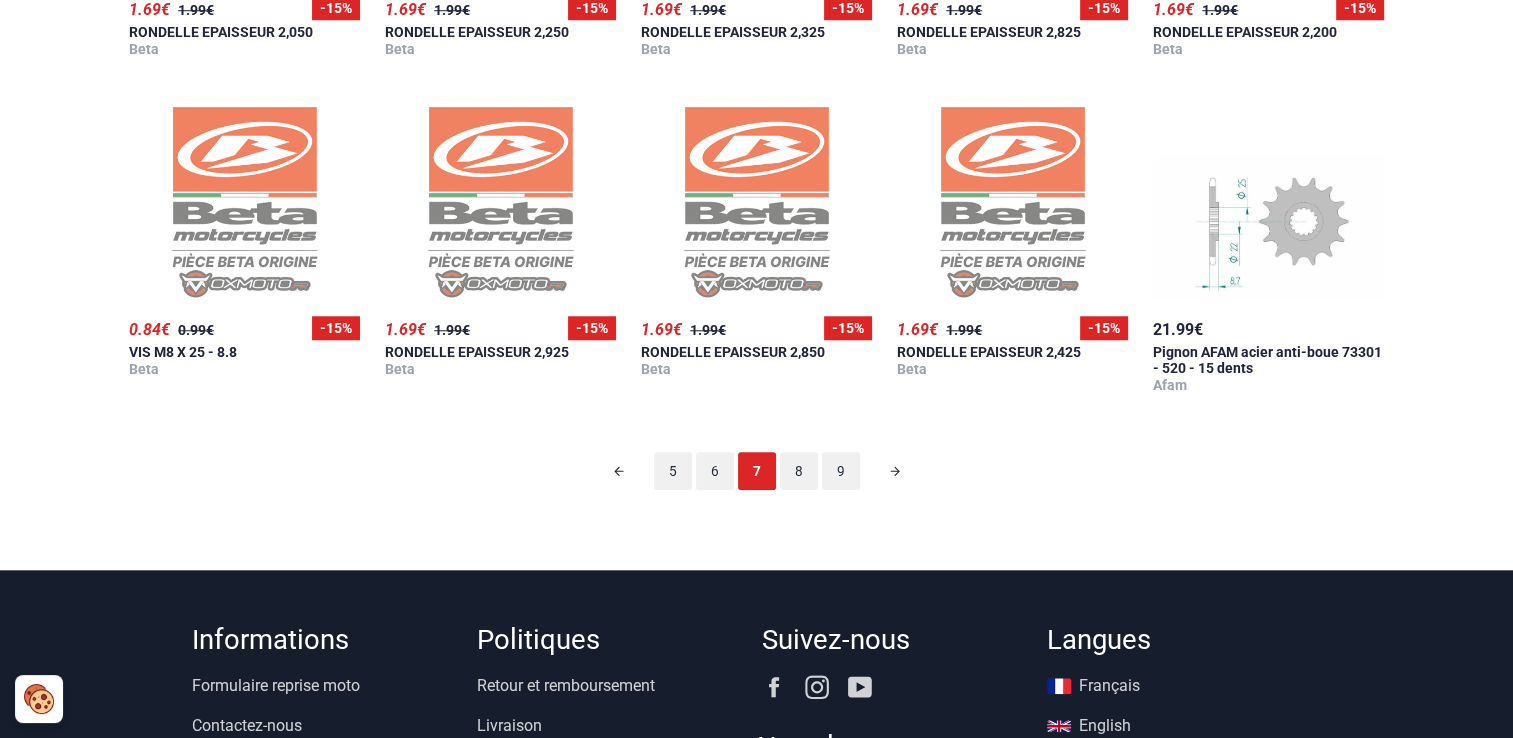 scroll, scrollTop: 124, scrollLeft: 0, axis: vertical 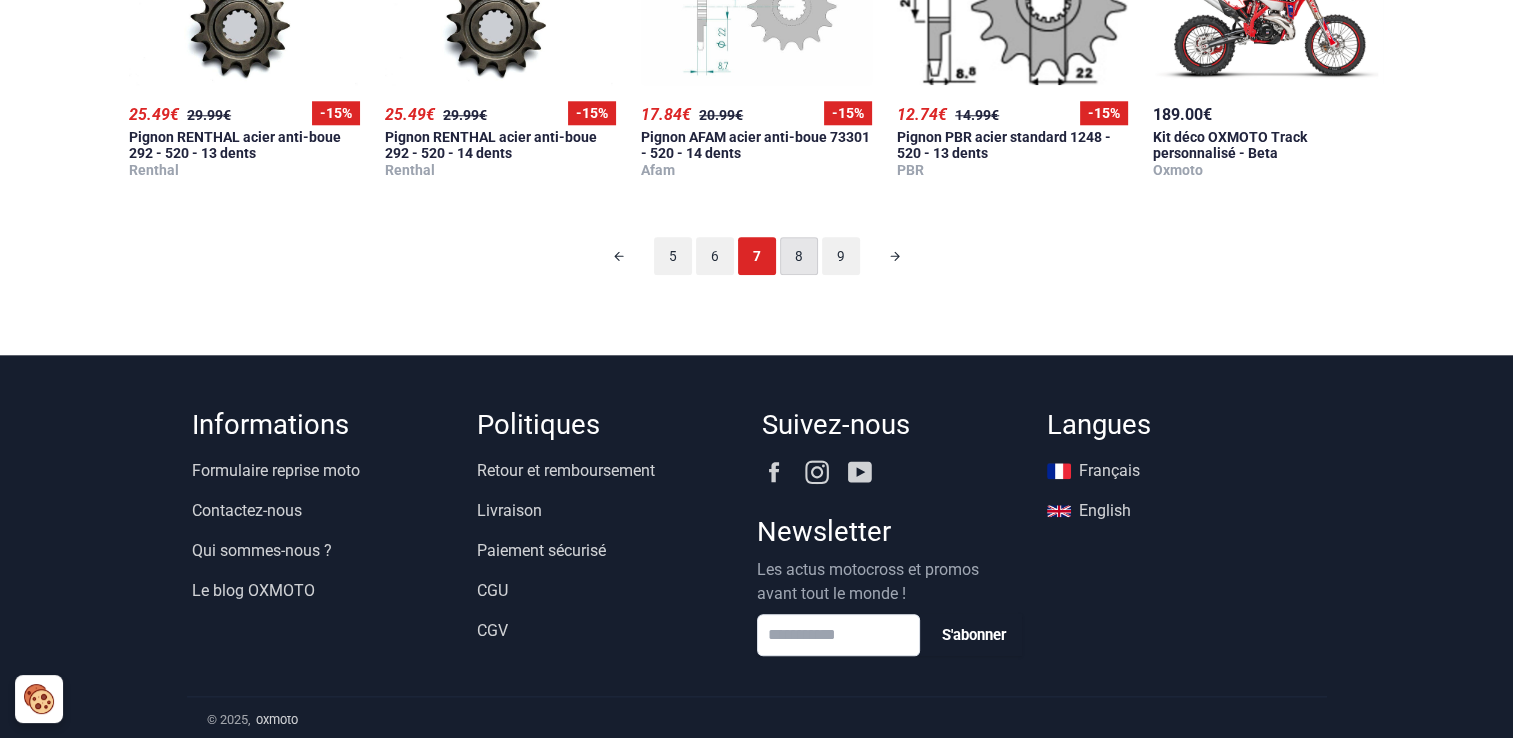 click on "8" at bounding box center [799, 256] 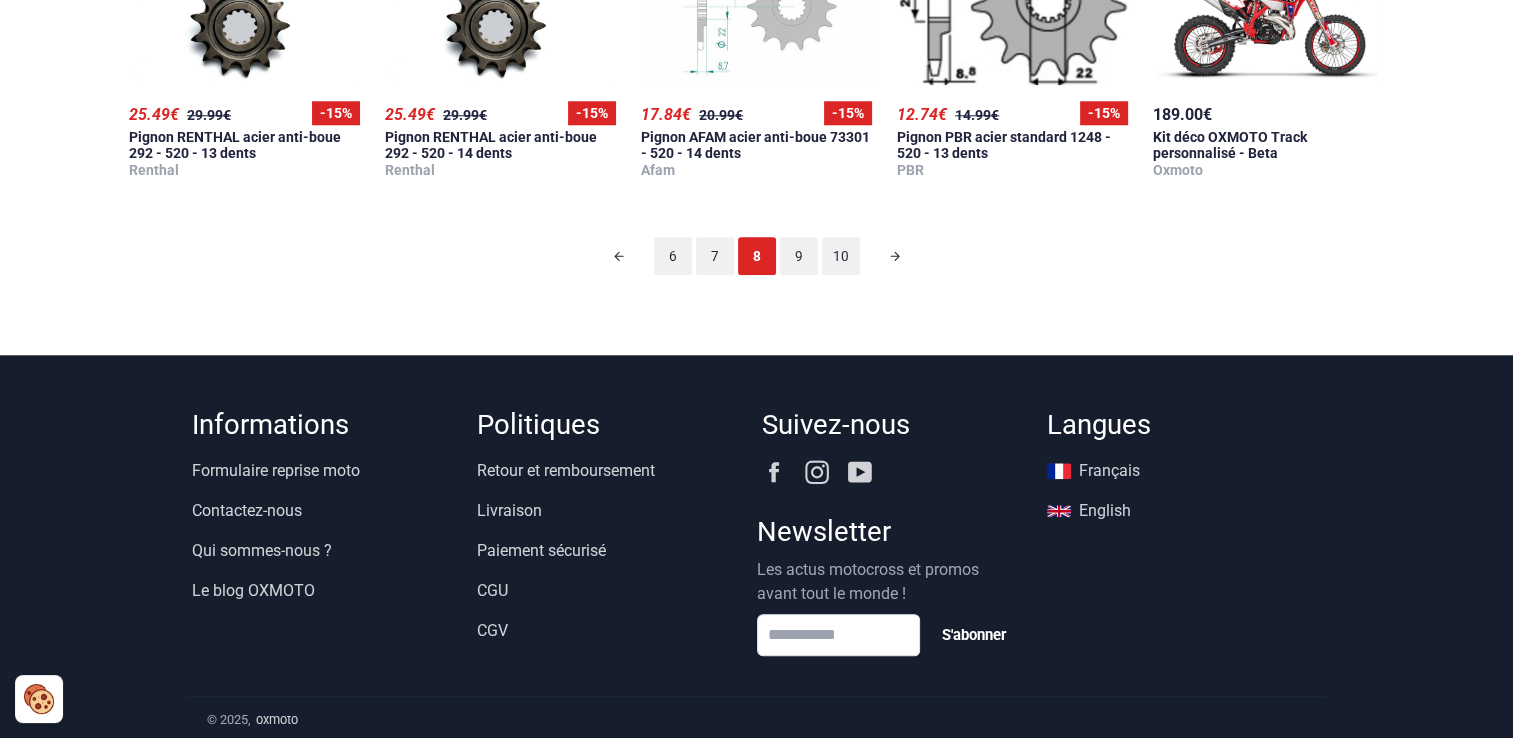 scroll, scrollTop: 124, scrollLeft: 0, axis: vertical 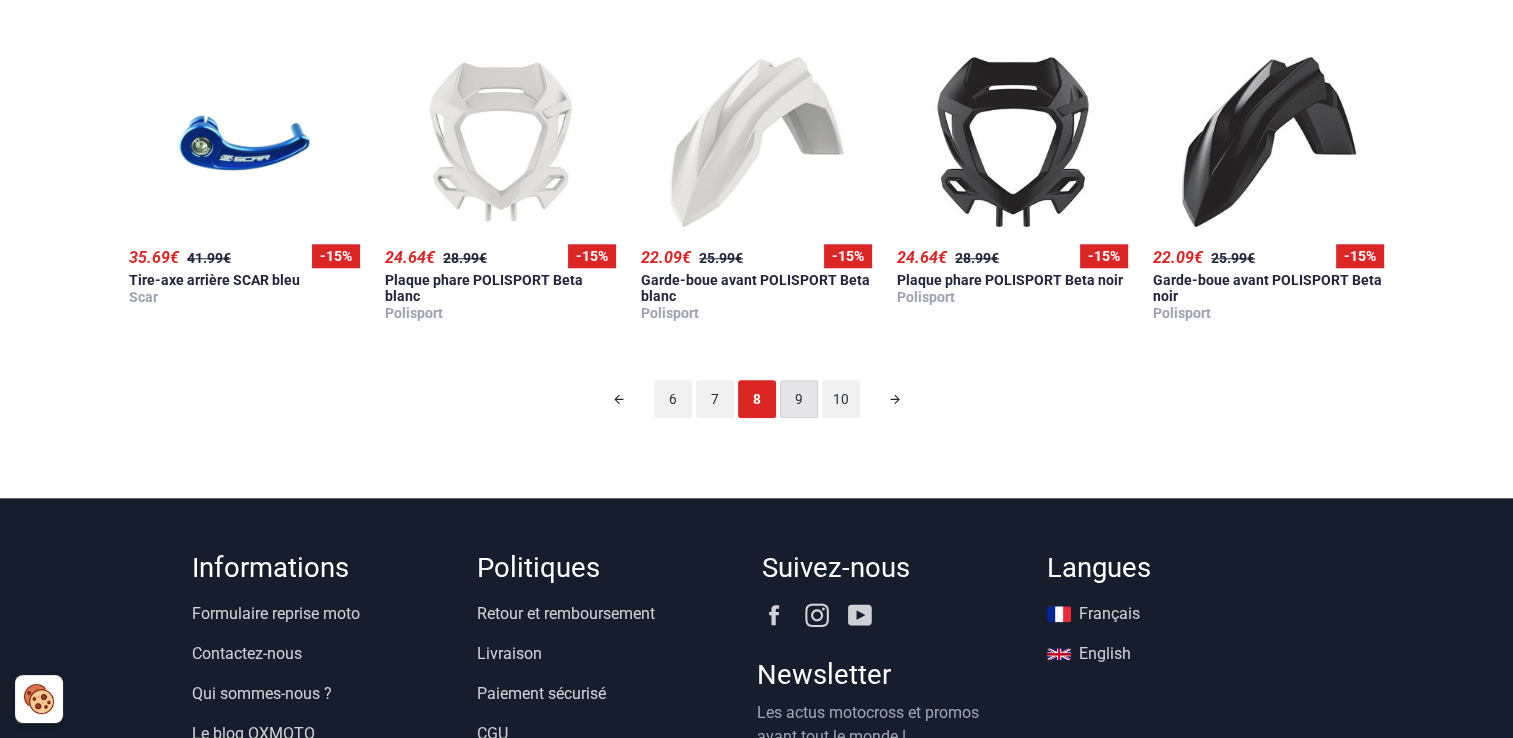 click on "9" at bounding box center (799, 399) 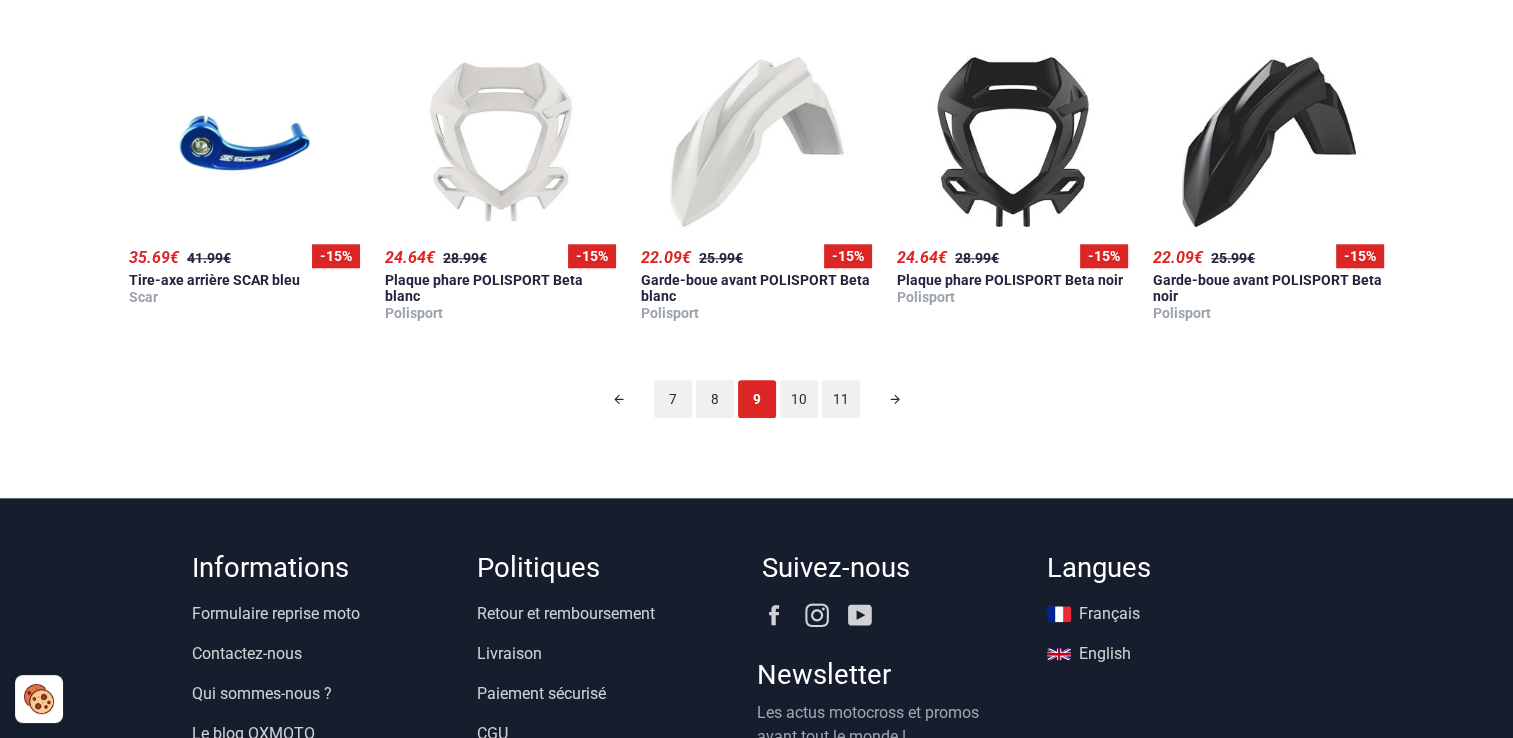scroll, scrollTop: 124, scrollLeft: 0, axis: vertical 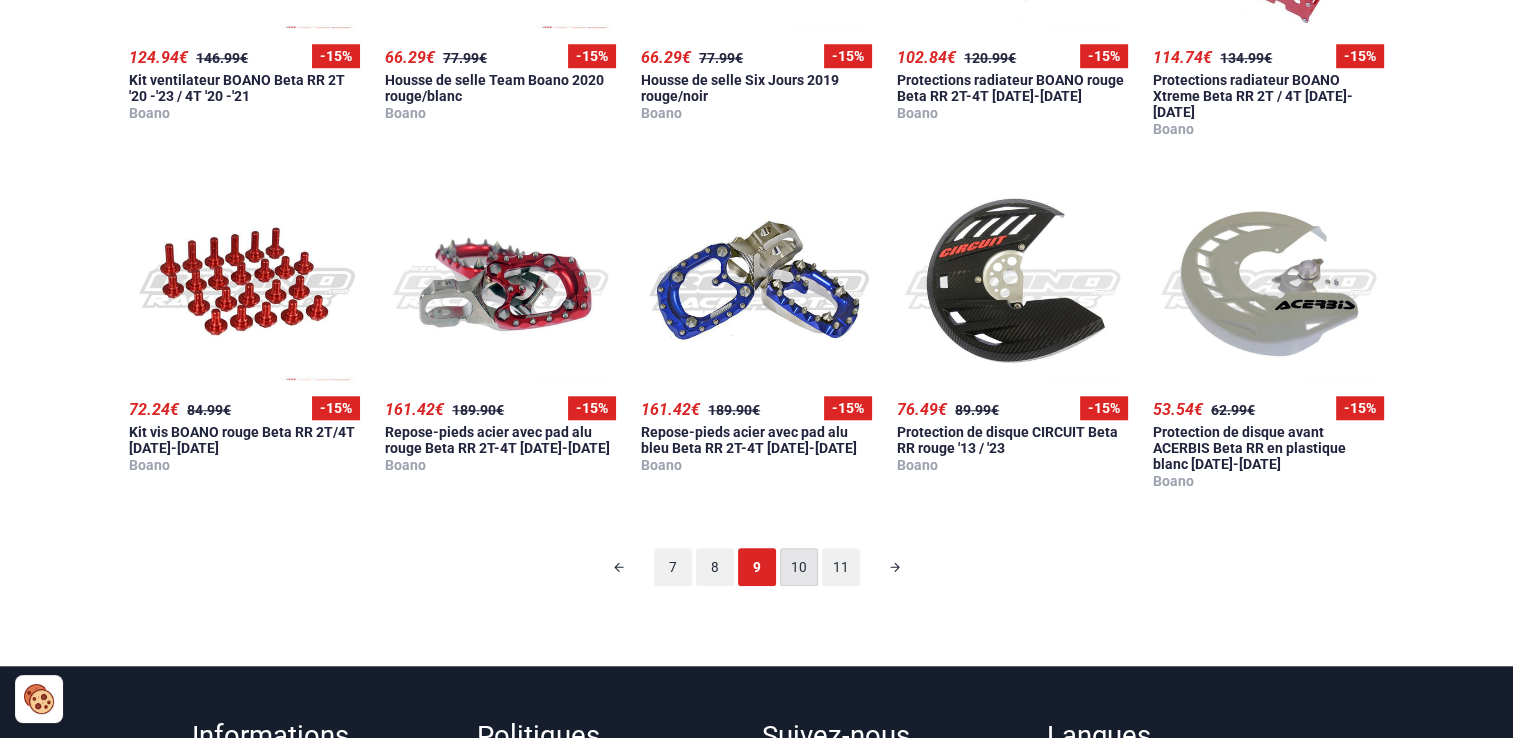 click on "10" at bounding box center (799, 567) 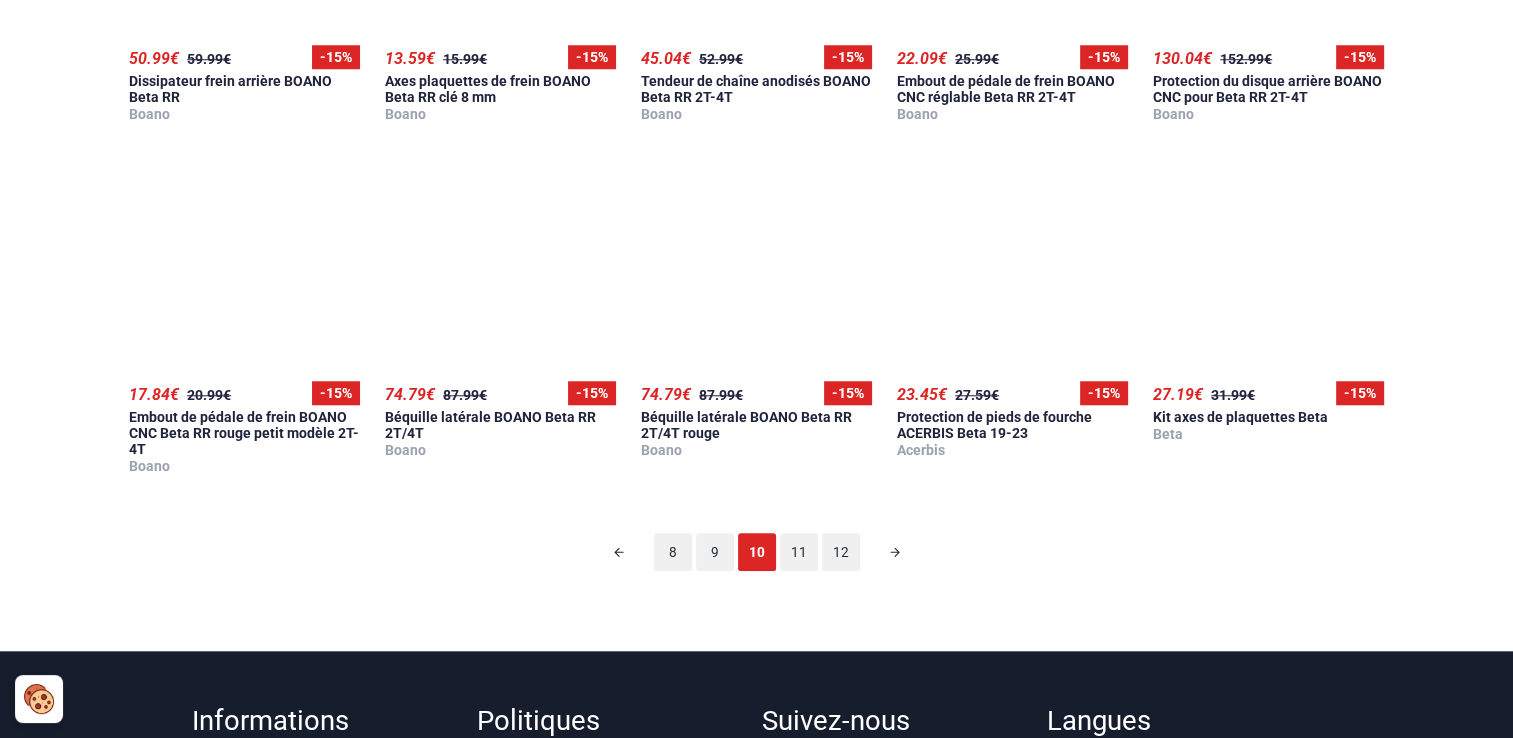 scroll, scrollTop: 1724, scrollLeft: 0, axis: vertical 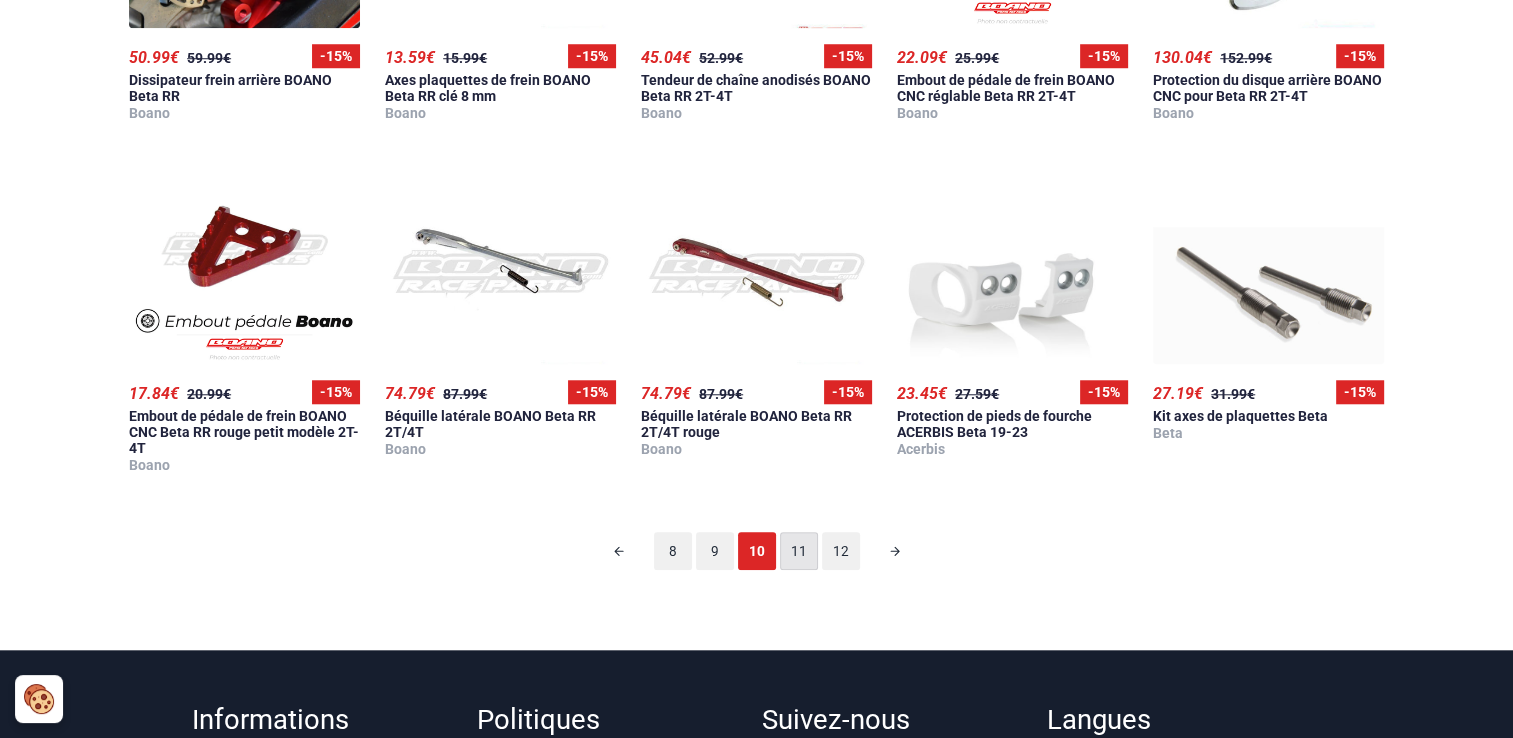 click on "11" at bounding box center (799, 551) 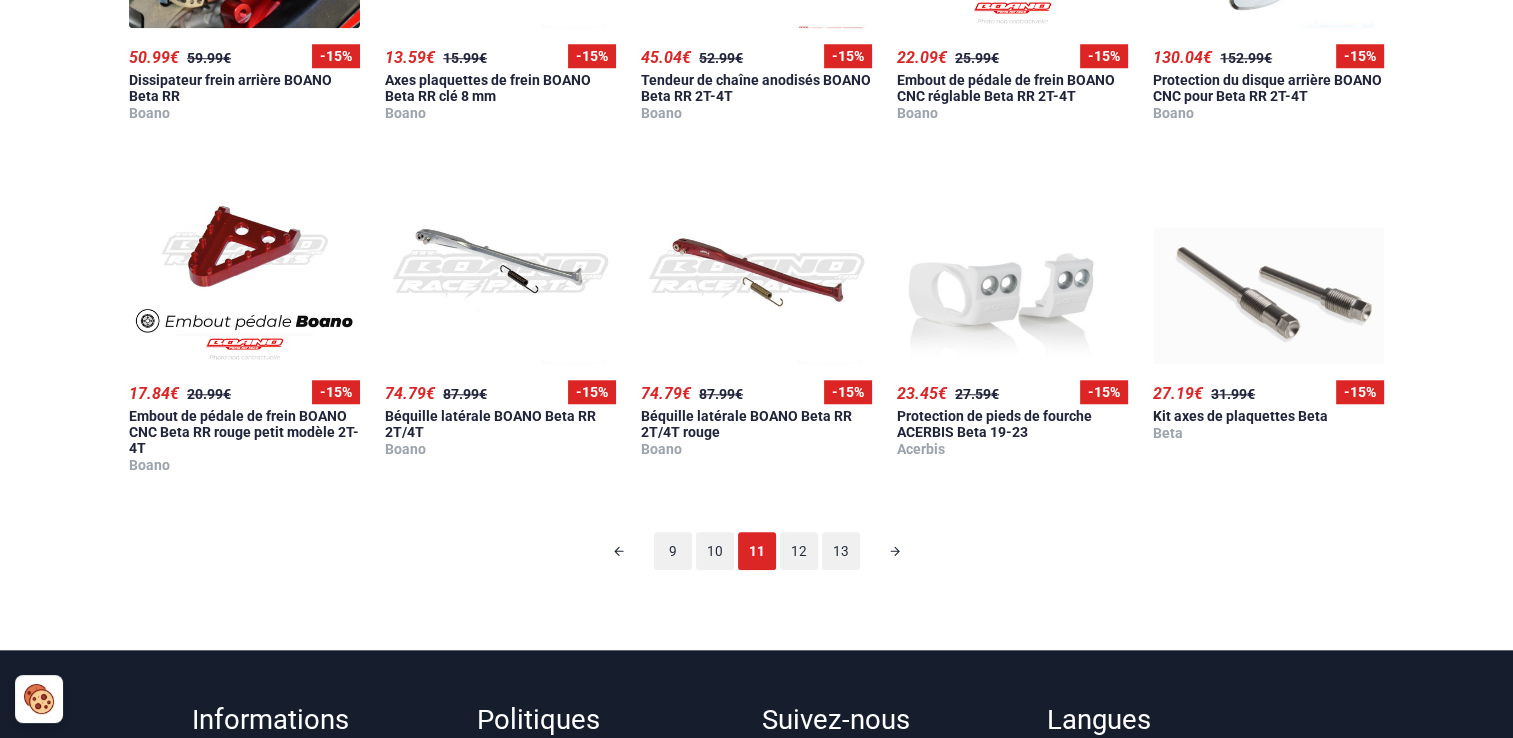 scroll, scrollTop: 124, scrollLeft: 0, axis: vertical 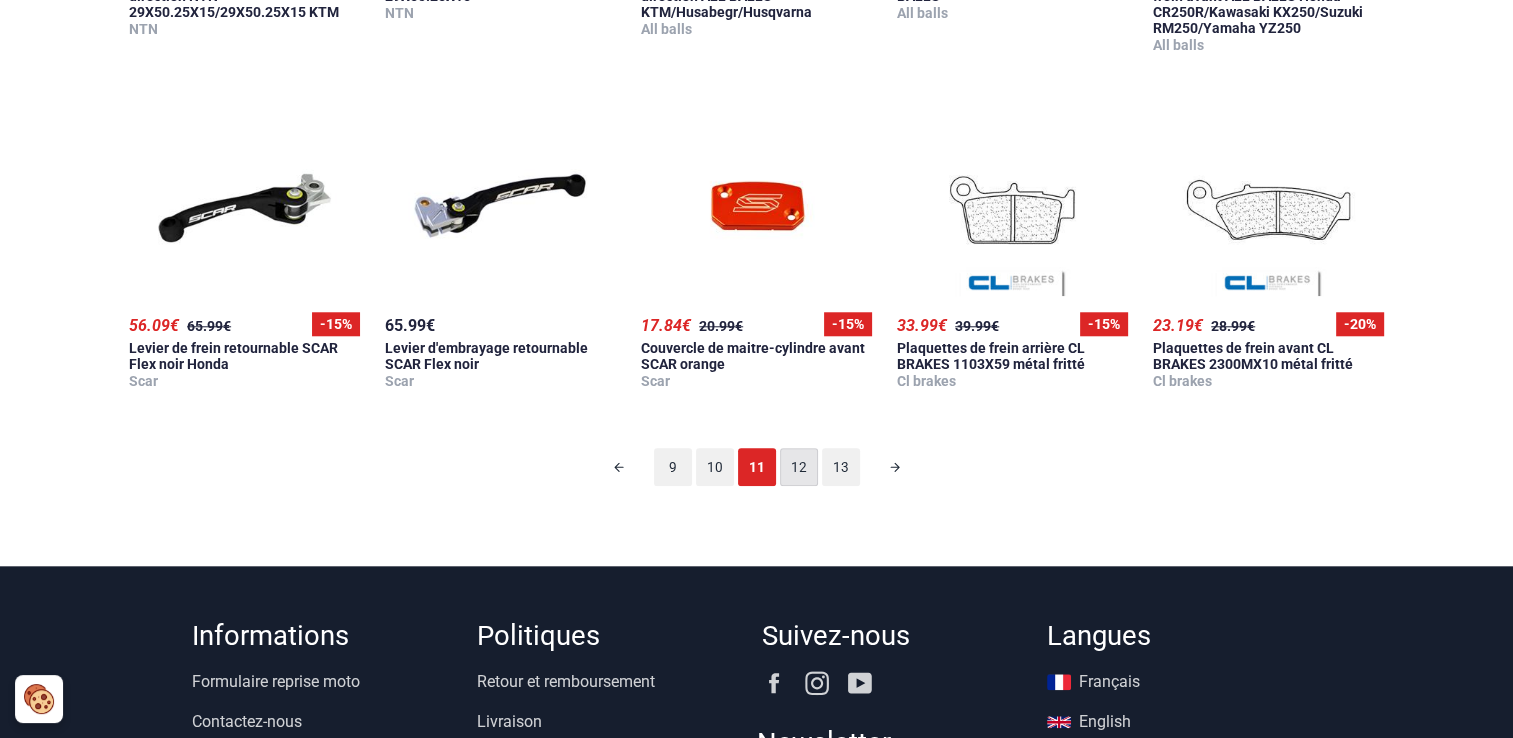click on "12" at bounding box center (799, 467) 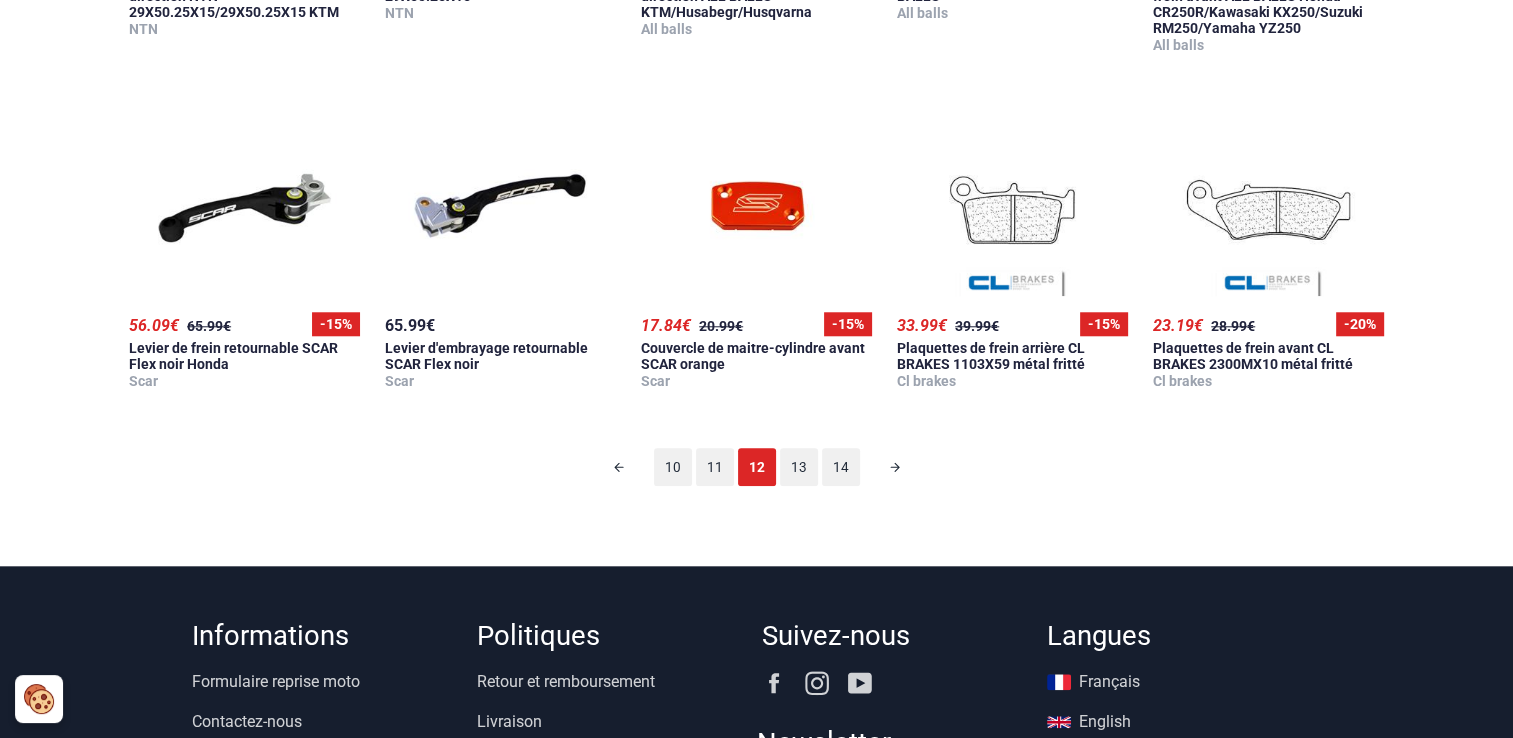 scroll, scrollTop: 124, scrollLeft: 0, axis: vertical 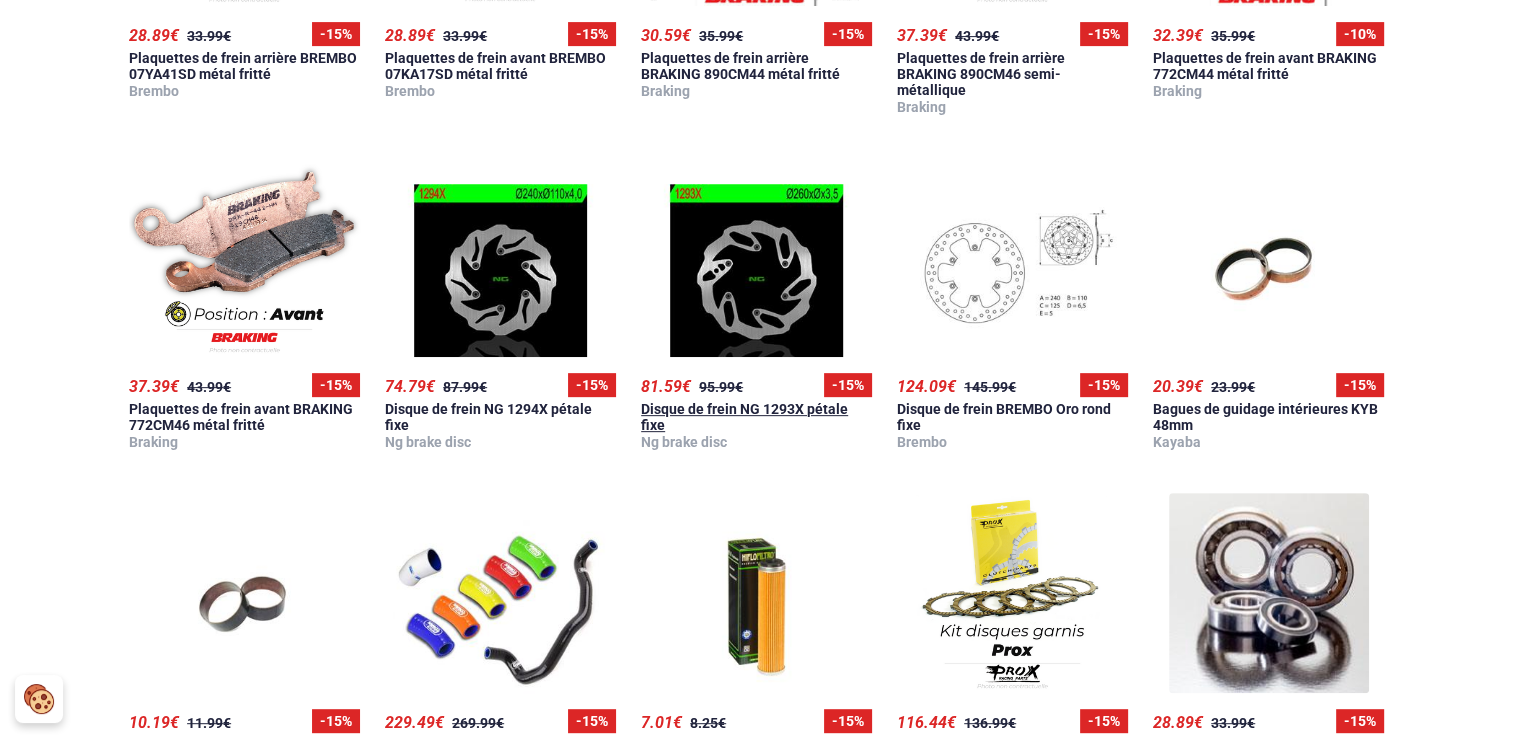 click at bounding box center (756, 257) 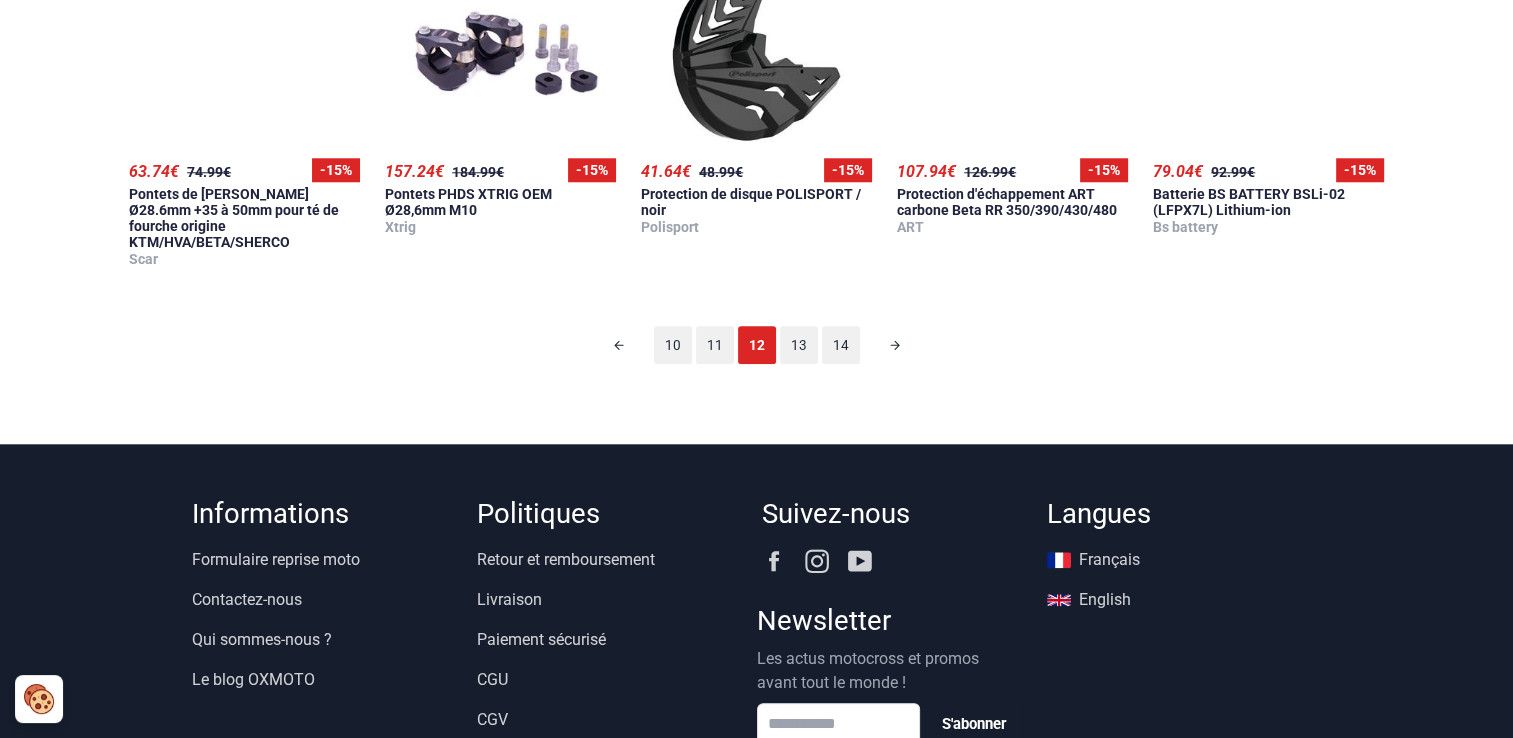 scroll, scrollTop: 2019, scrollLeft: 0, axis: vertical 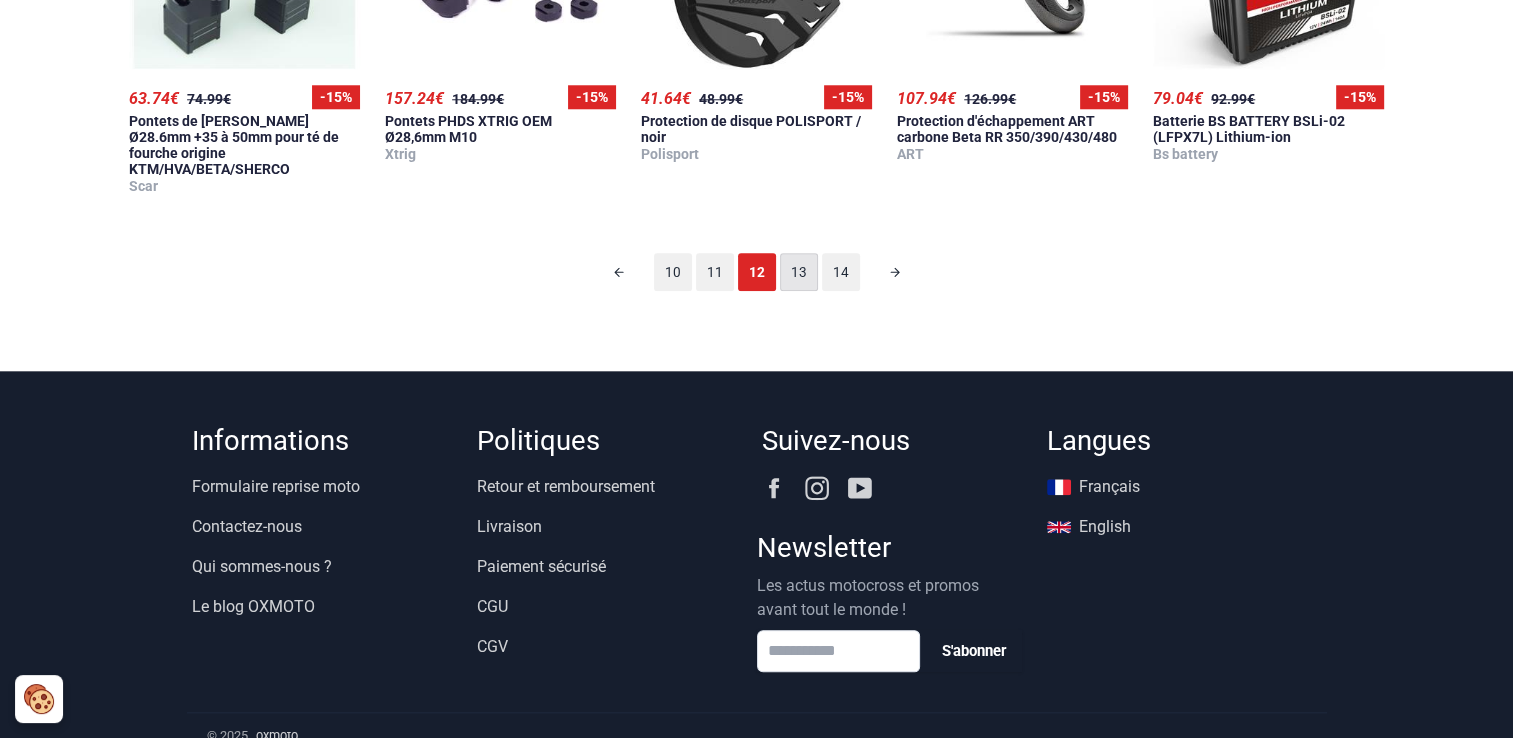 click on "13" at bounding box center [799, 272] 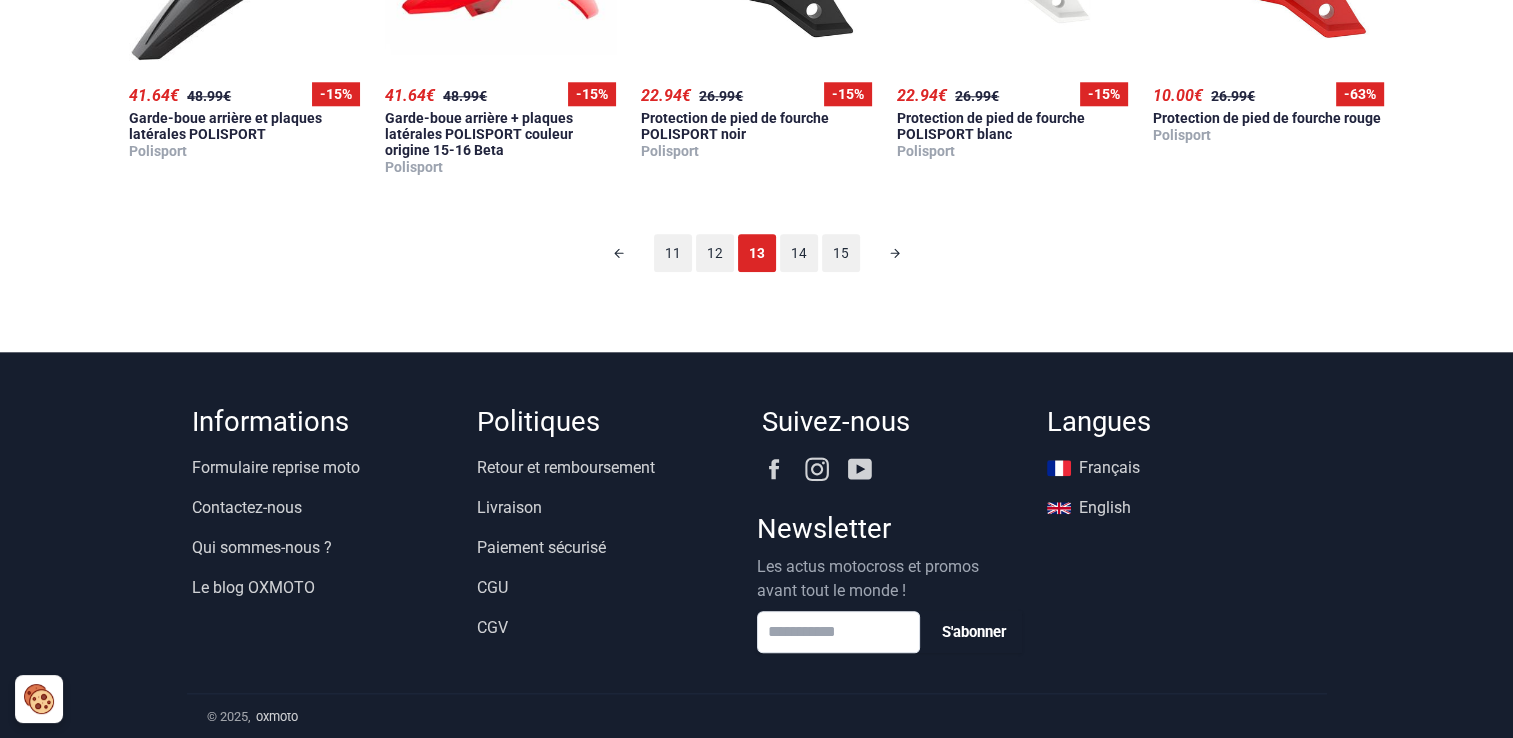 scroll, scrollTop: 124, scrollLeft: 0, axis: vertical 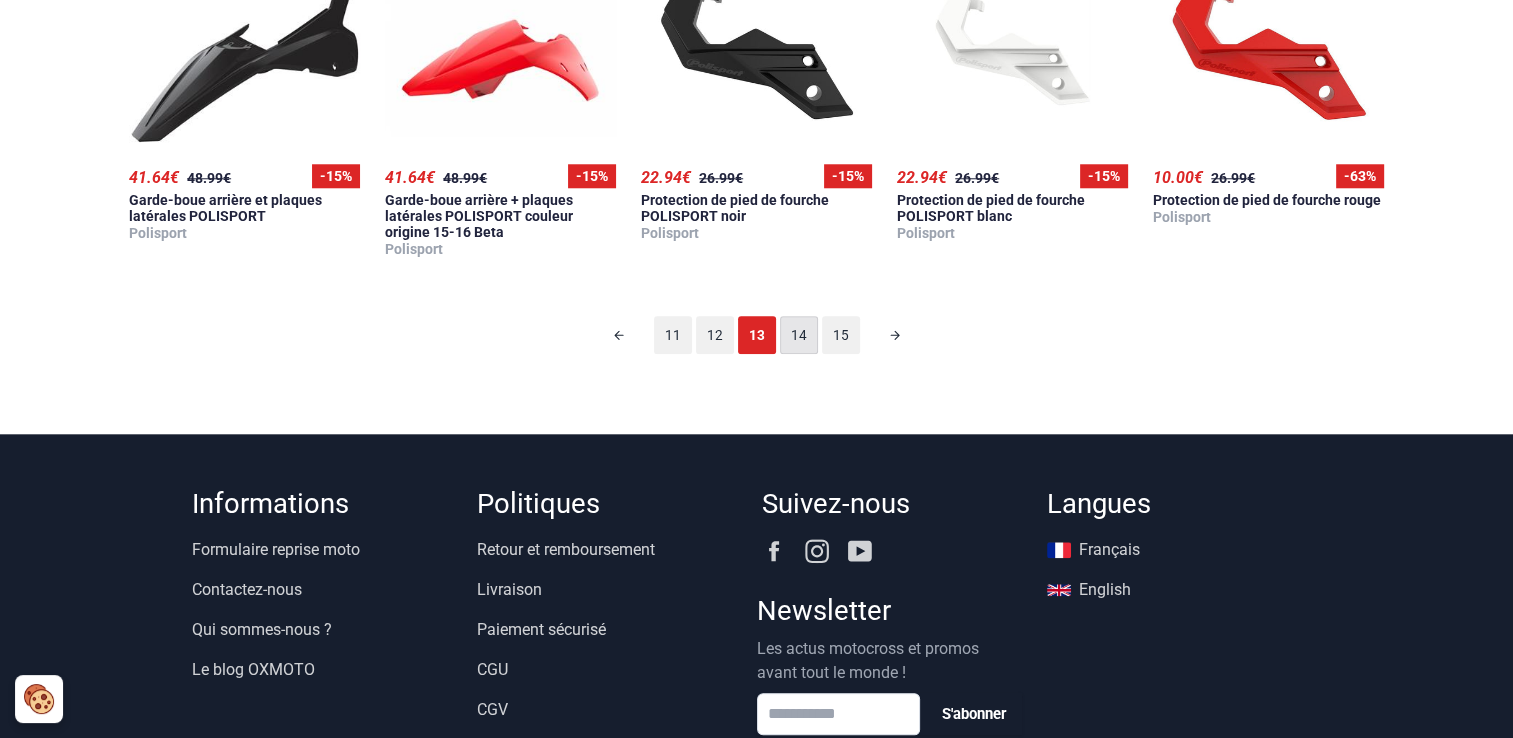 click on "14" at bounding box center (799, 335) 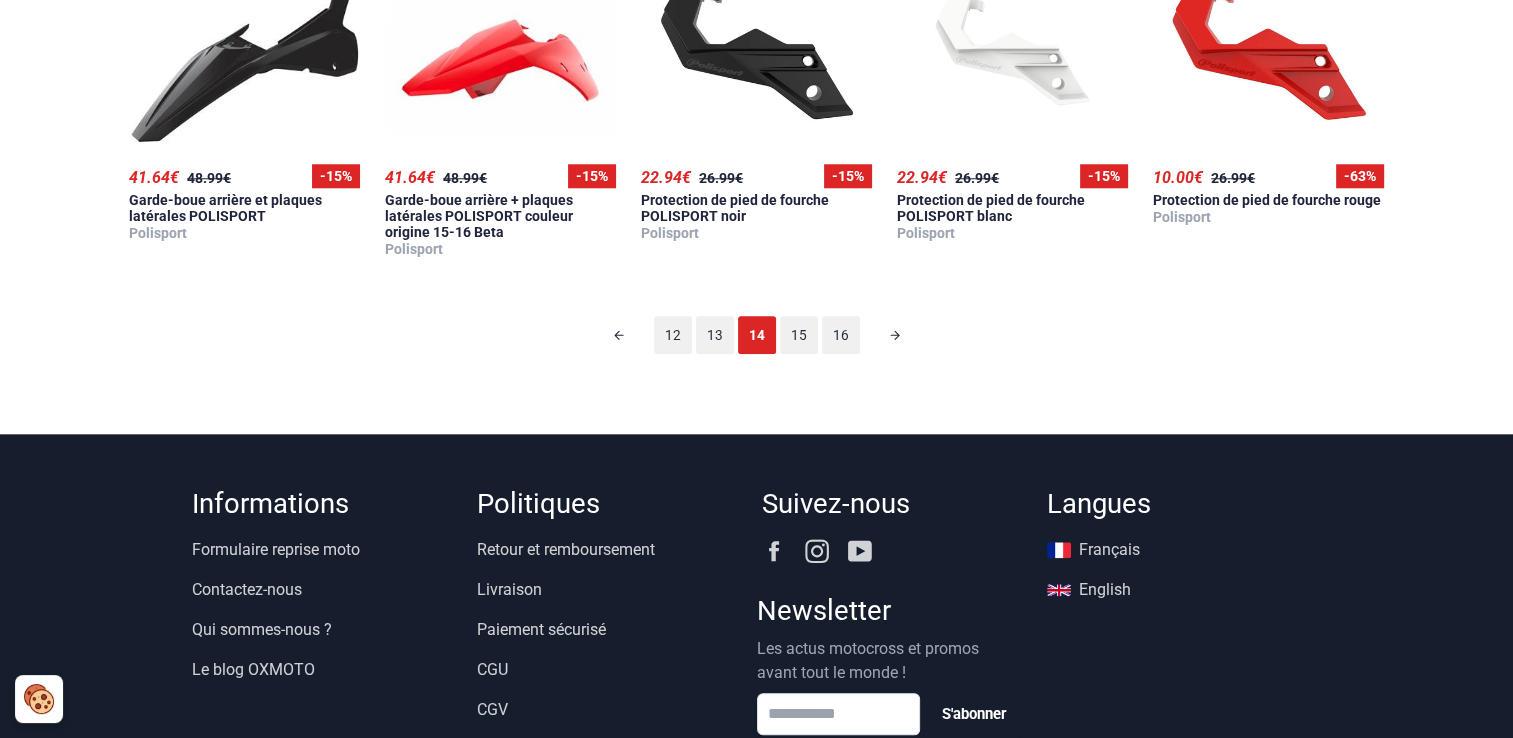 scroll, scrollTop: 124, scrollLeft: 0, axis: vertical 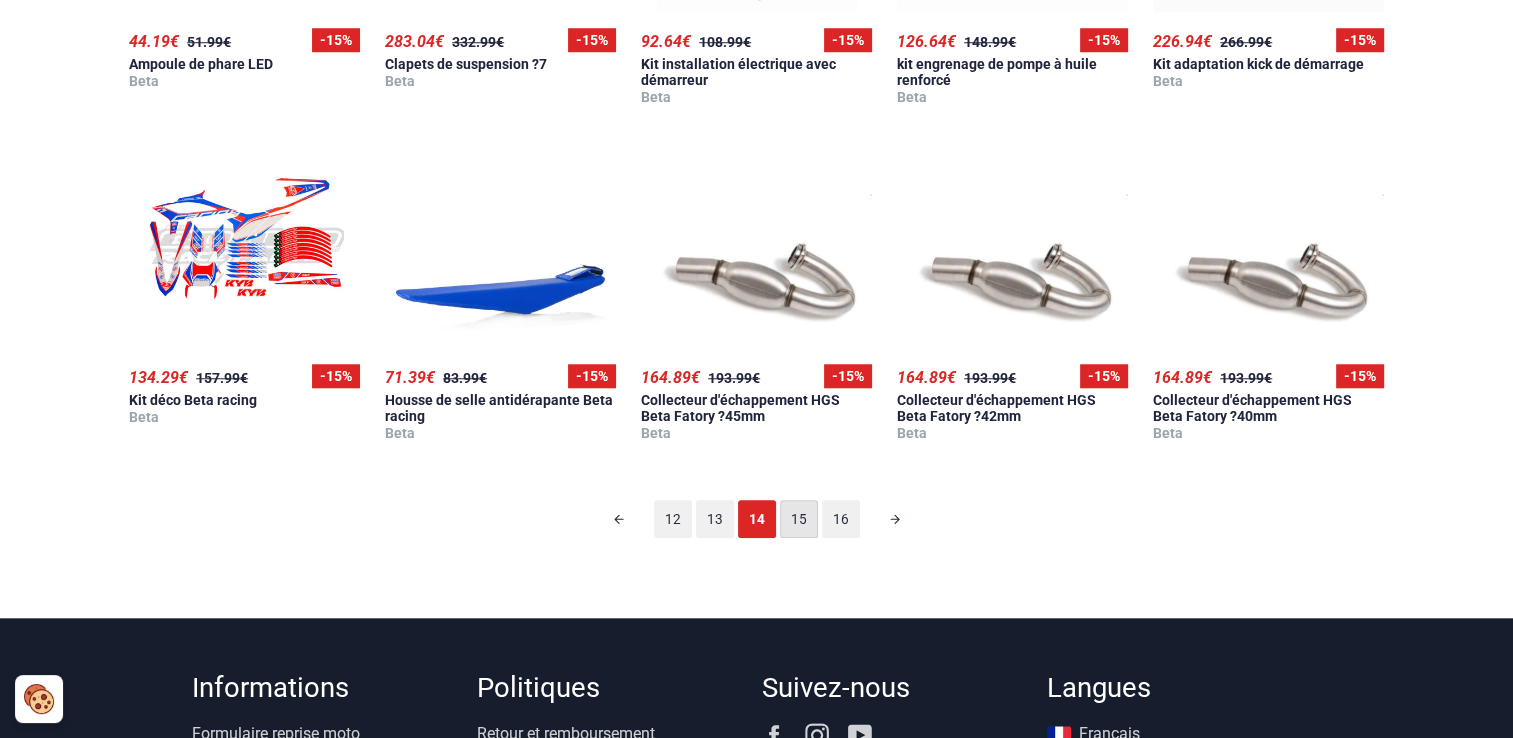 click on "15" at bounding box center (799, 519) 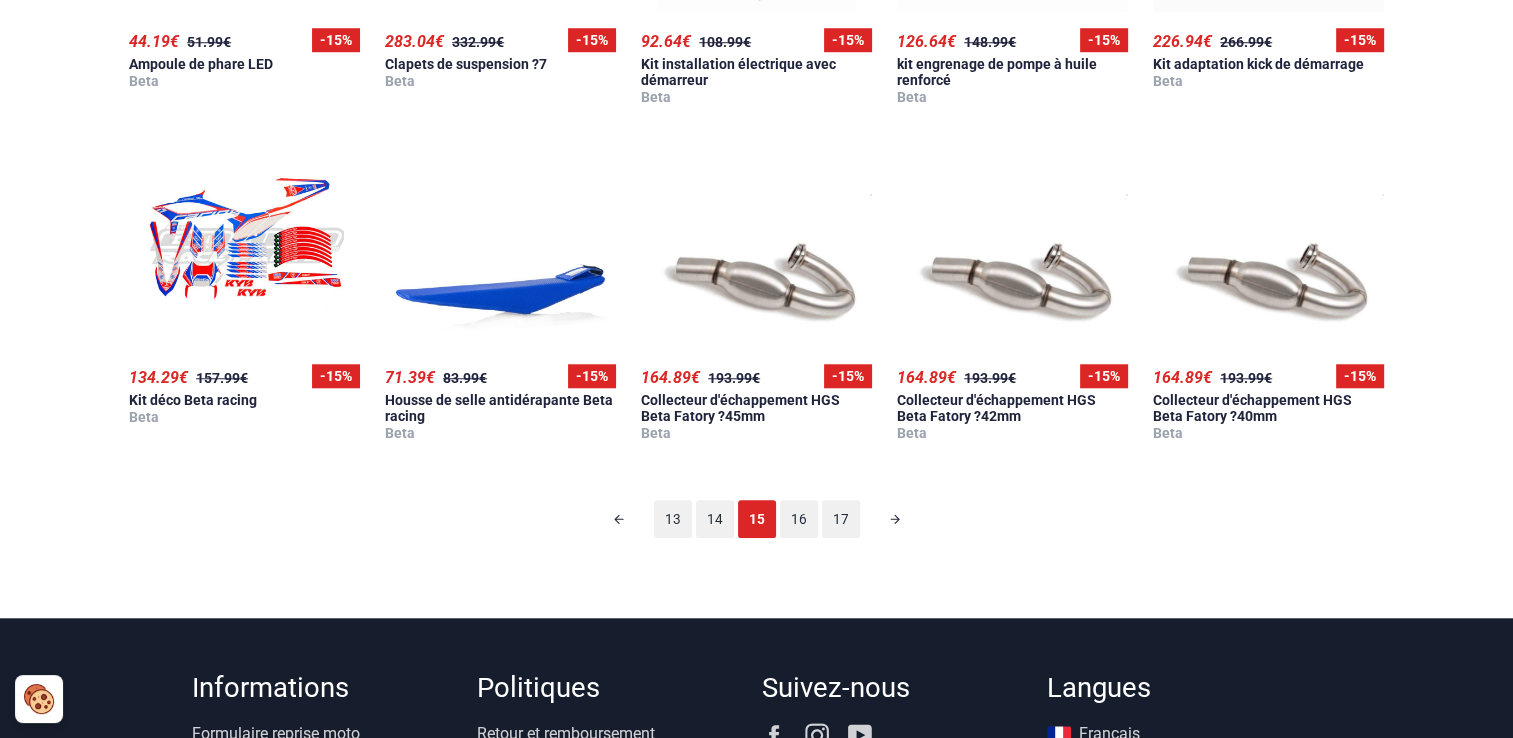 scroll, scrollTop: 124, scrollLeft: 0, axis: vertical 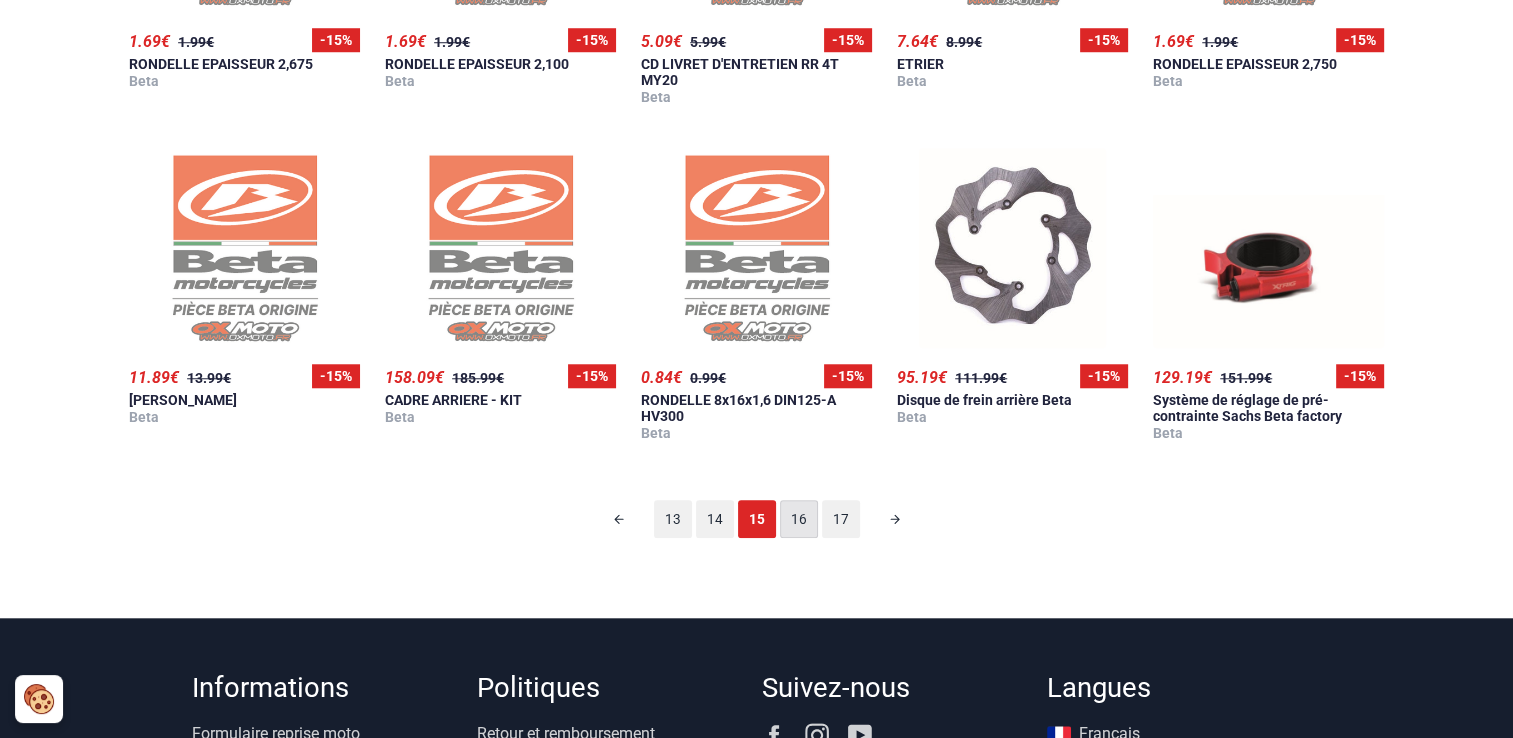 click on "16" at bounding box center [799, 519] 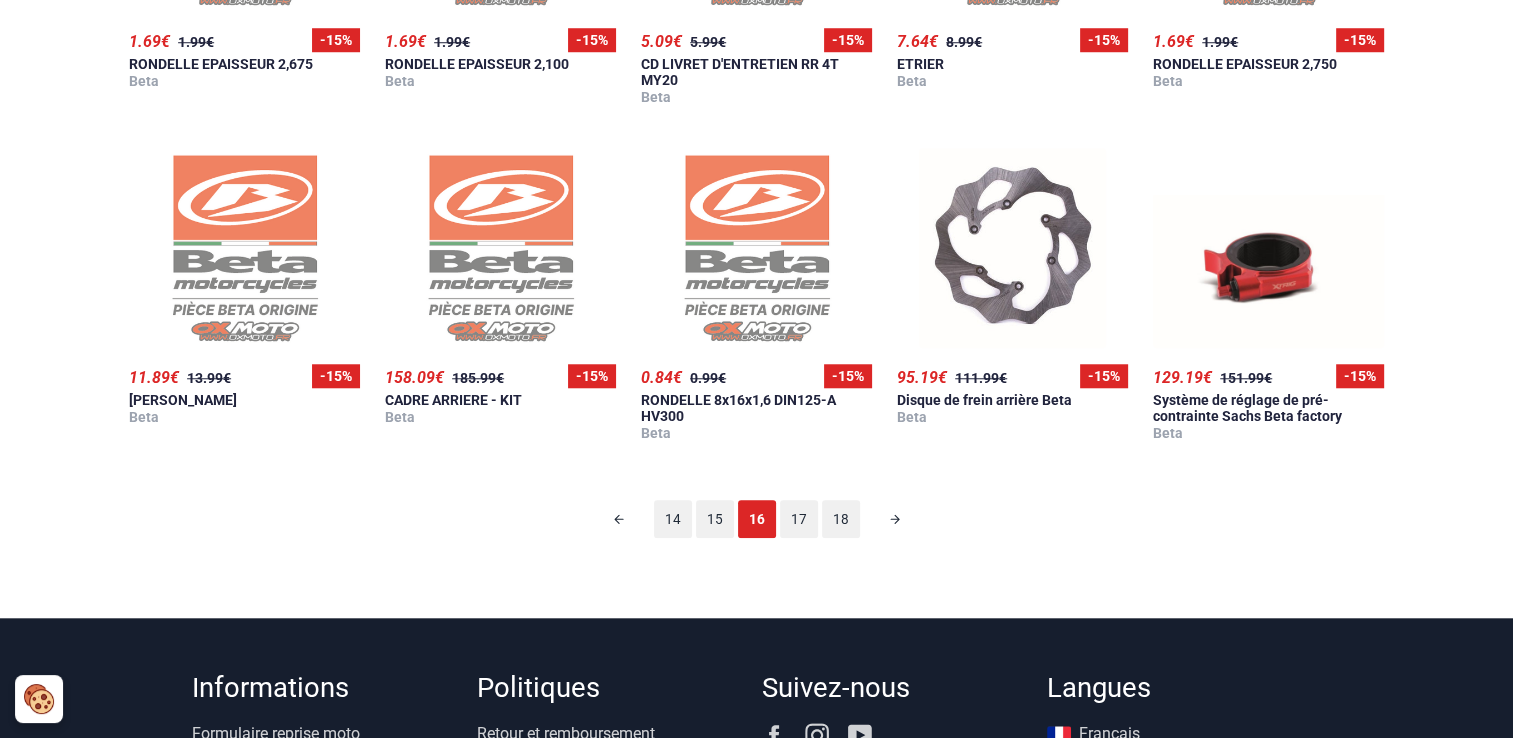 scroll, scrollTop: 124, scrollLeft: 0, axis: vertical 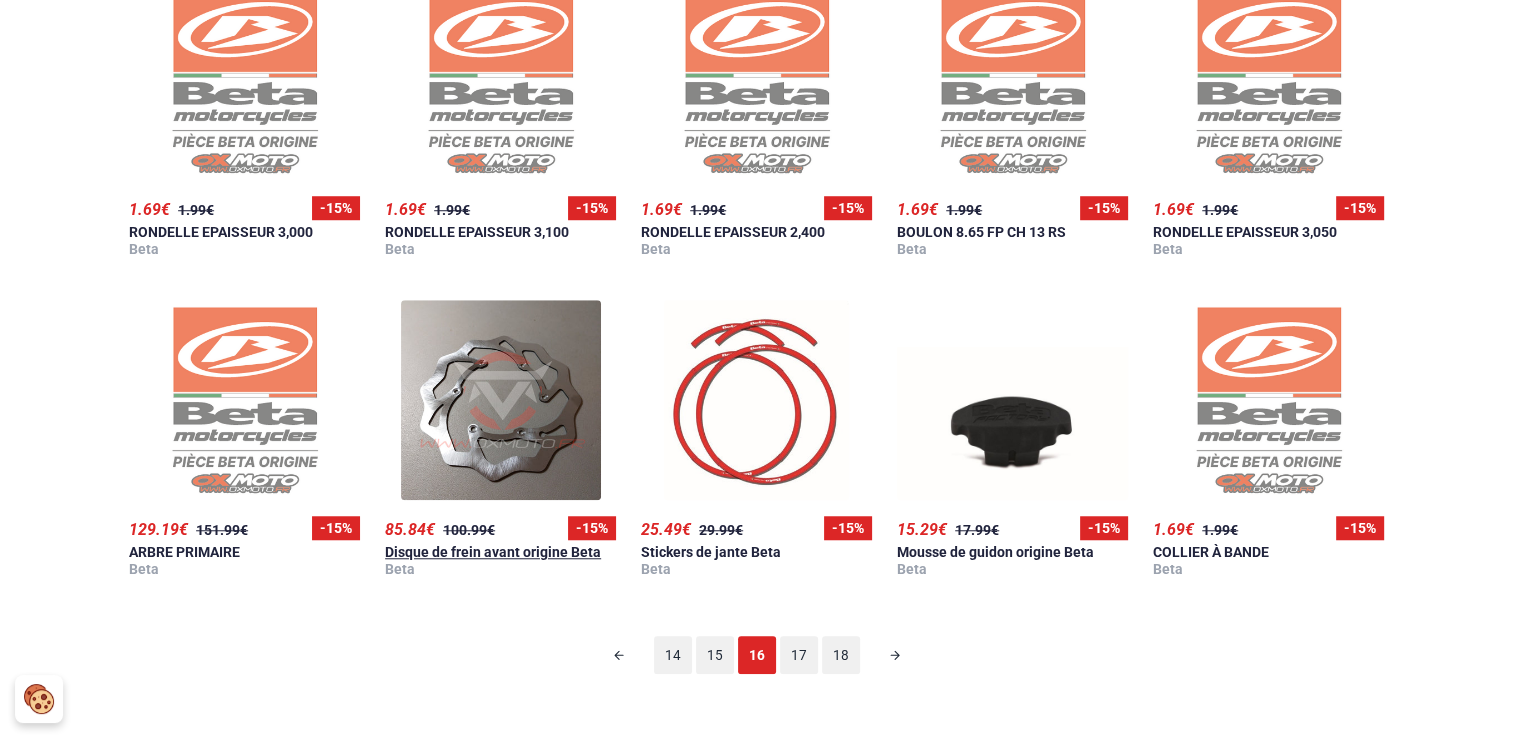click at bounding box center (501, 400) 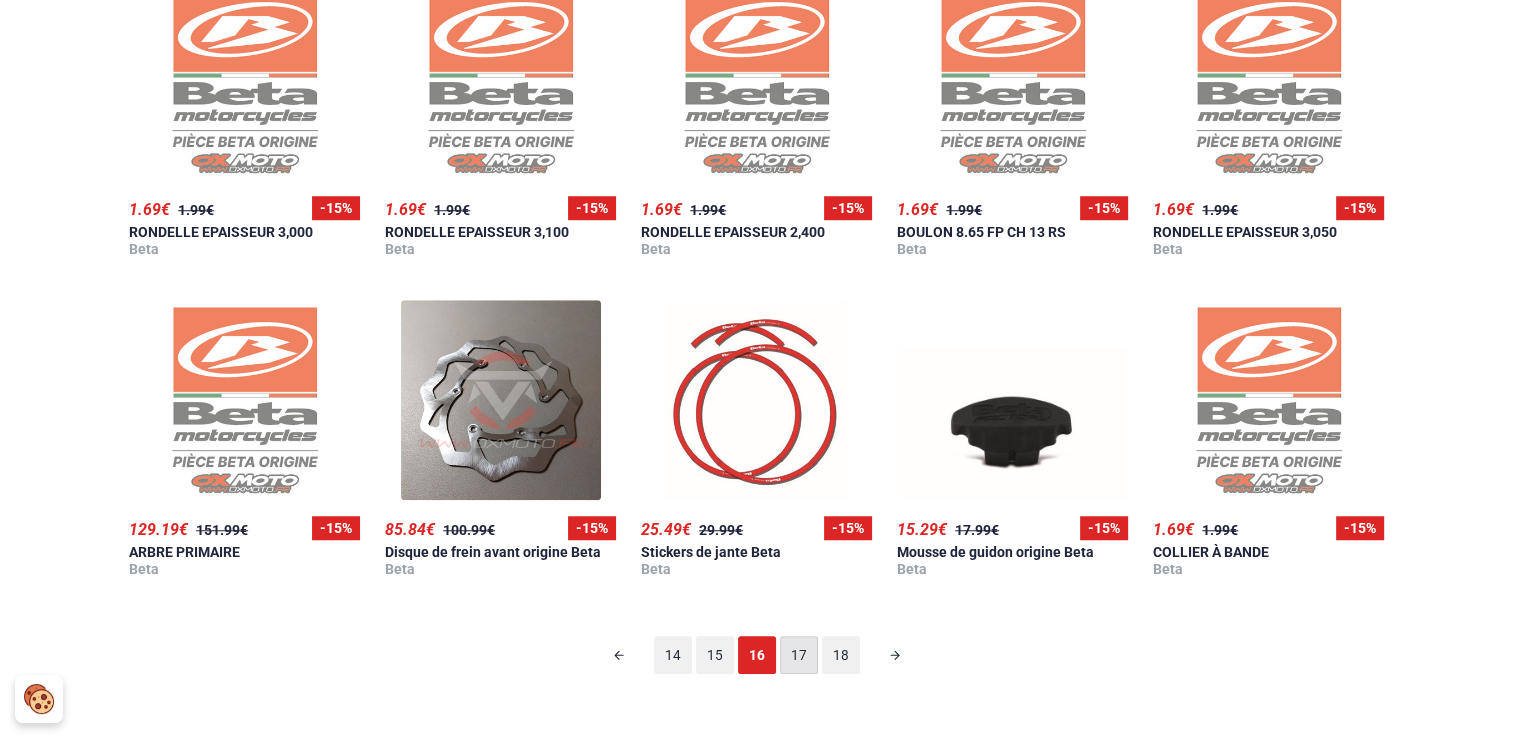 click on "17" at bounding box center [799, 655] 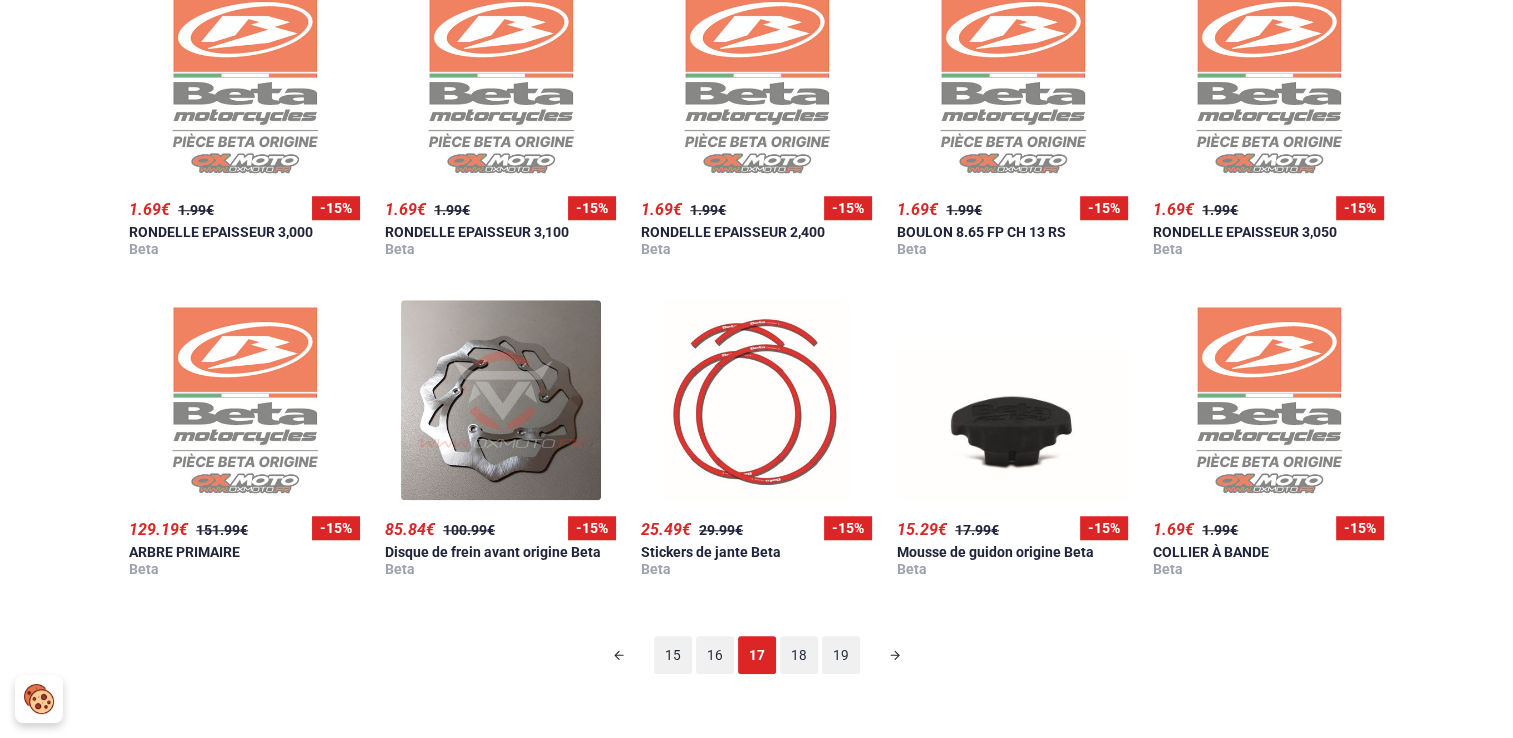 scroll, scrollTop: 124, scrollLeft: 0, axis: vertical 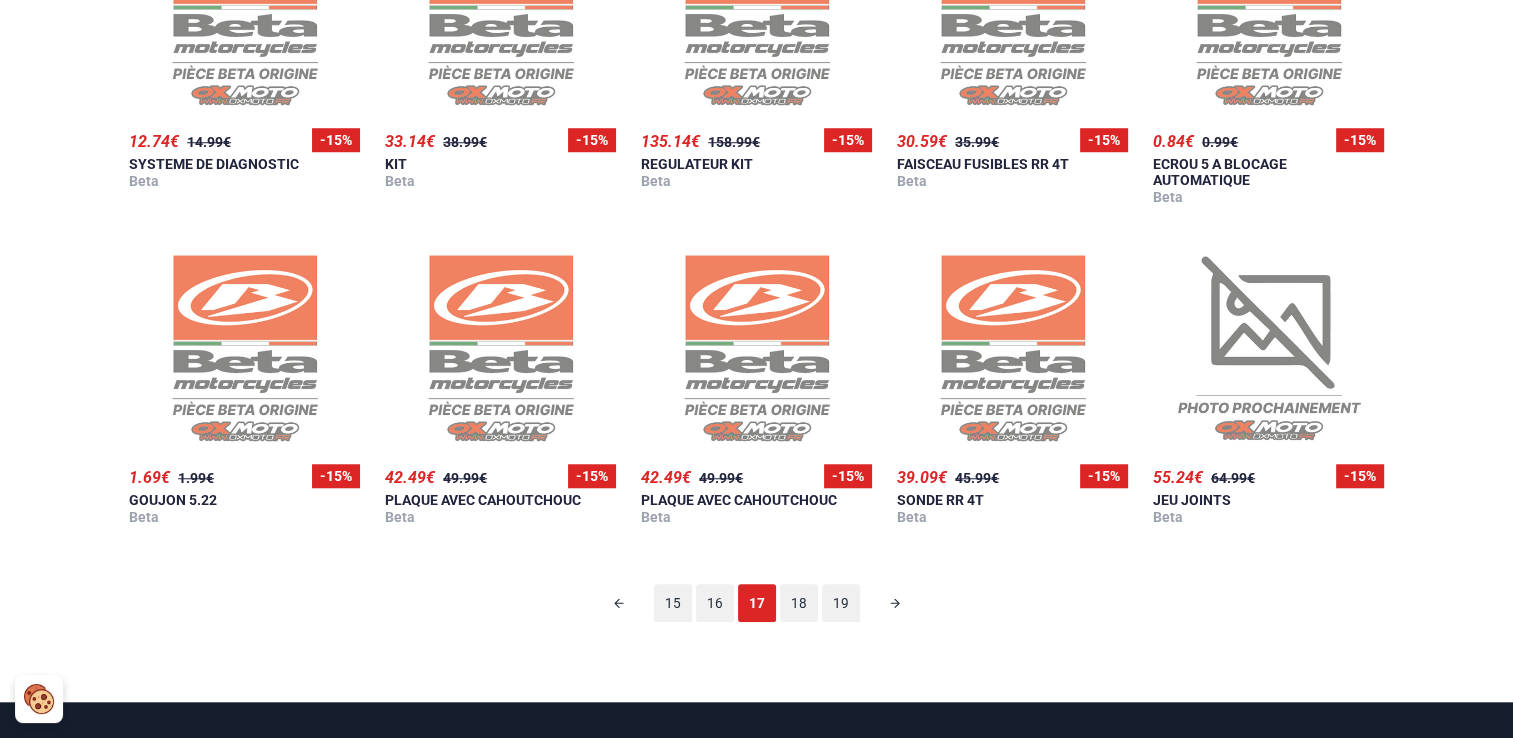 click on "18" at bounding box center [799, 603] 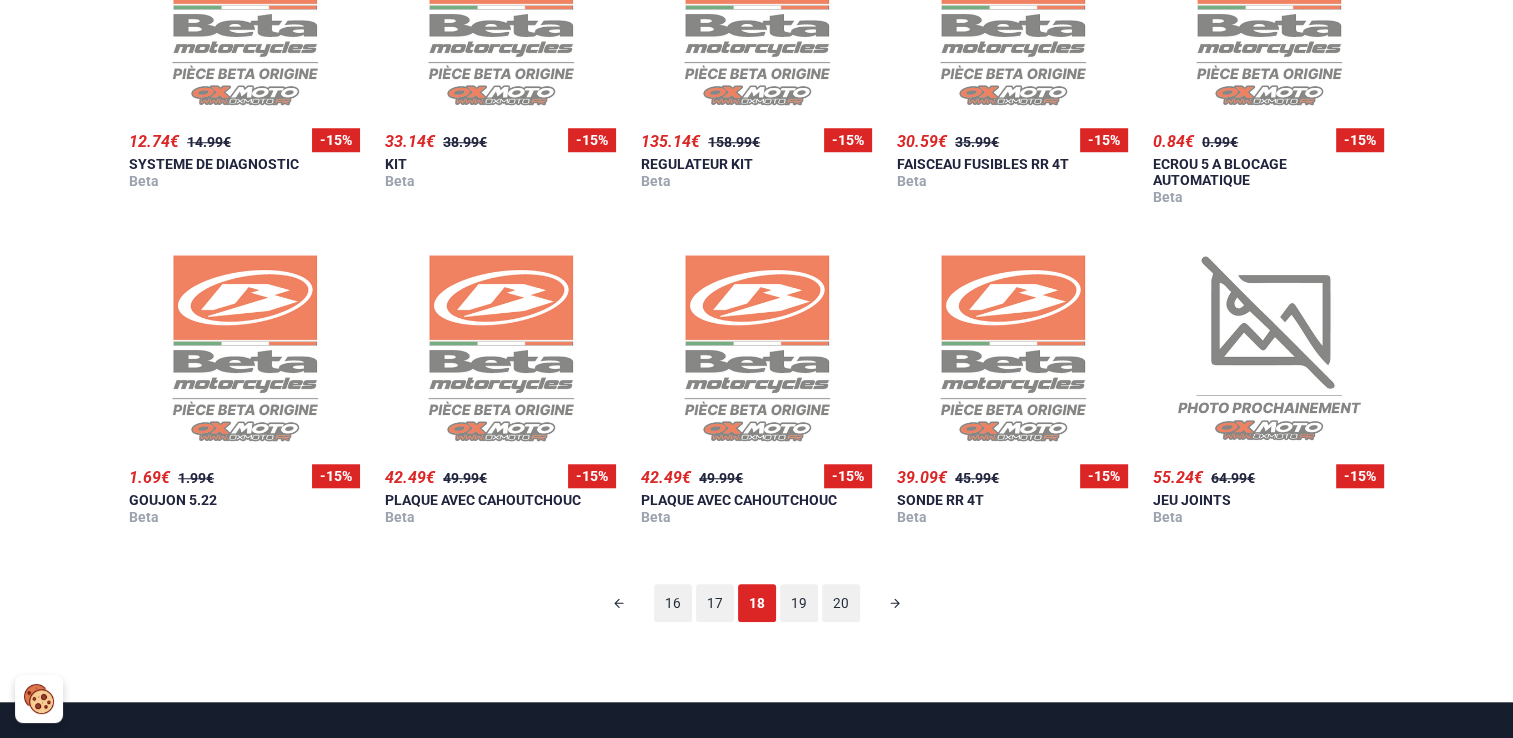 scroll, scrollTop: 124, scrollLeft: 0, axis: vertical 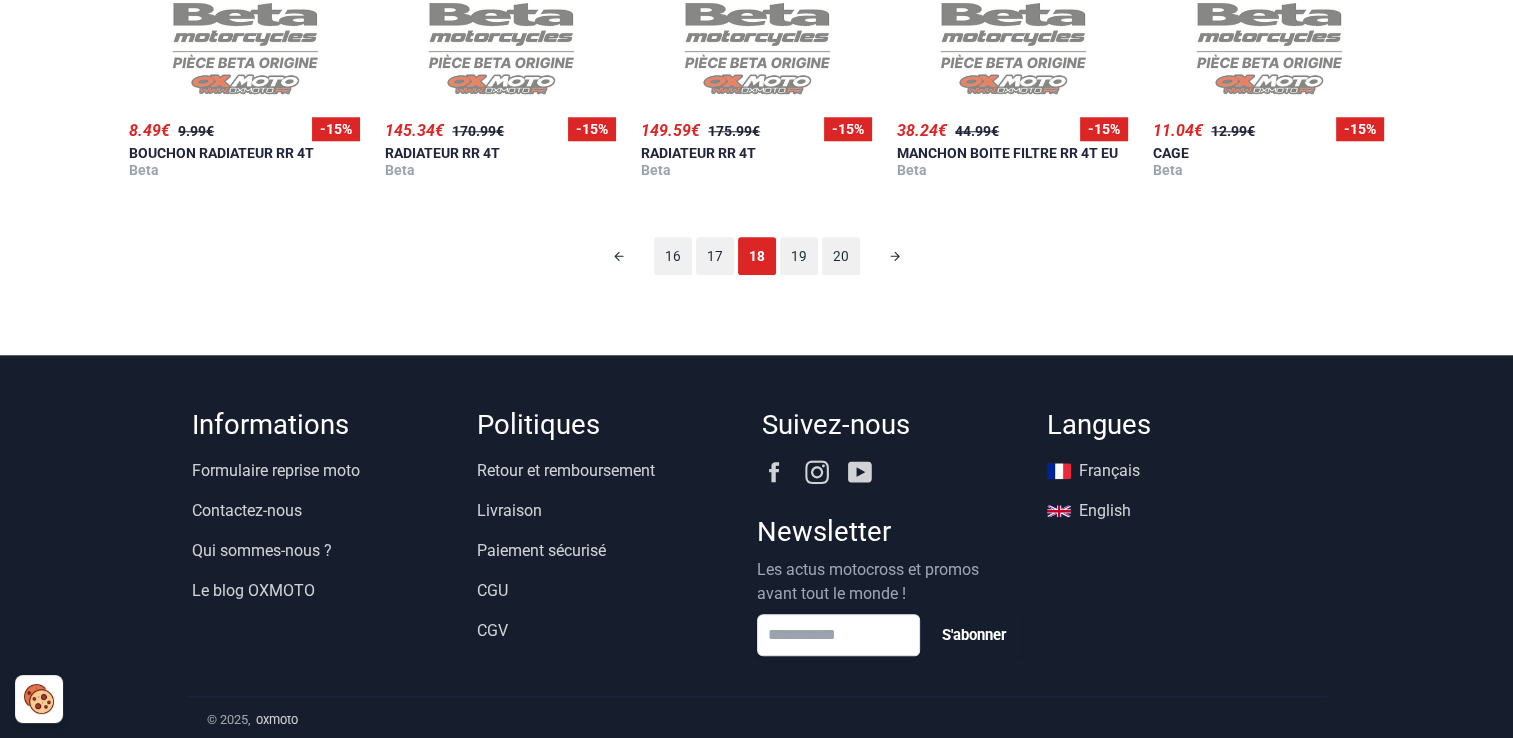click on "19" at bounding box center [799, 256] 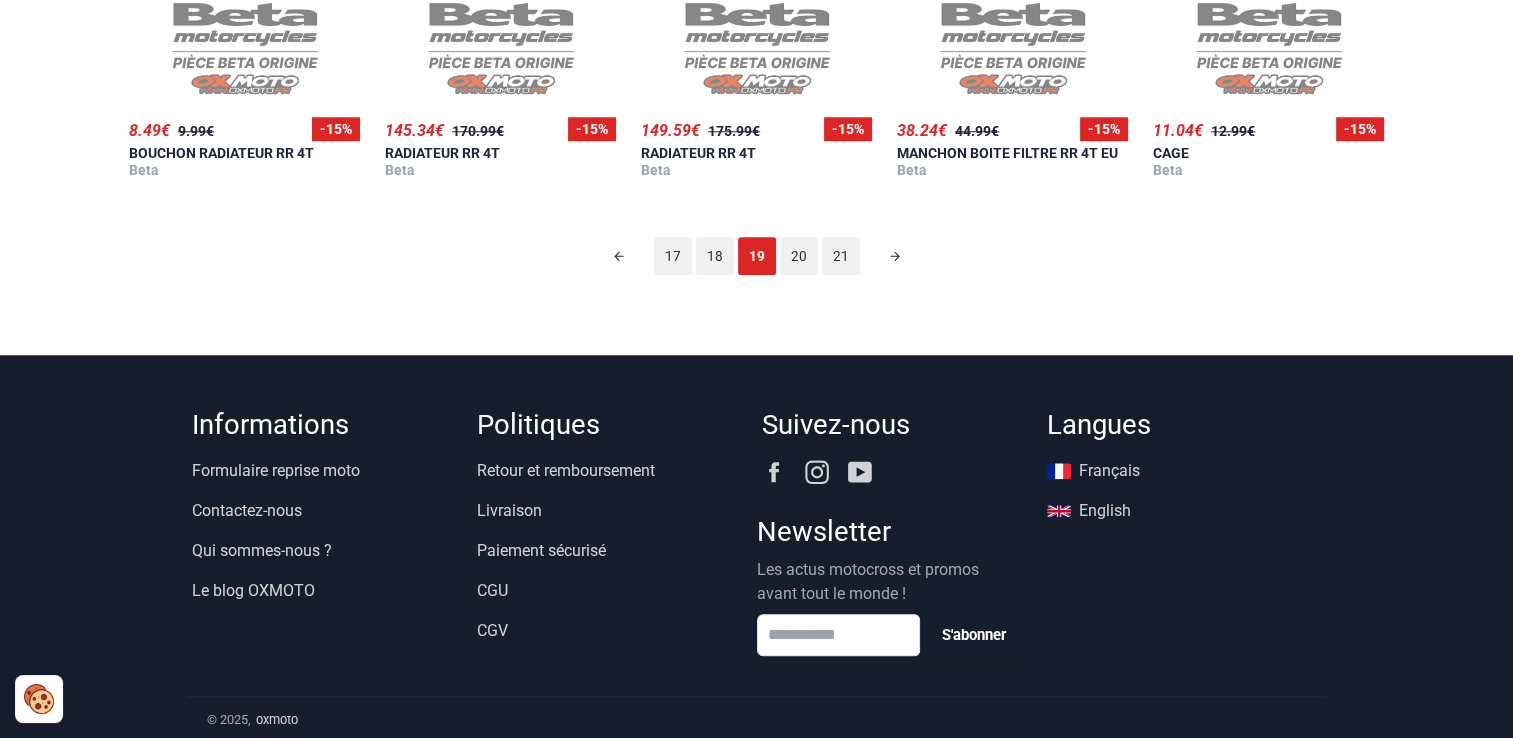 scroll, scrollTop: 124, scrollLeft: 0, axis: vertical 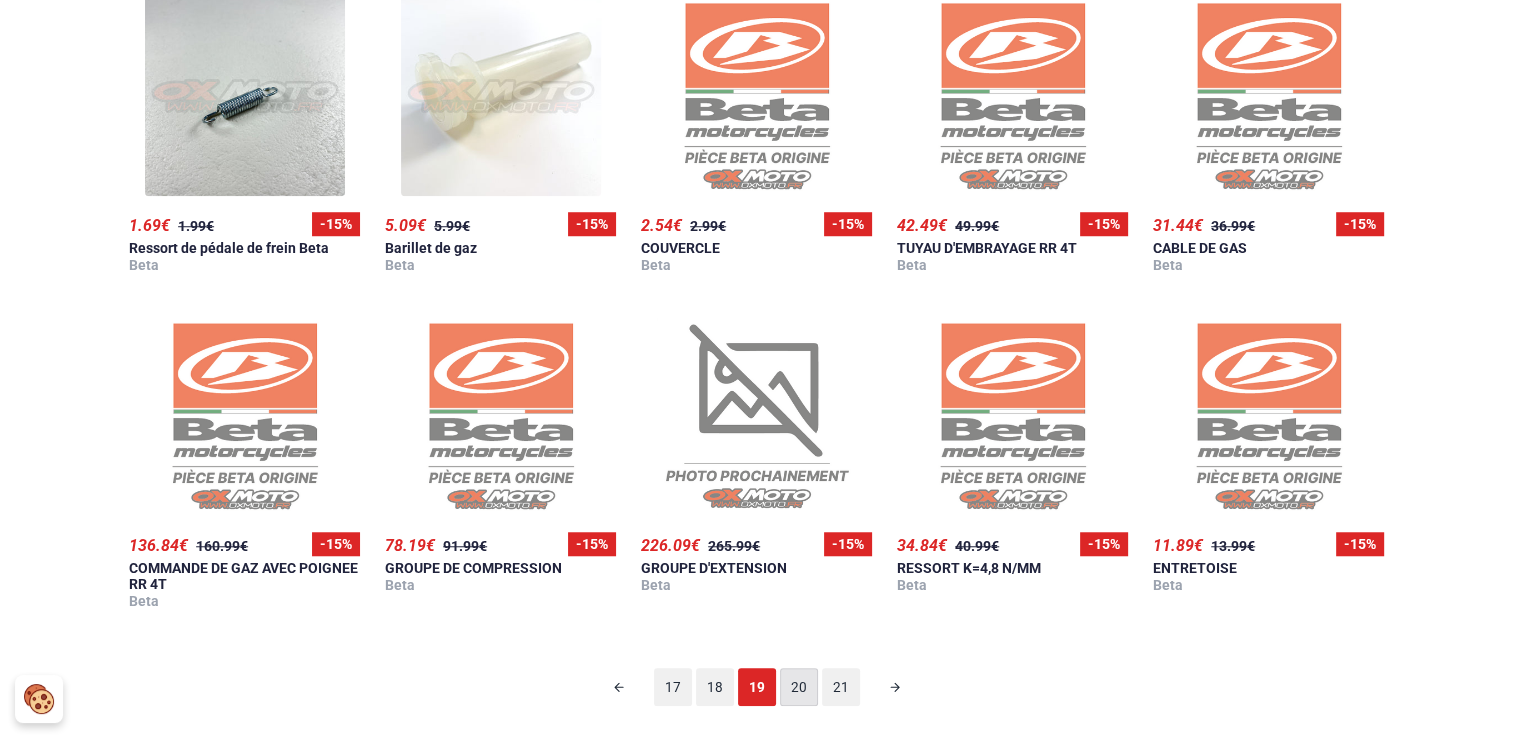 click on "20" at bounding box center (799, 687) 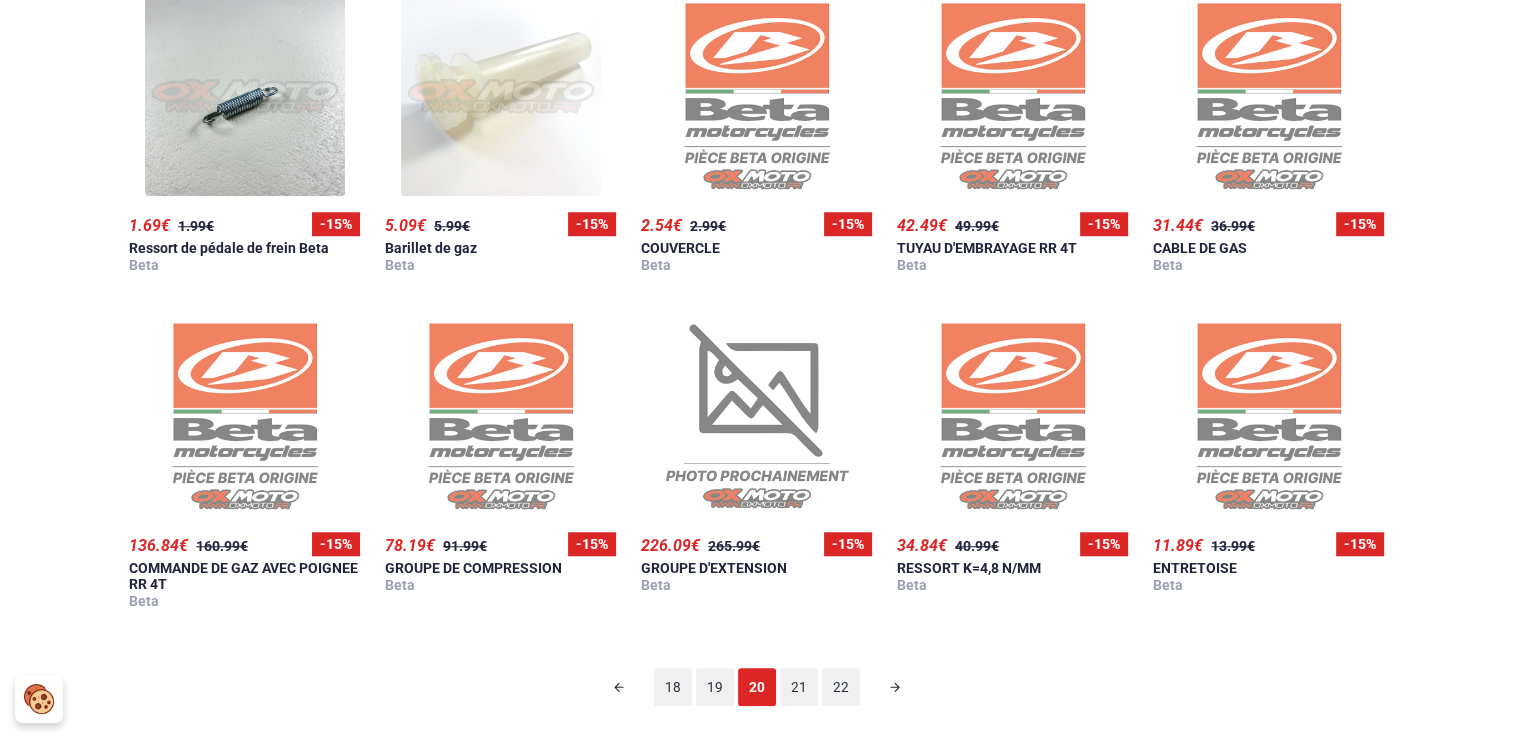 scroll, scrollTop: 124, scrollLeft: 0, axis: vertical 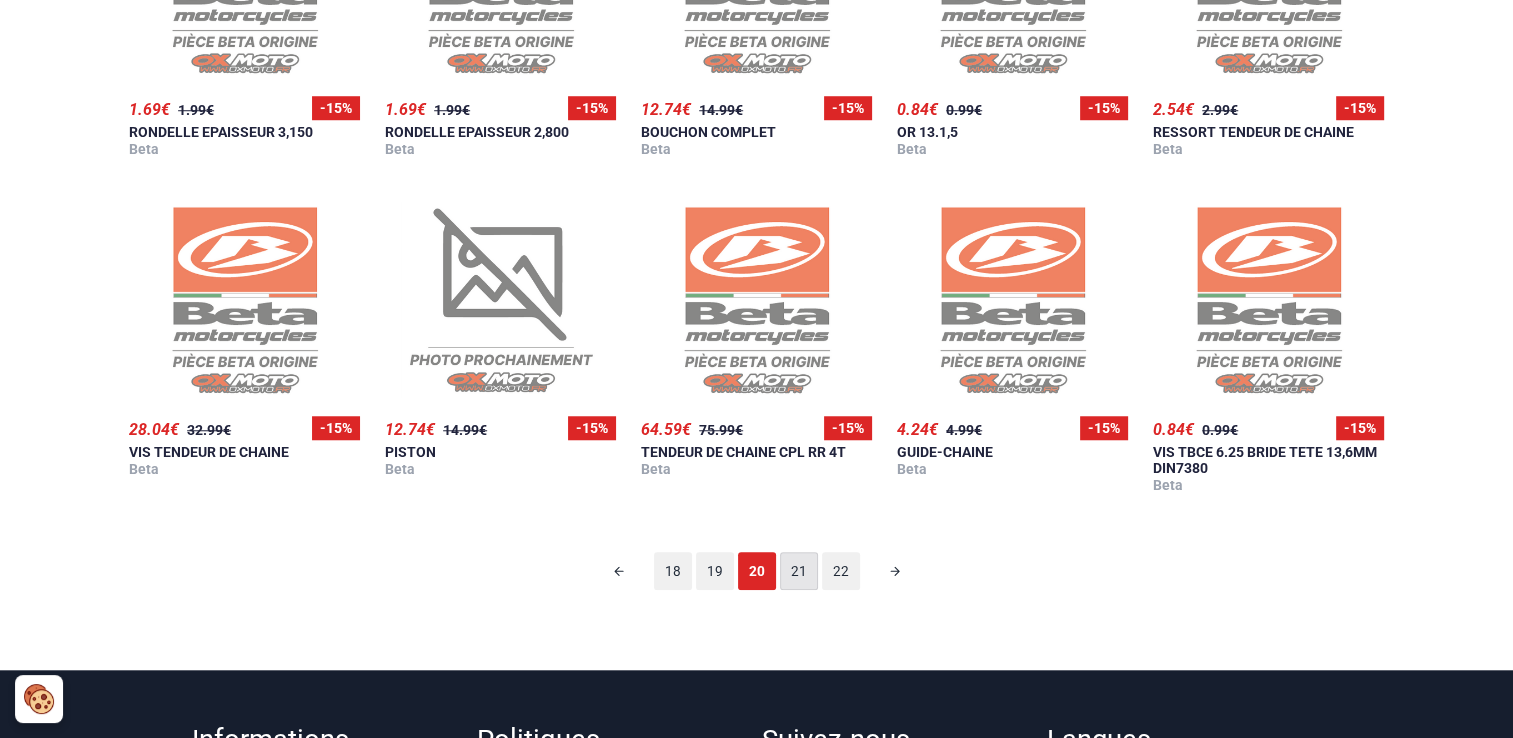 click on "21" at bounding box center [799, 571] 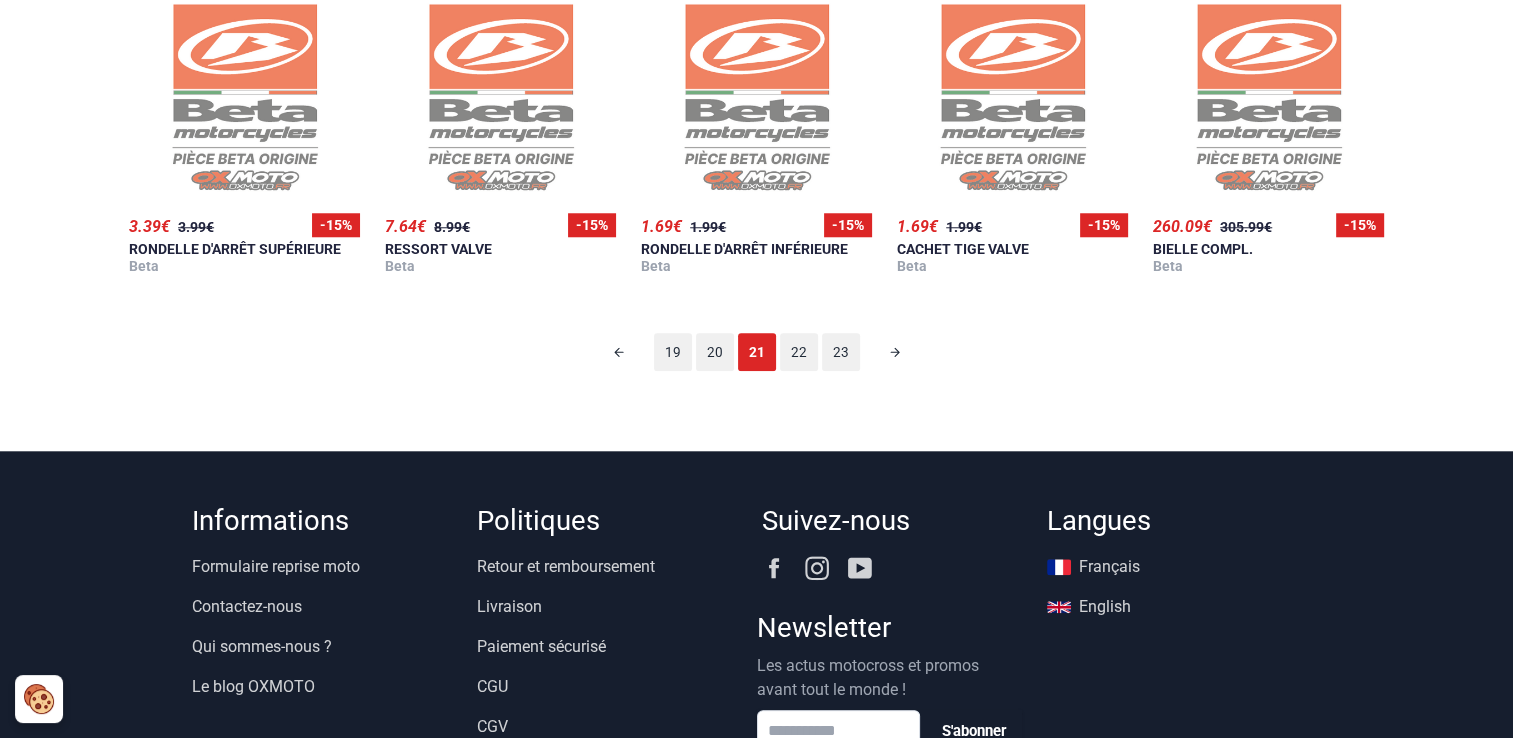 scroll, scrollTop: 1939, scrollLeft: 0, axis: vertical 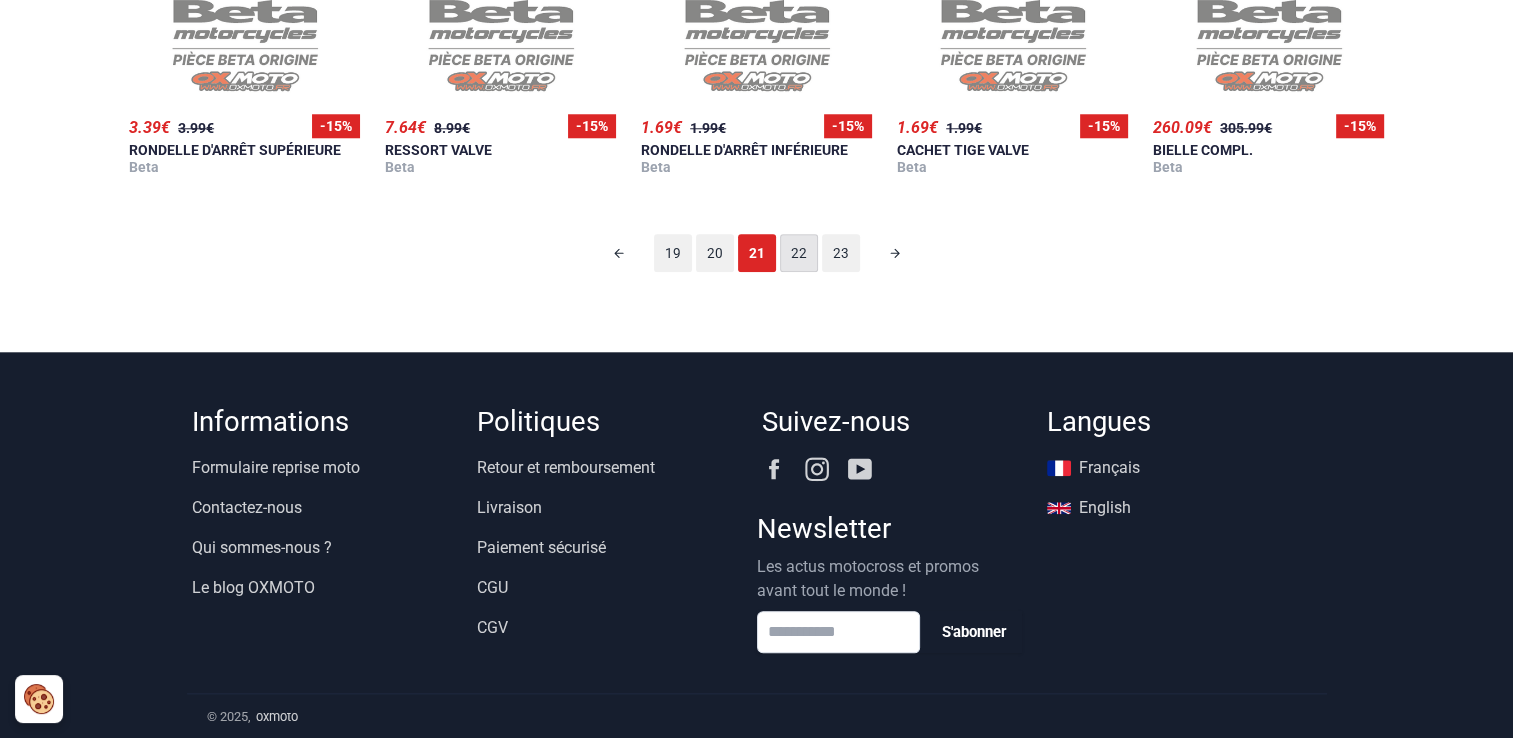click on "22" at bounding box center [799, 253] 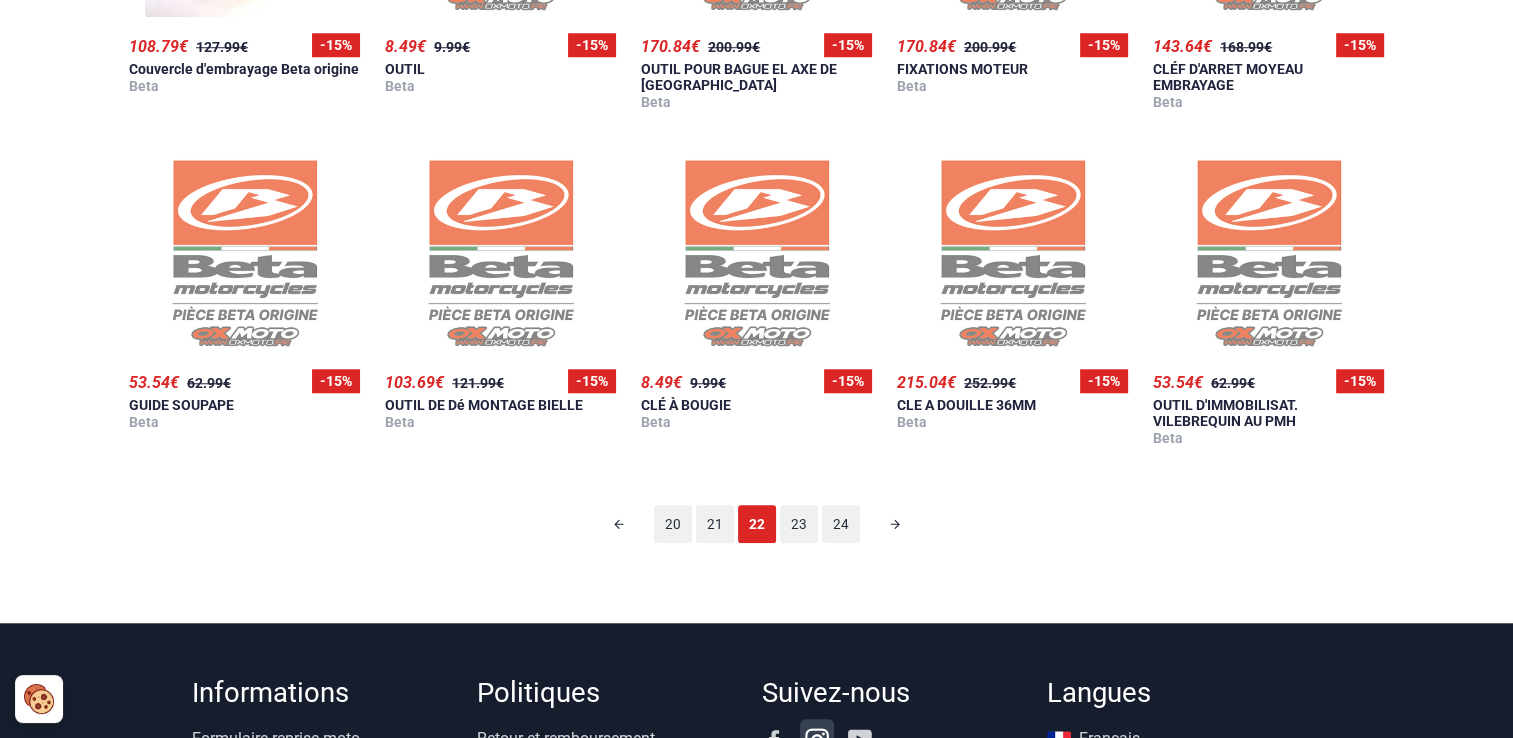 scroll, scrollTop: 1971, scrollLeft: 0, axis: vertical 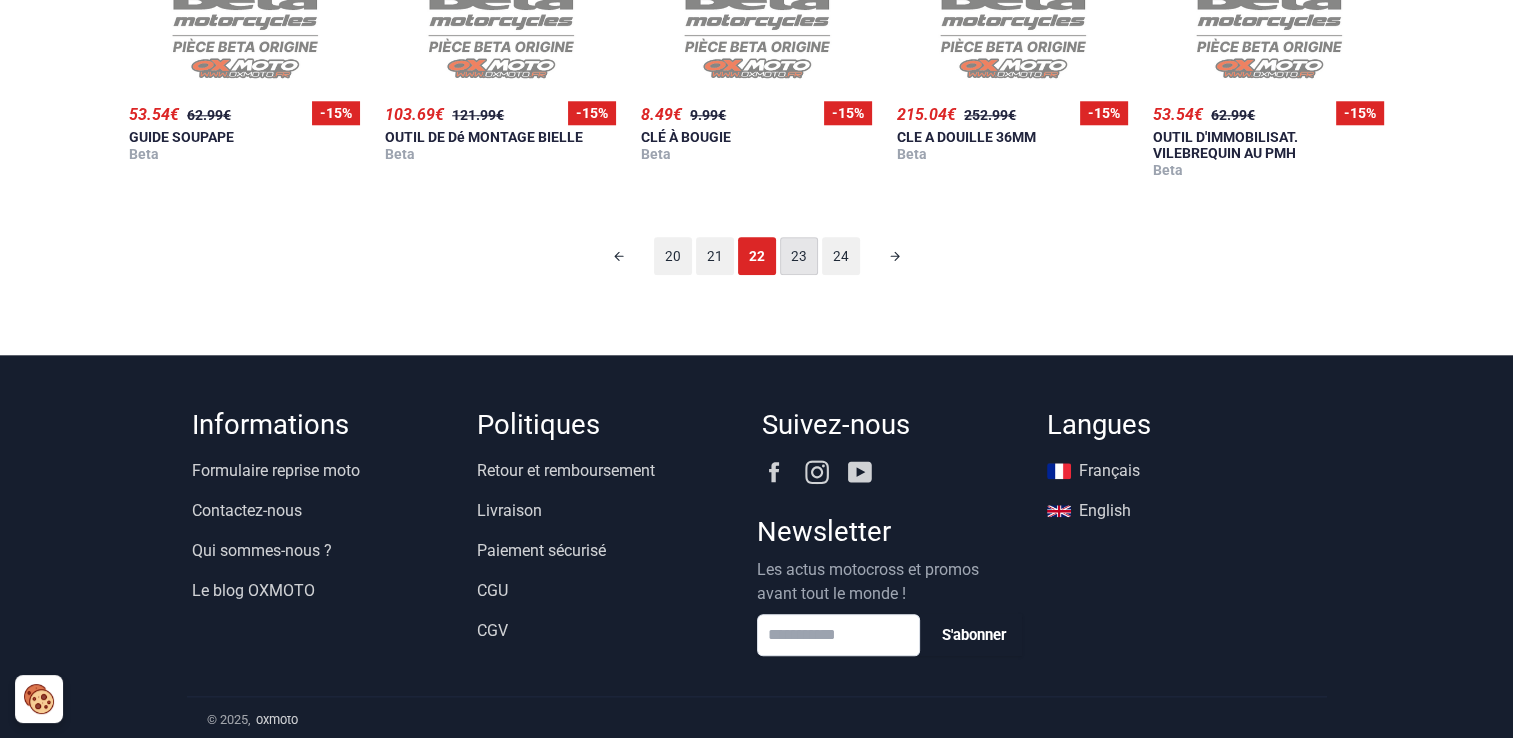 click on "23" at bounding box center [799, 256] 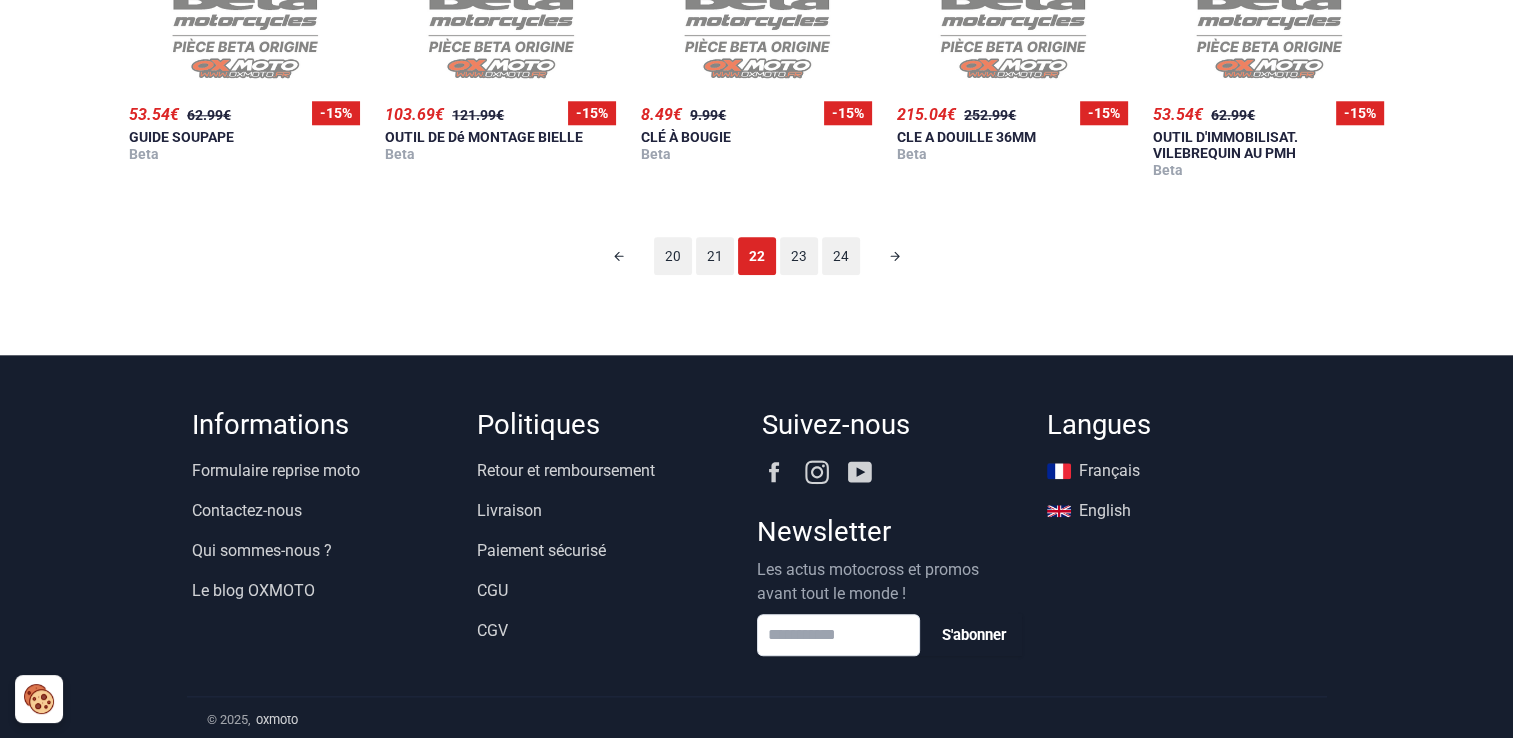 scroll, scrollTop: 124, scrollLeft: 0, axis: vertical 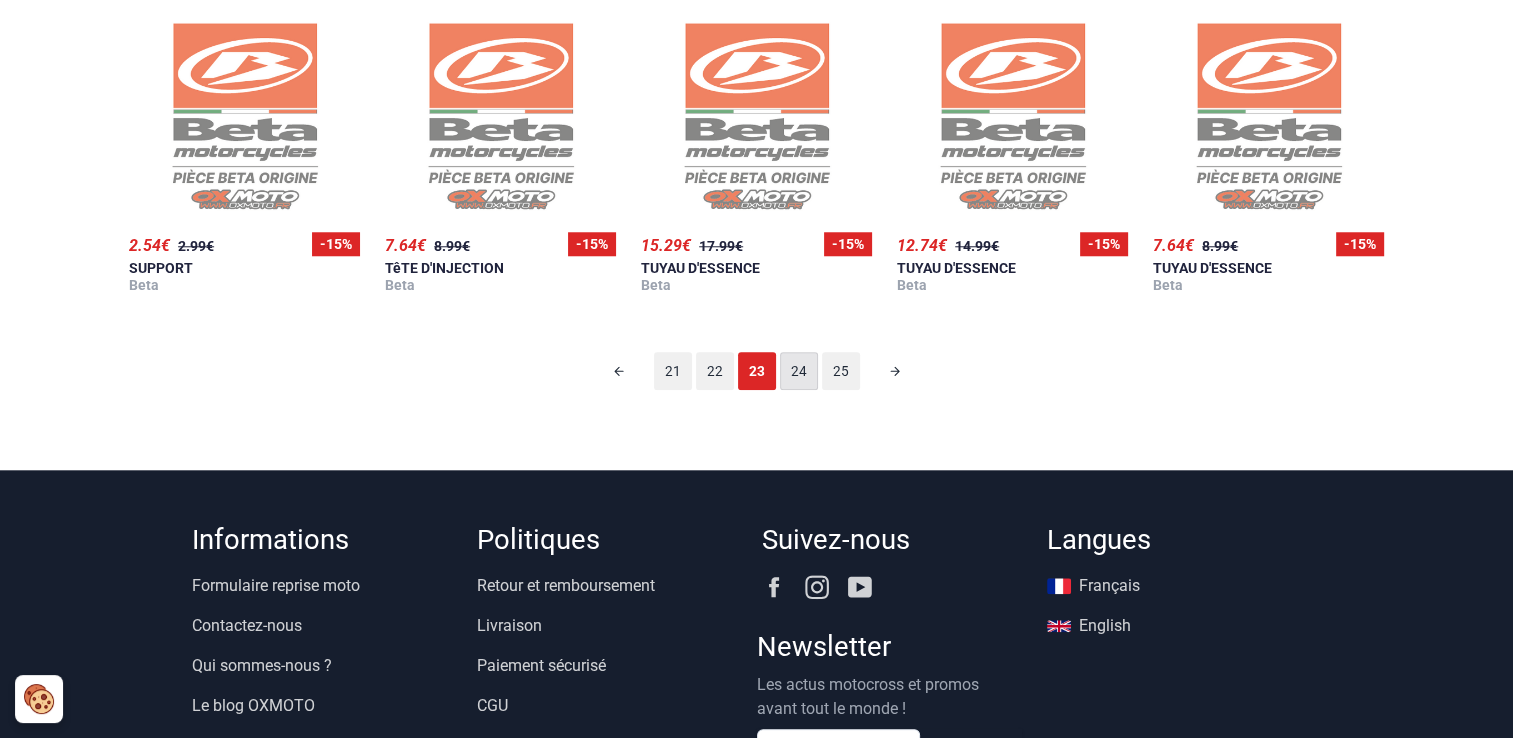 click on "24" at bounding box center [799, 371] 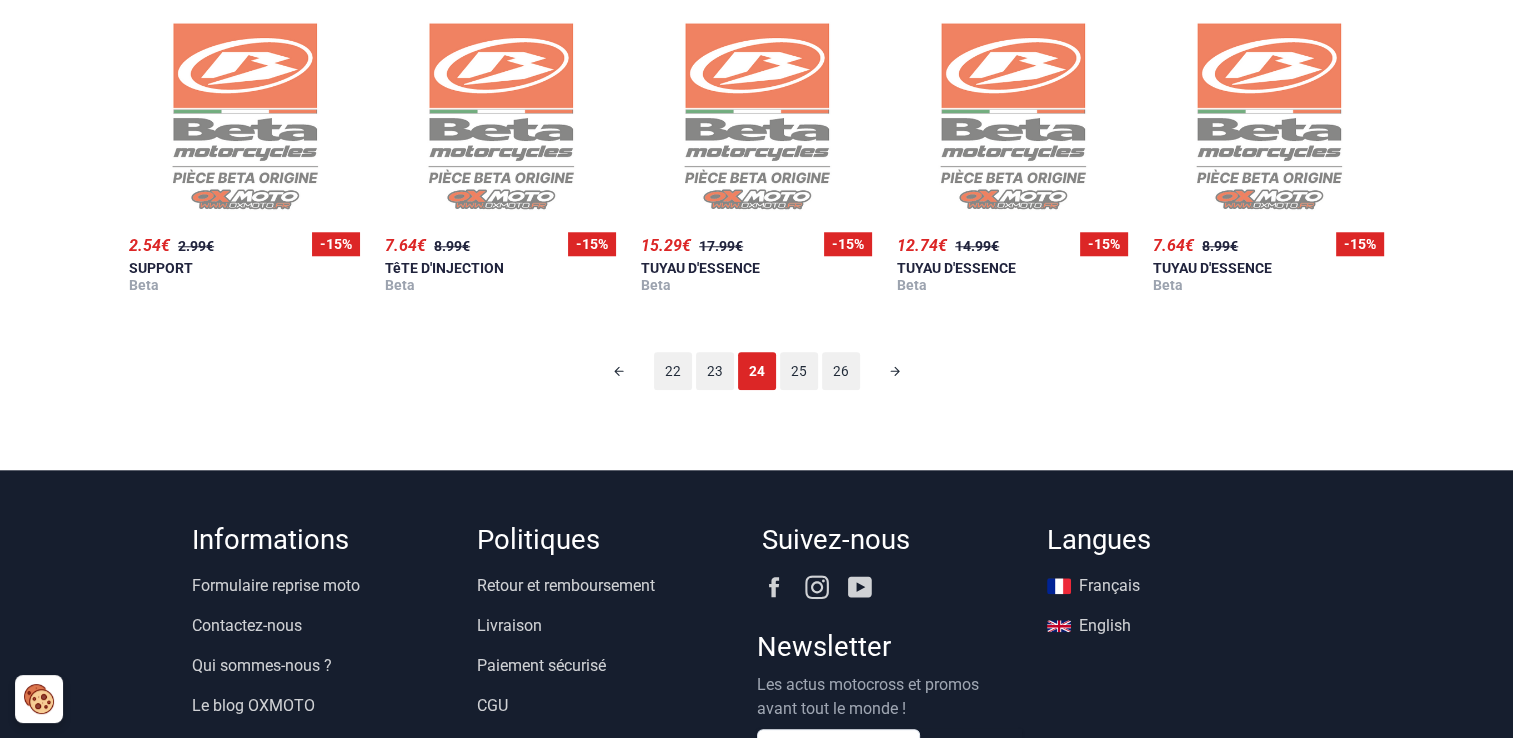 scroll, scrollTop: 124, scrollLeft: 0, axis: vertical 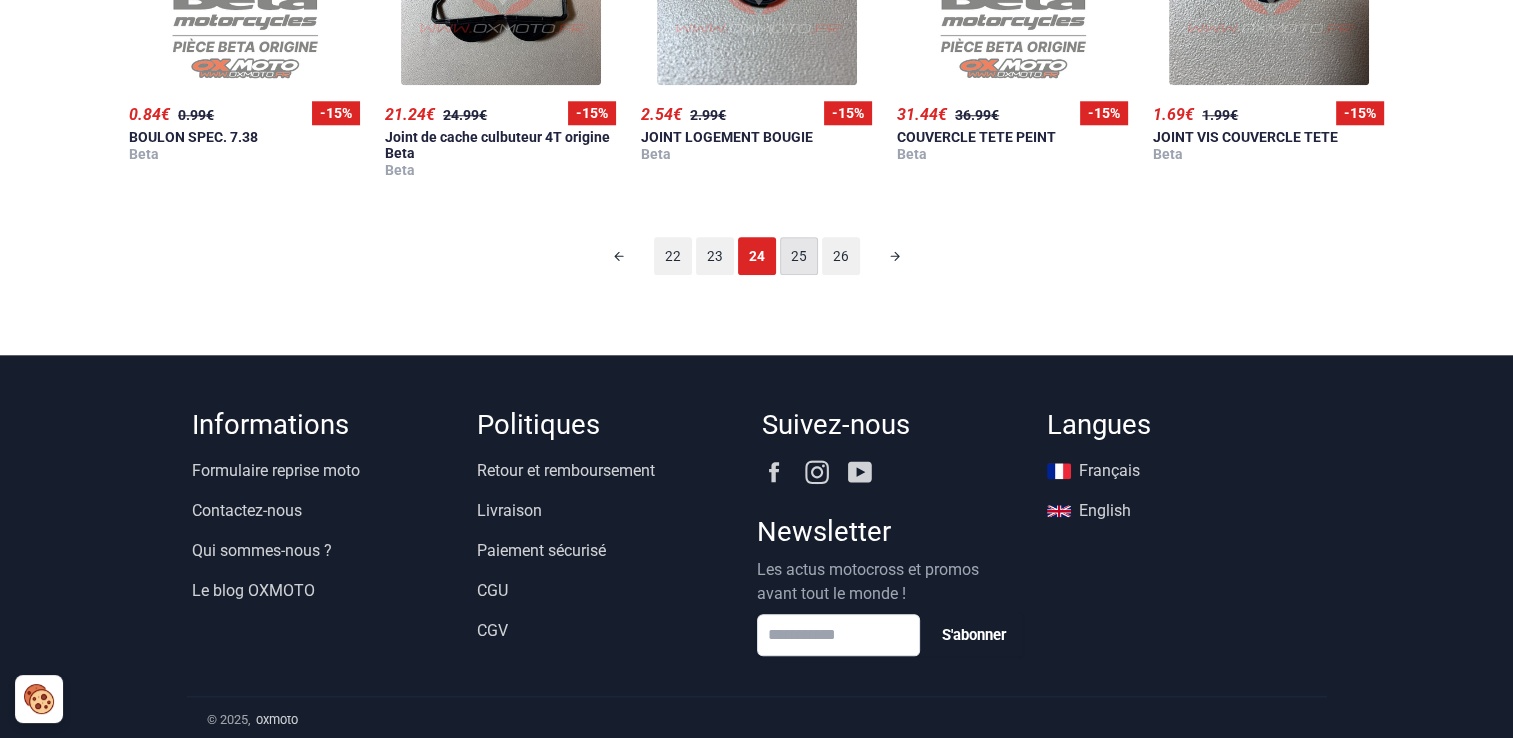 click on "25" at bounding box center (799, 256) 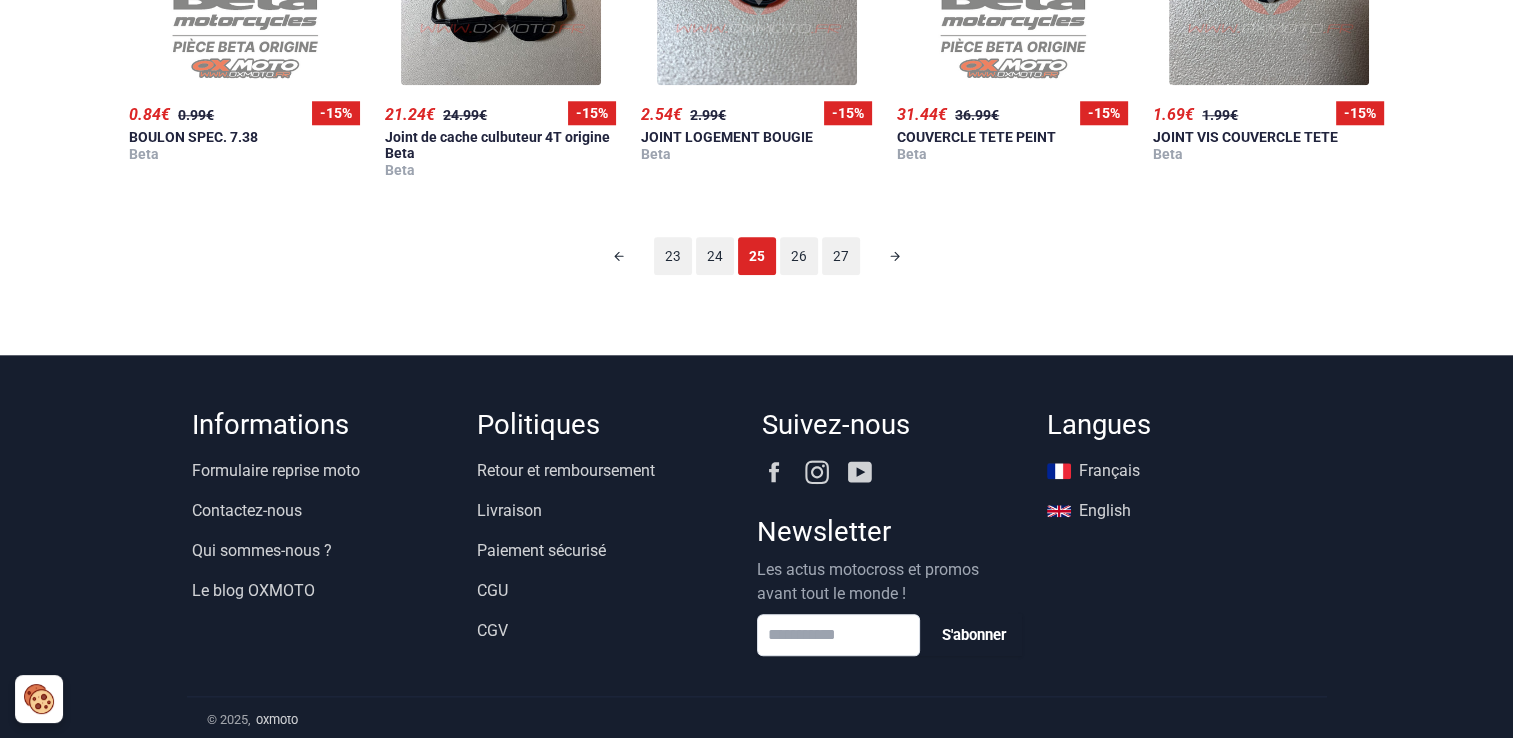 scroll, scrollTop: 124, scrollLeft: 0, axis: vertical 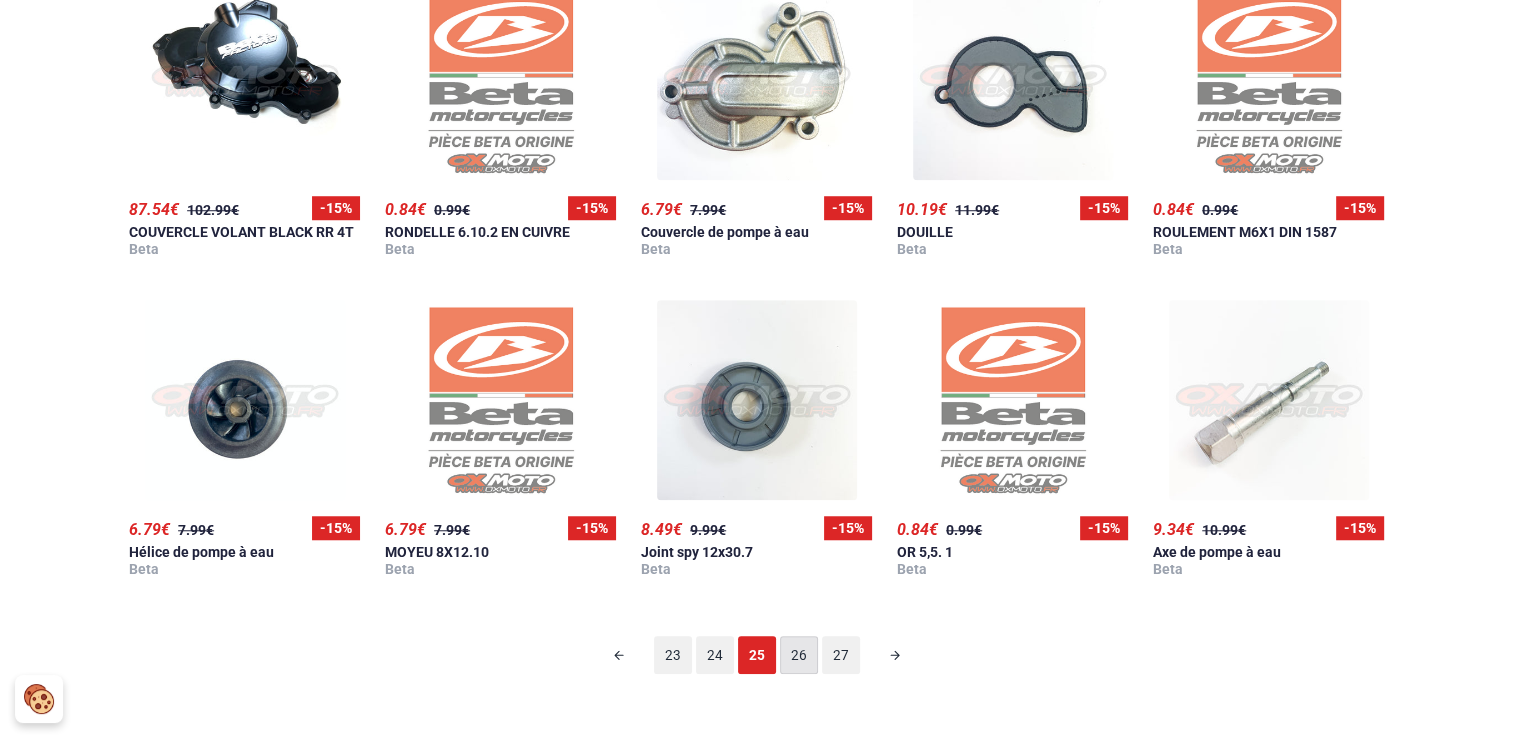 click on "26" at bounding box center [799, 655] 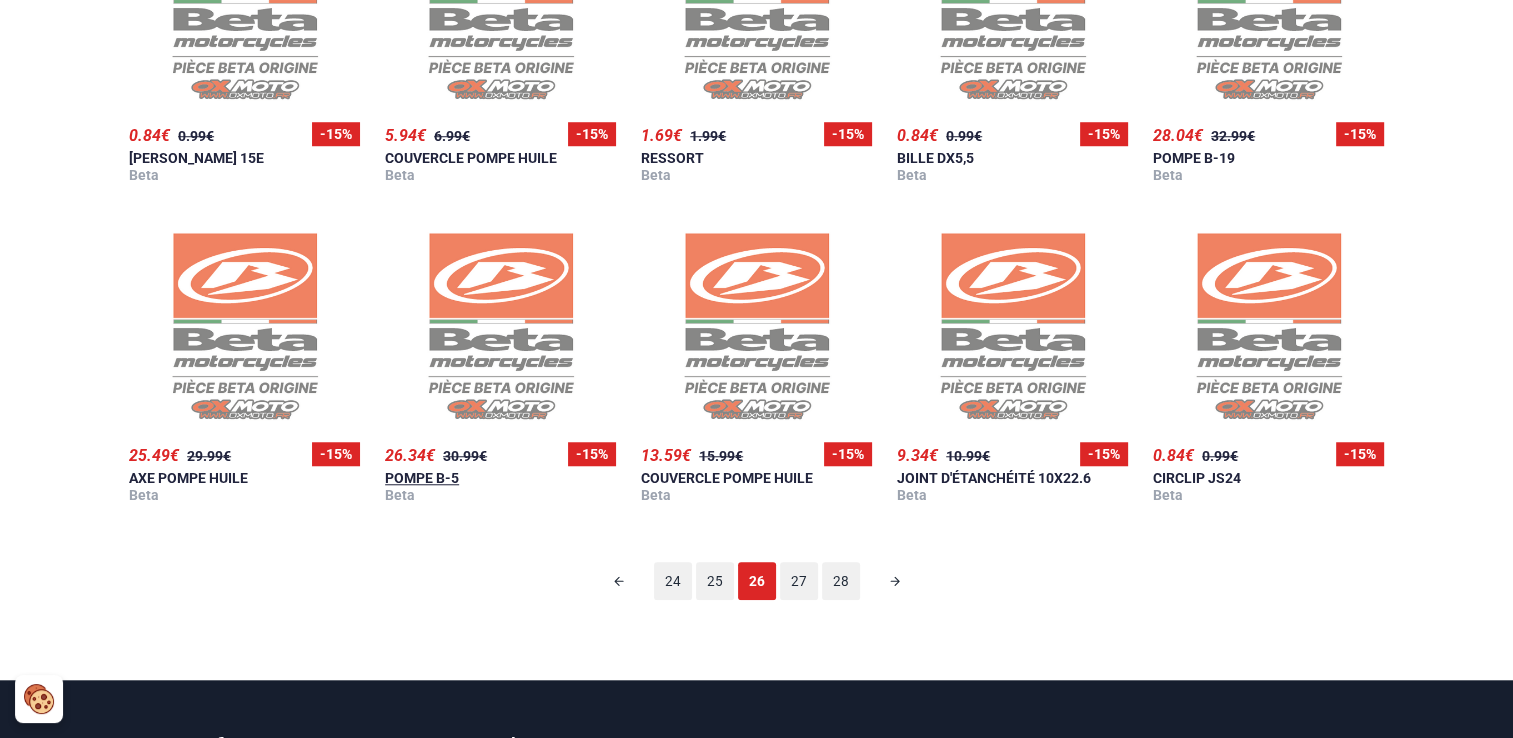scroll, scrollTop: 1824, scrollLeft: 0, axis: vertical 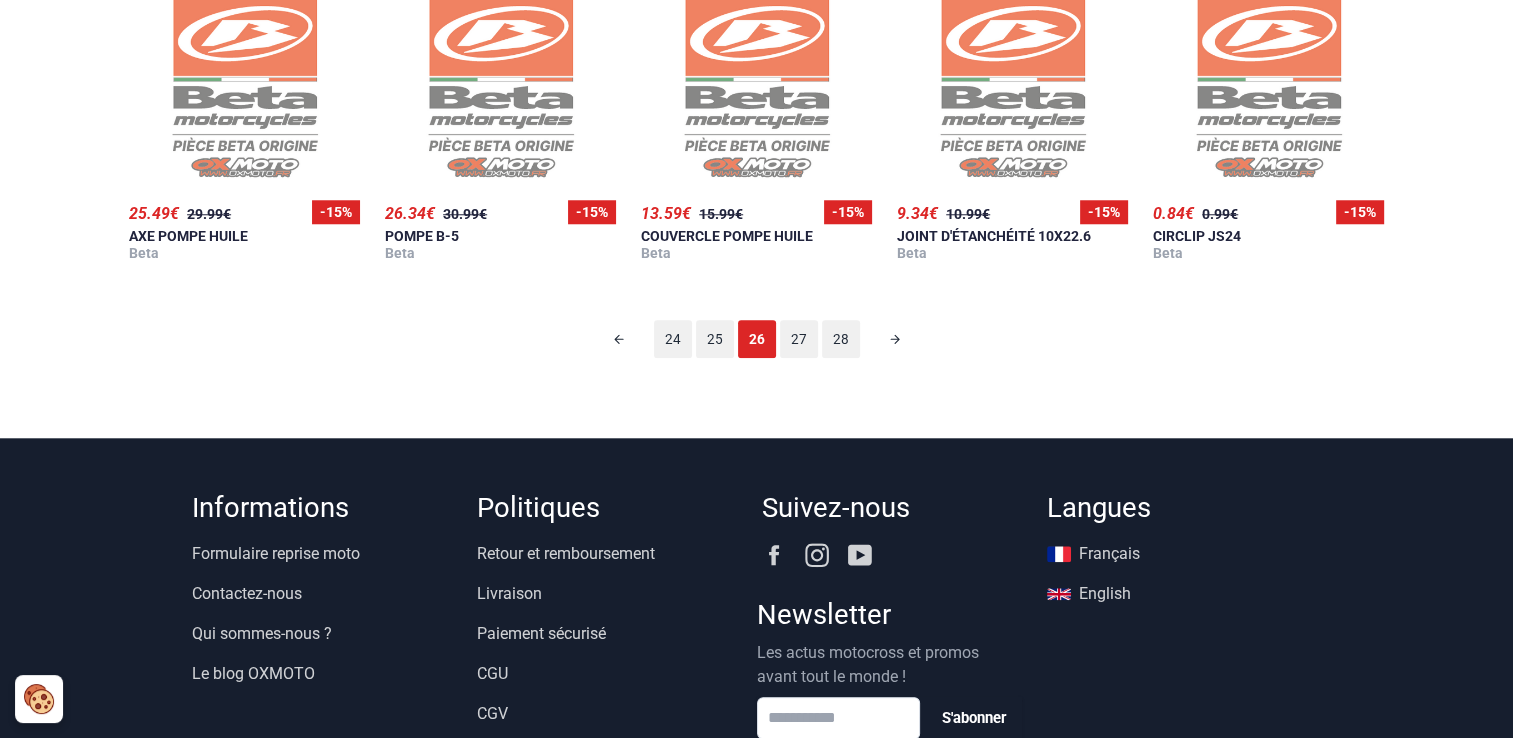 click on "27" at bounding box center [799, 339] 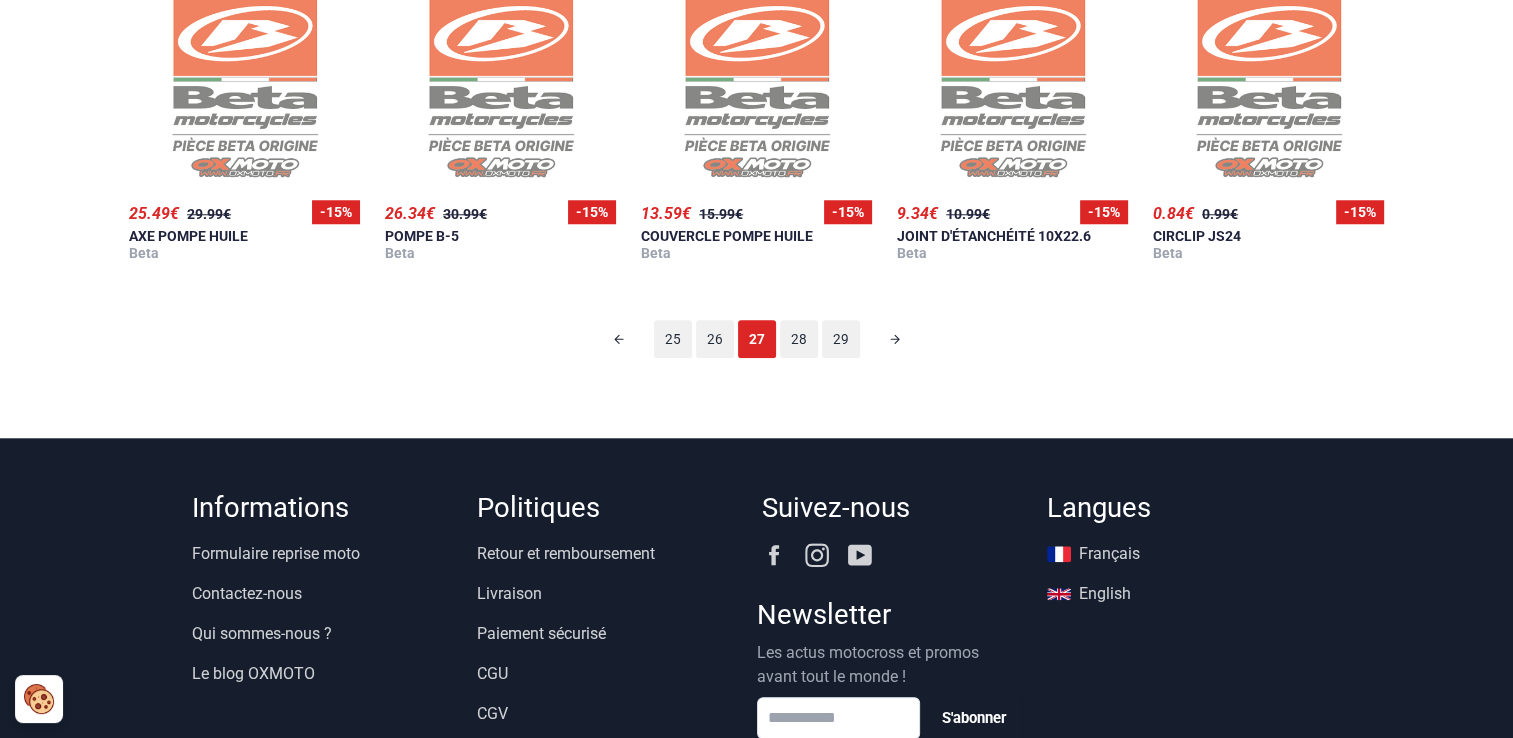 scroll, scrollTop: 124, scrollLeft: 0, axis: vertical 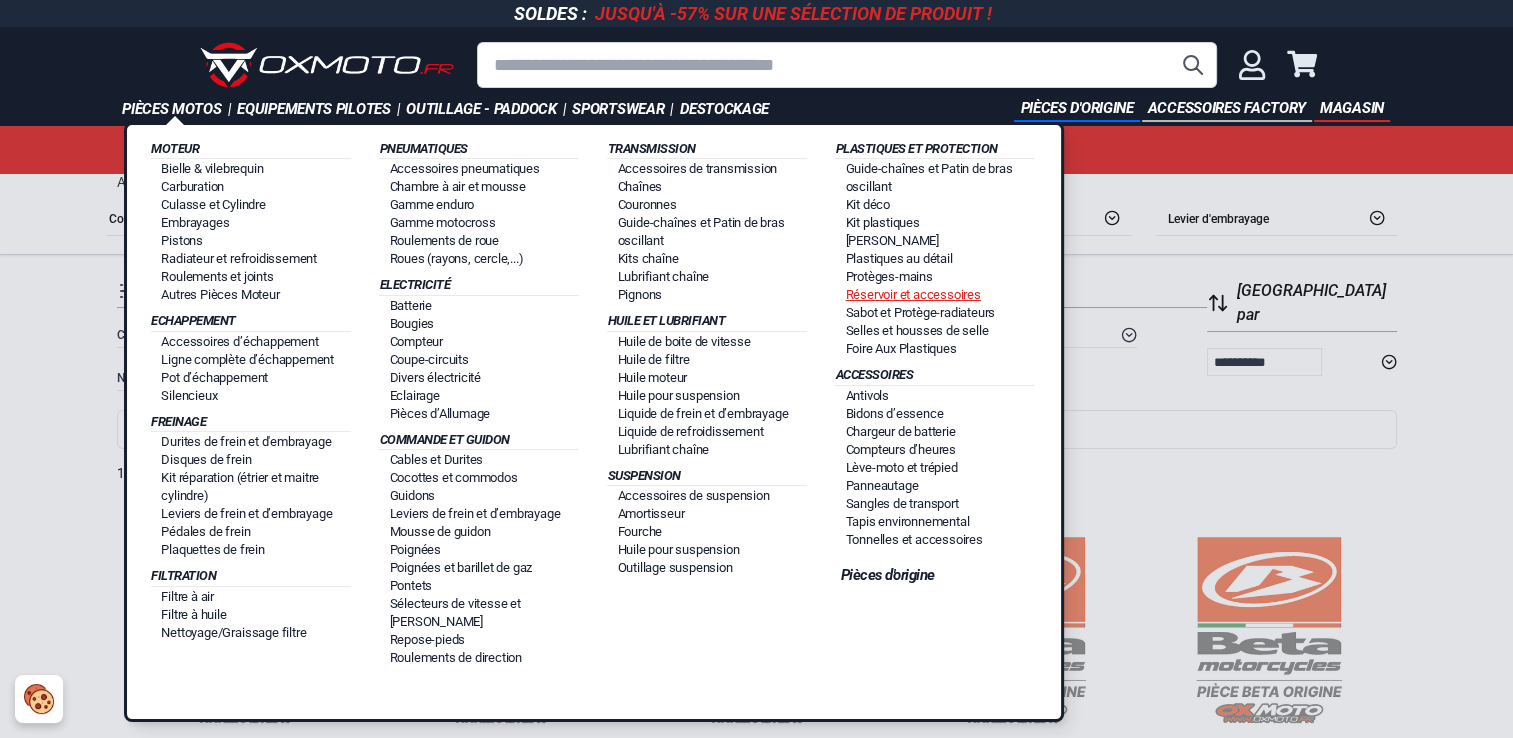 click on "Réservoir et accessoires" at bounding box center [912, 294] 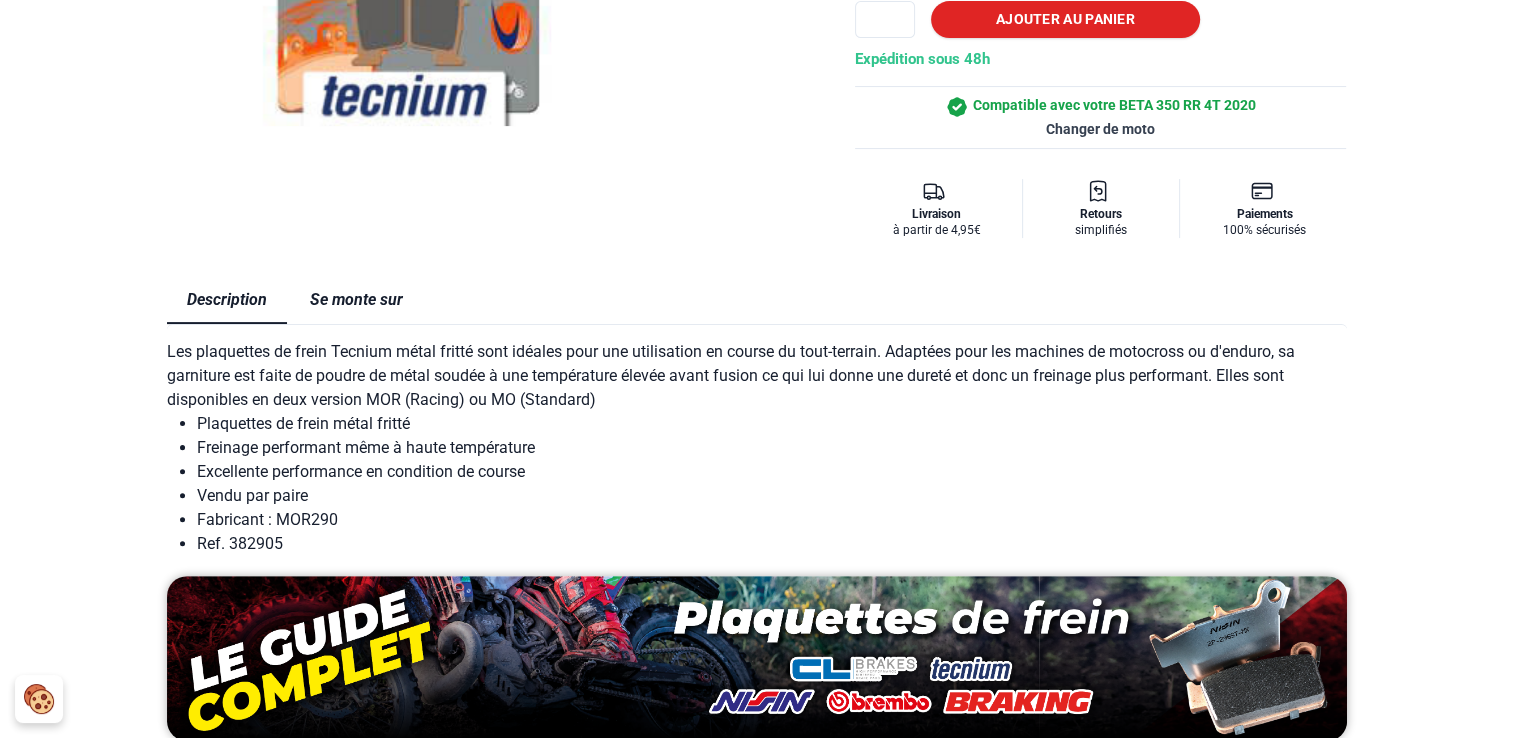 scroll, scrollTop: 0, scrollLeft: 0, axis: both 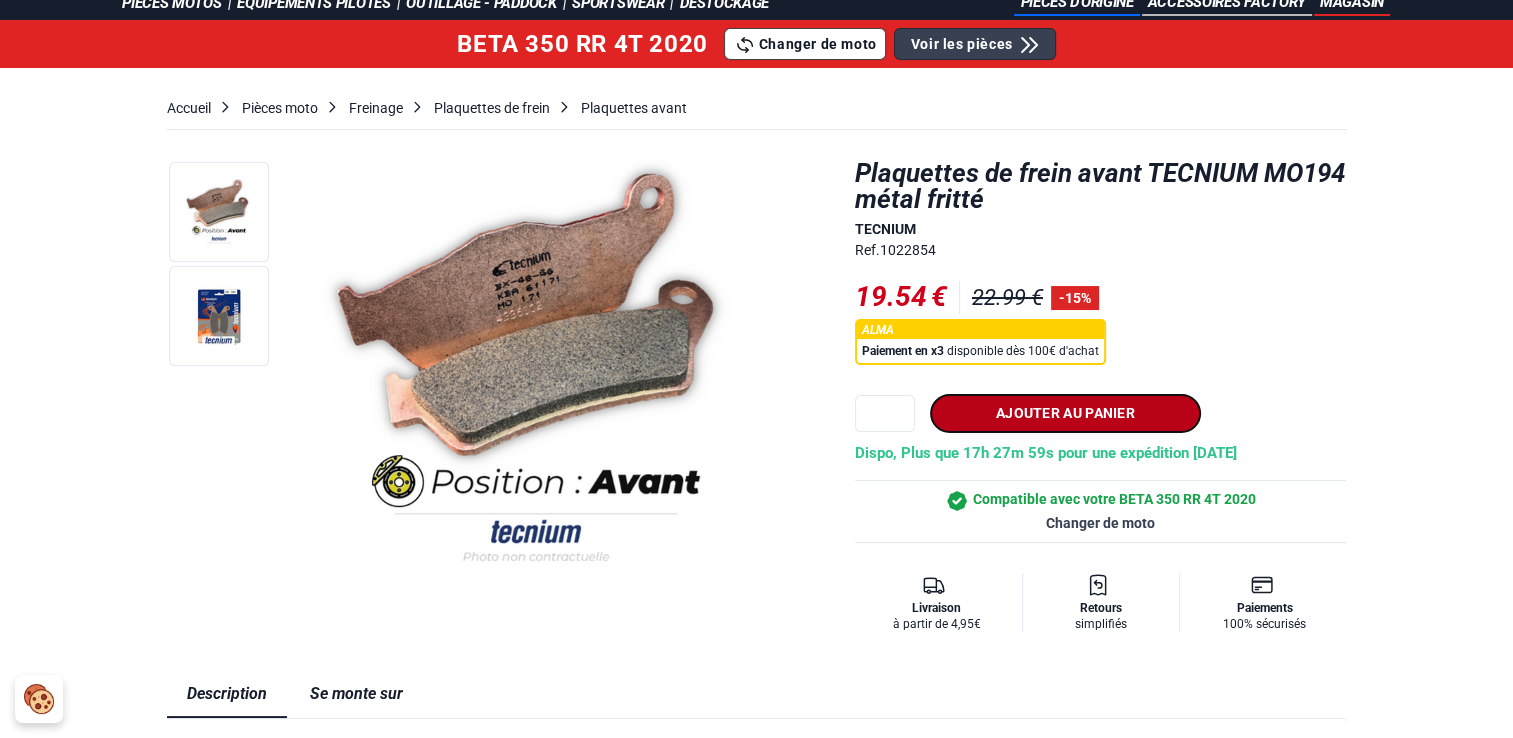 click on "Ajouter au panier" at bounding box center [1065, 413] 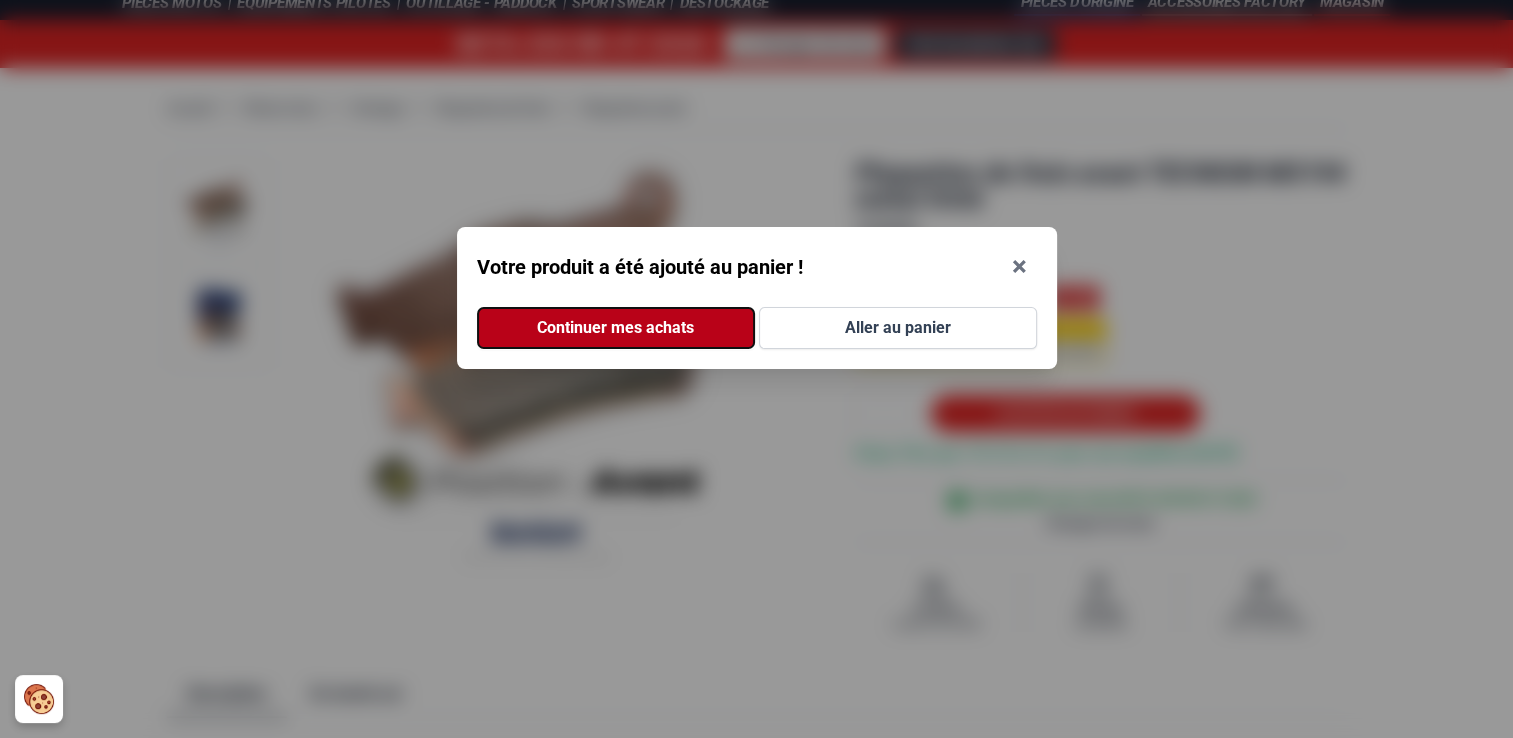 click on "Continuer mes achats" at bounding box center [616, 328] 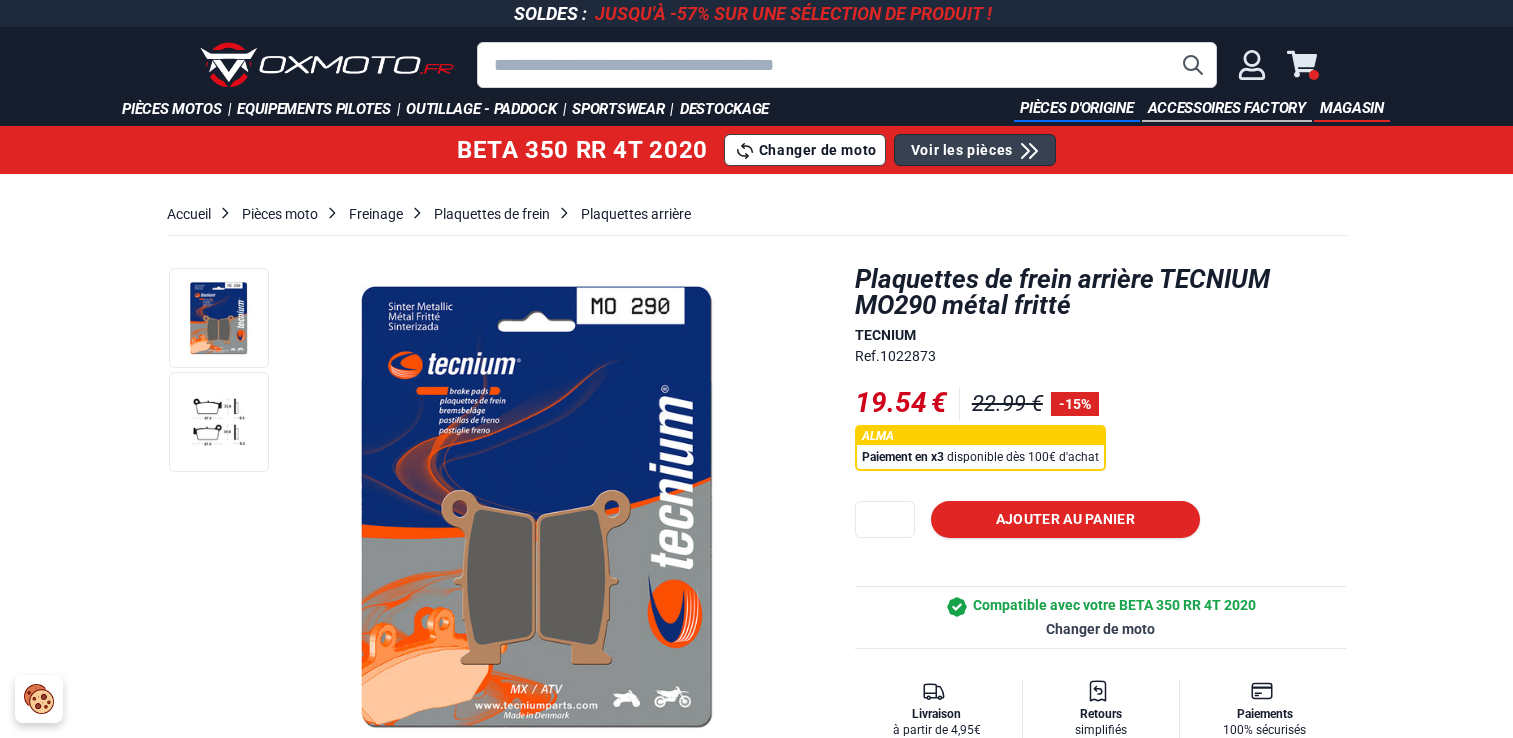 scroll, scrollTop: 0, scrollLeft: 0, axis: both 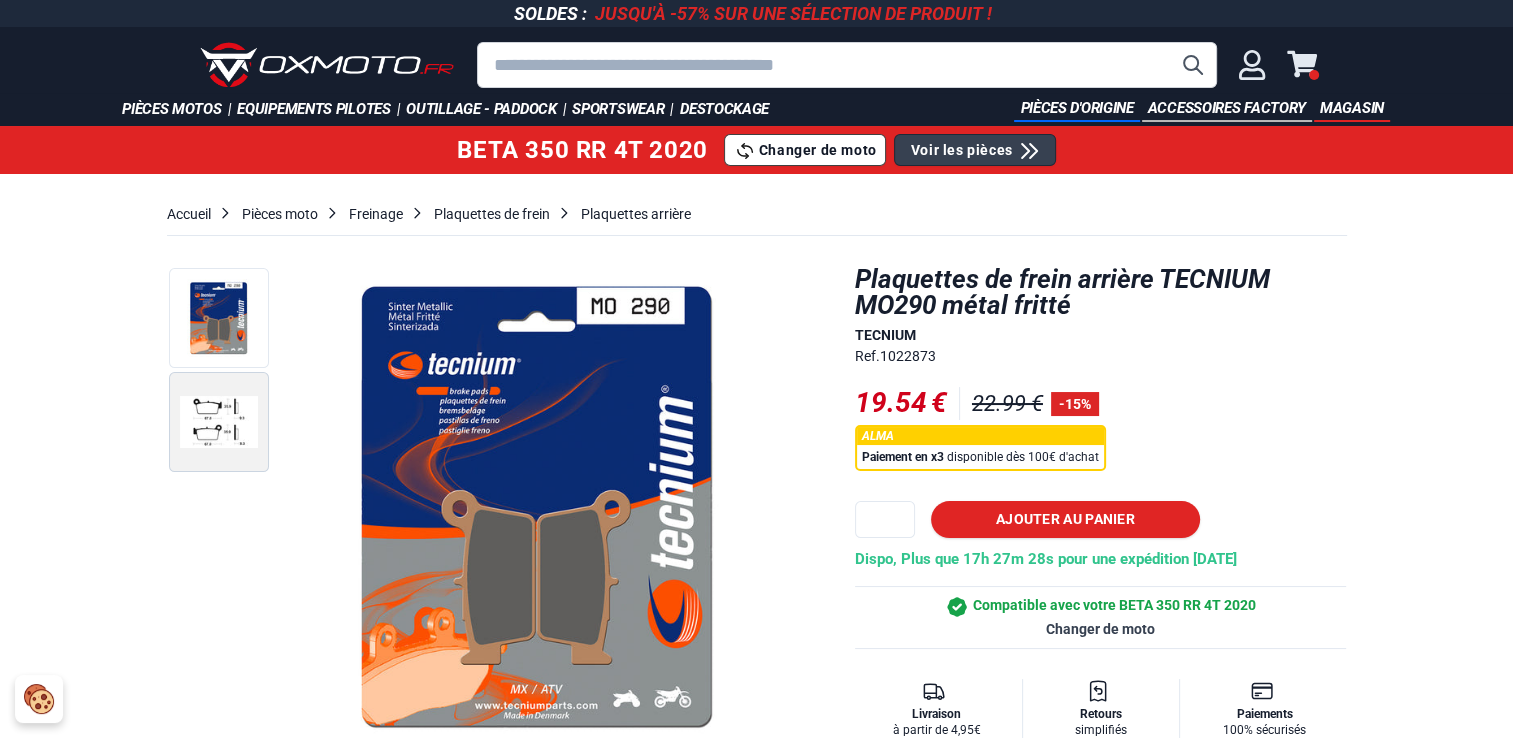 click at bounding box center (219, 422) 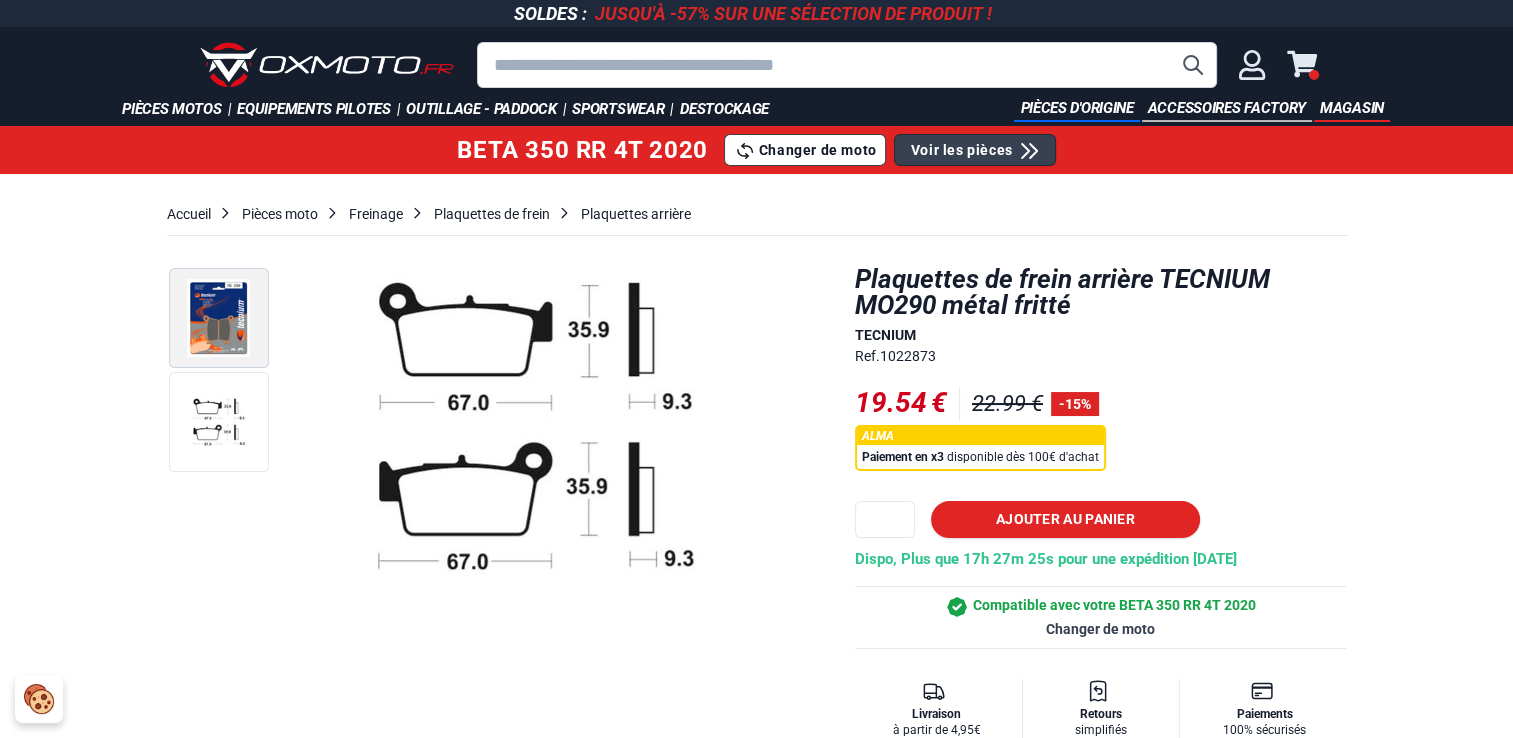 click at bounding box center [219, 318] 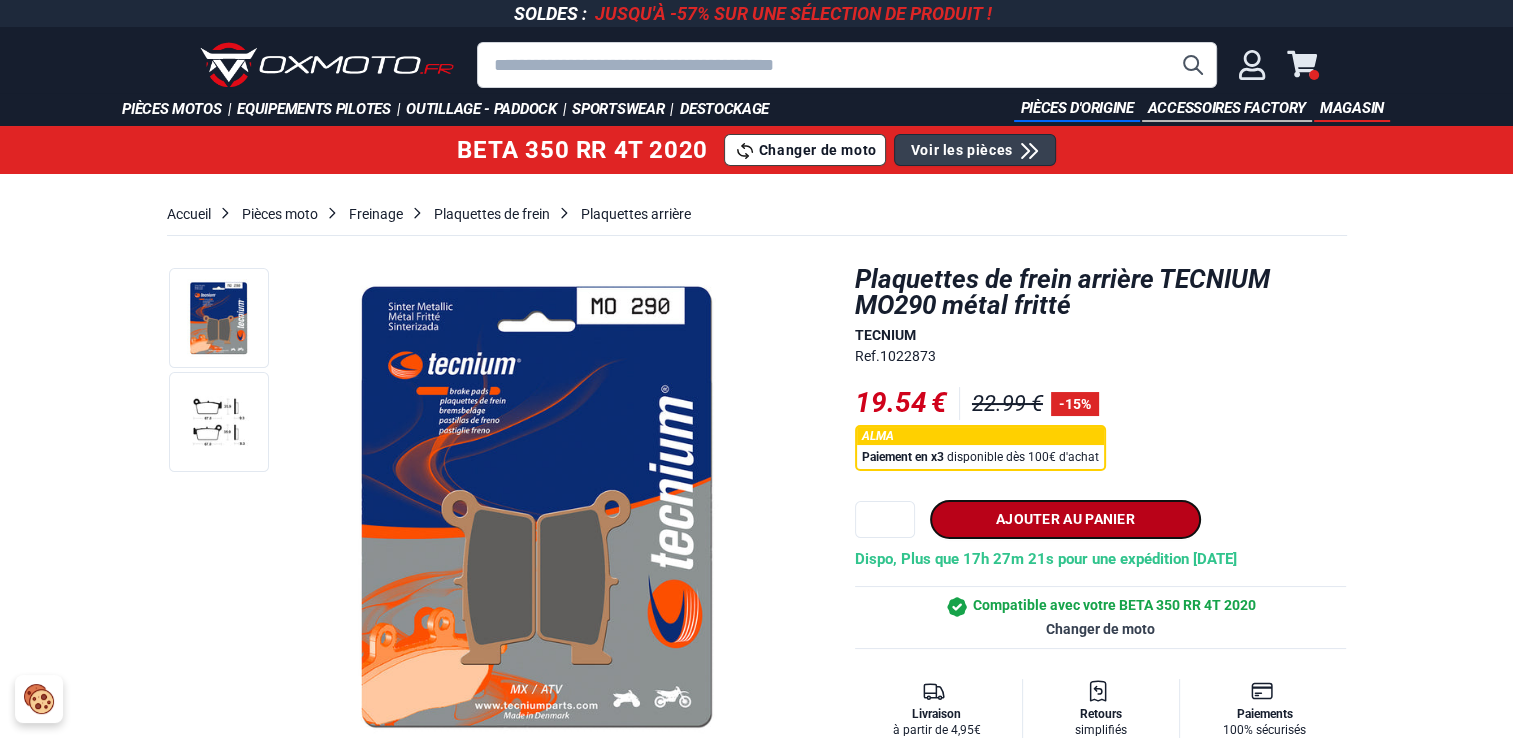 click on "Ajouter au panier" at bounding box center [1065, 519] 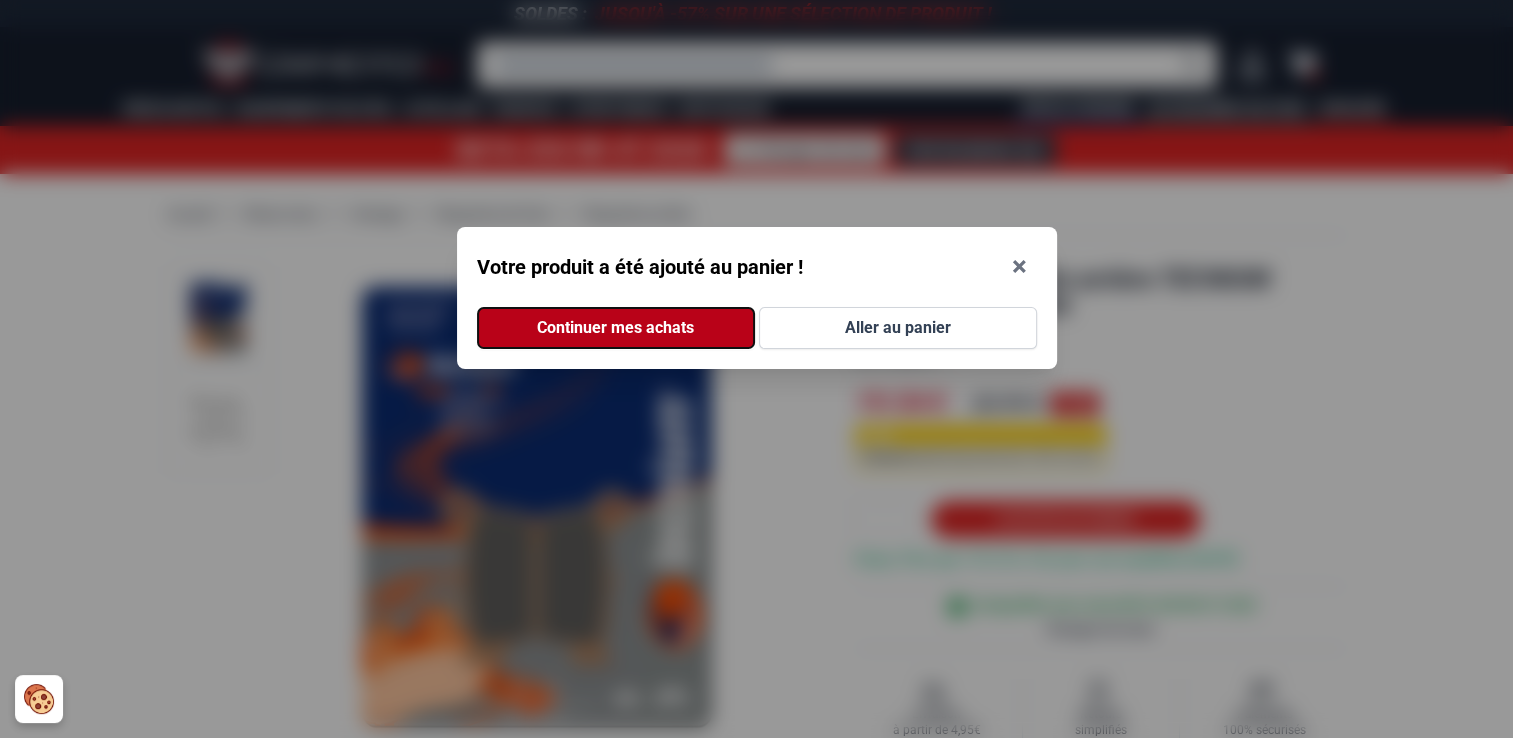 click on "Continuer mes achats" at bounding box center (616, 328) 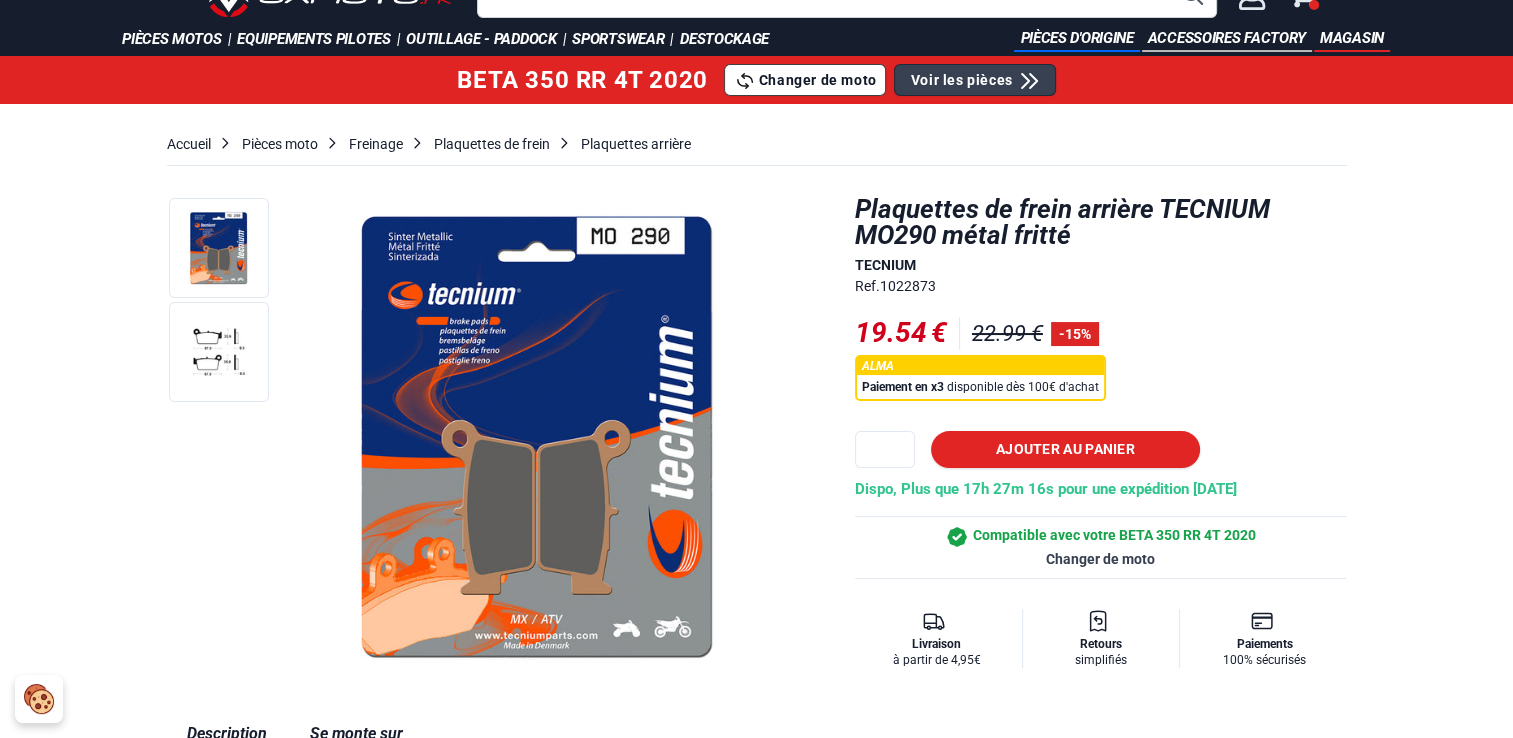scroll, scrollTop: 0, scrollLeft: 0, axis: both 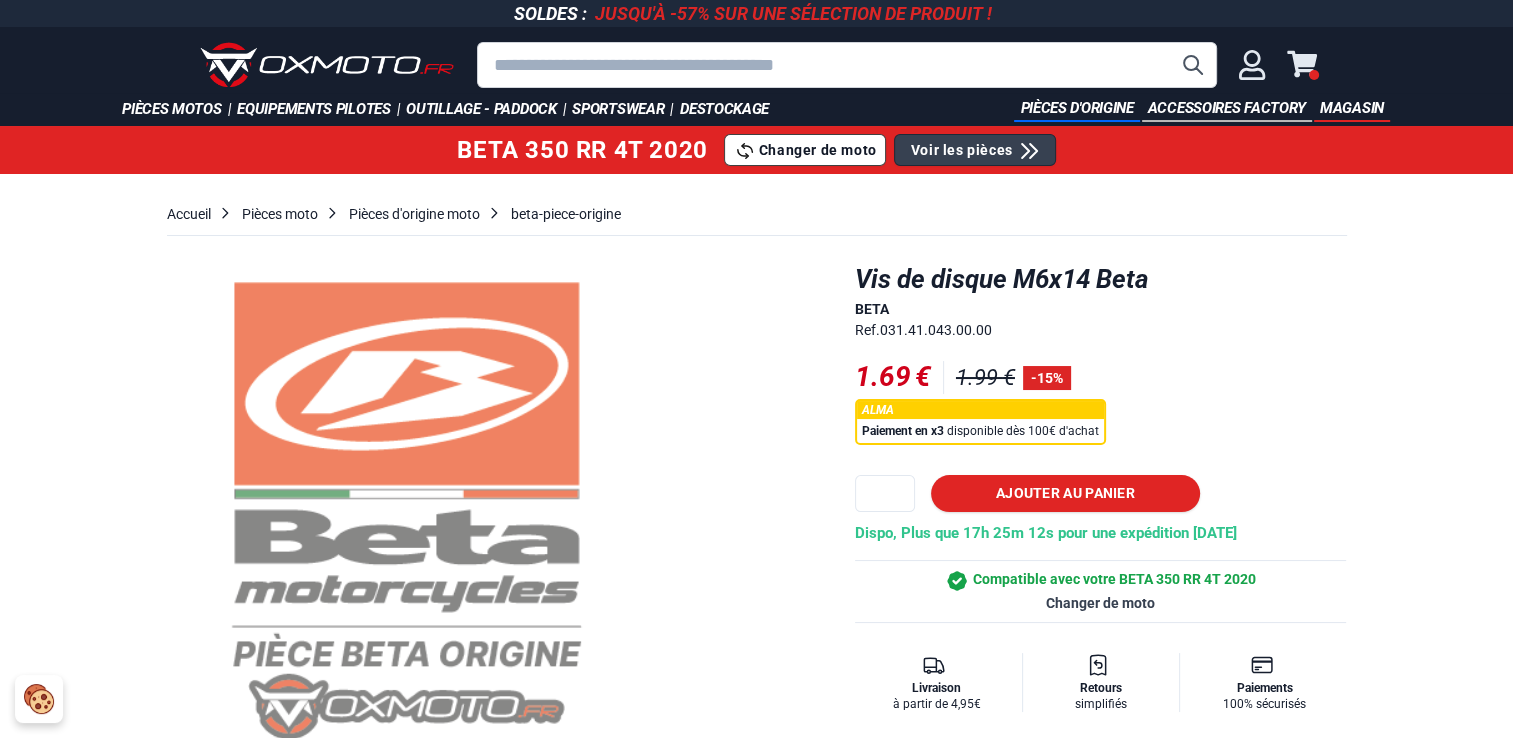 click on "*" at bounding box center (885, 493) 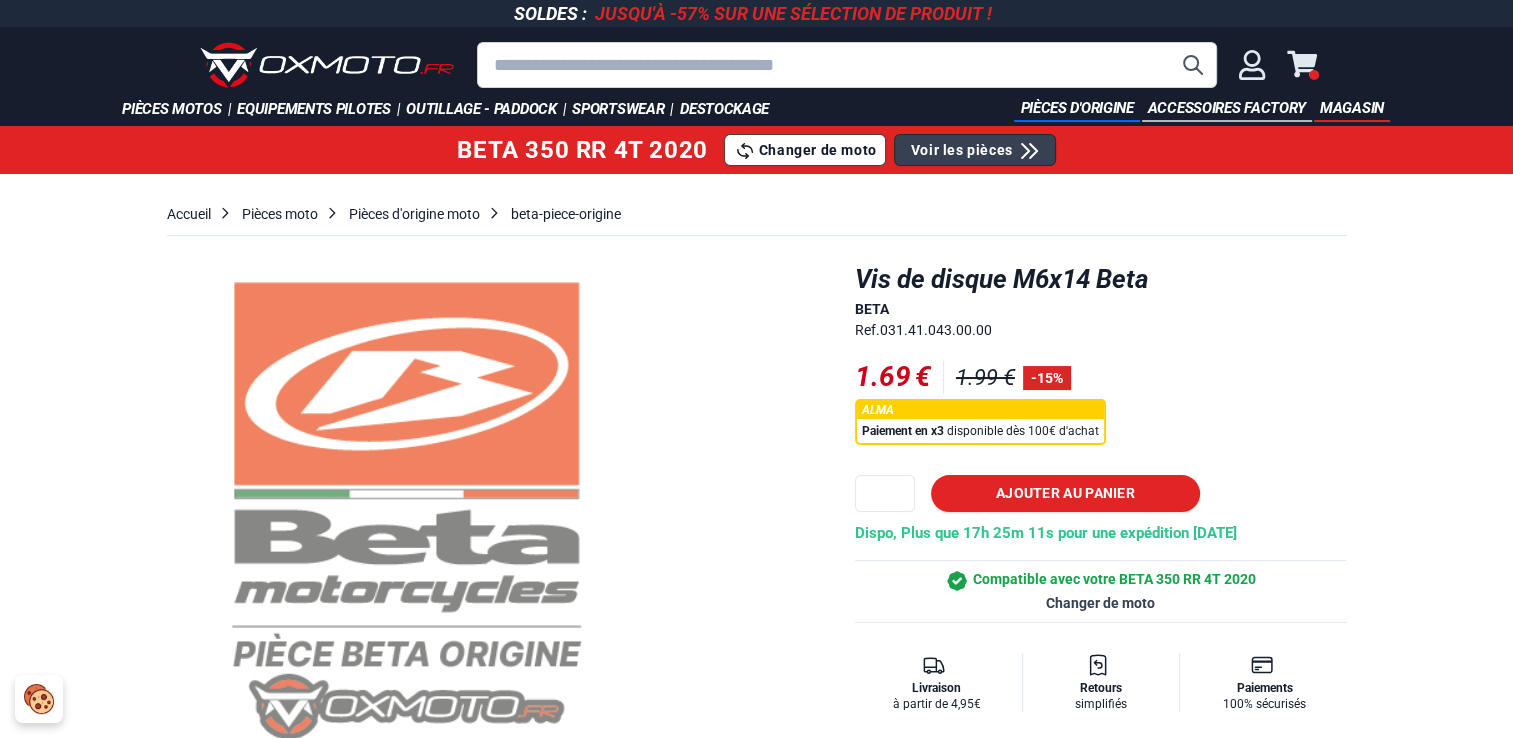 click on "*" at bounding box center (885, 493) 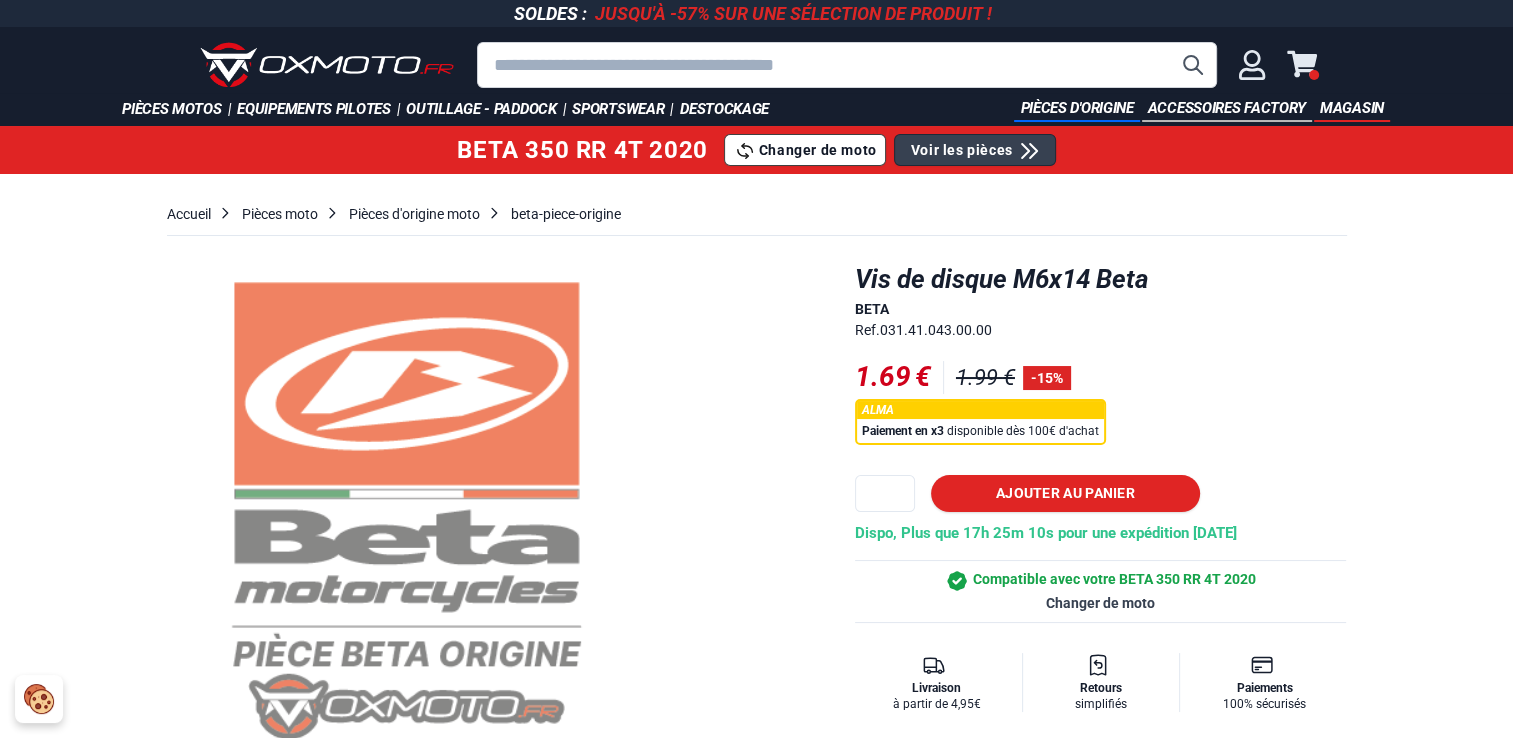 click on "*" at bounding box center (885, 493) 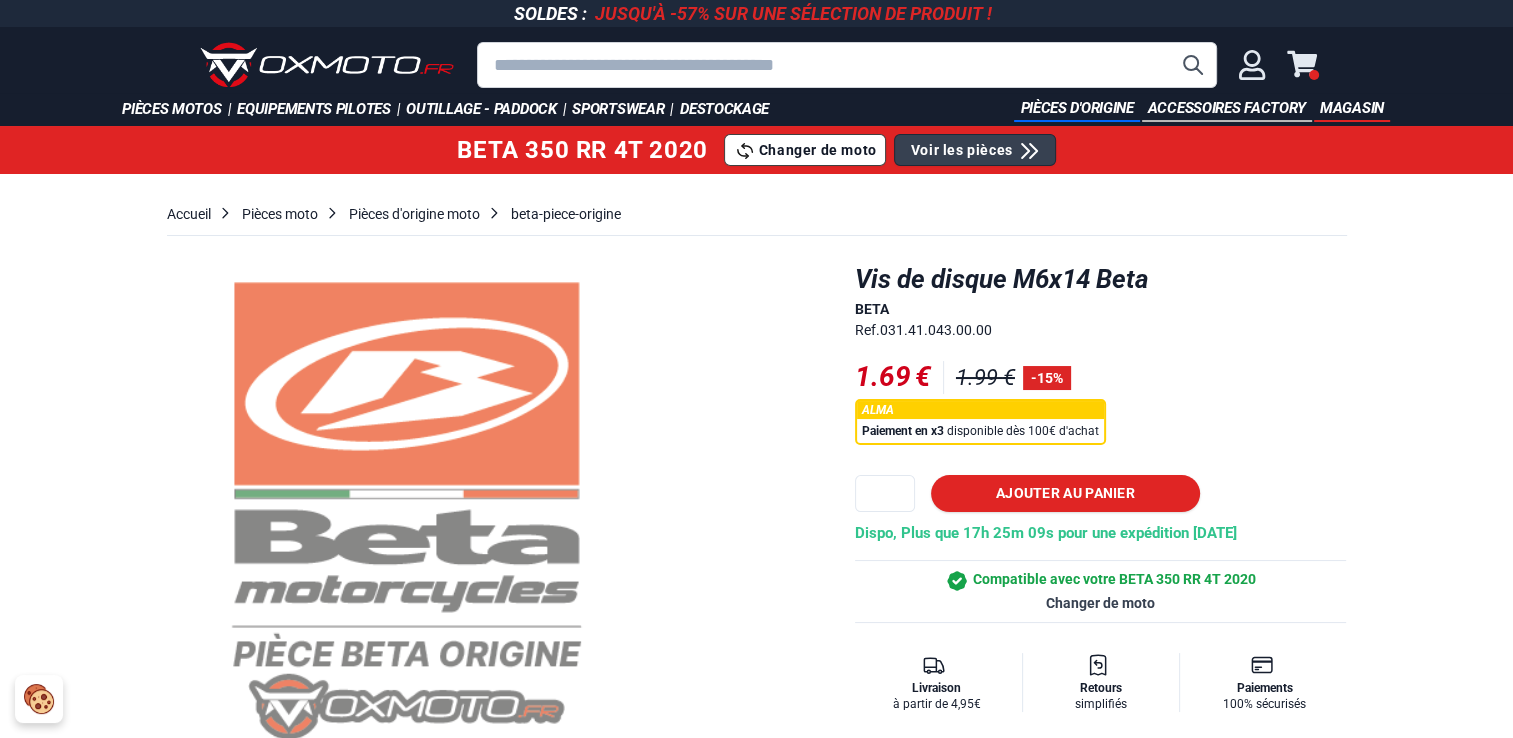click on "*" at bounding box center [885, 493] 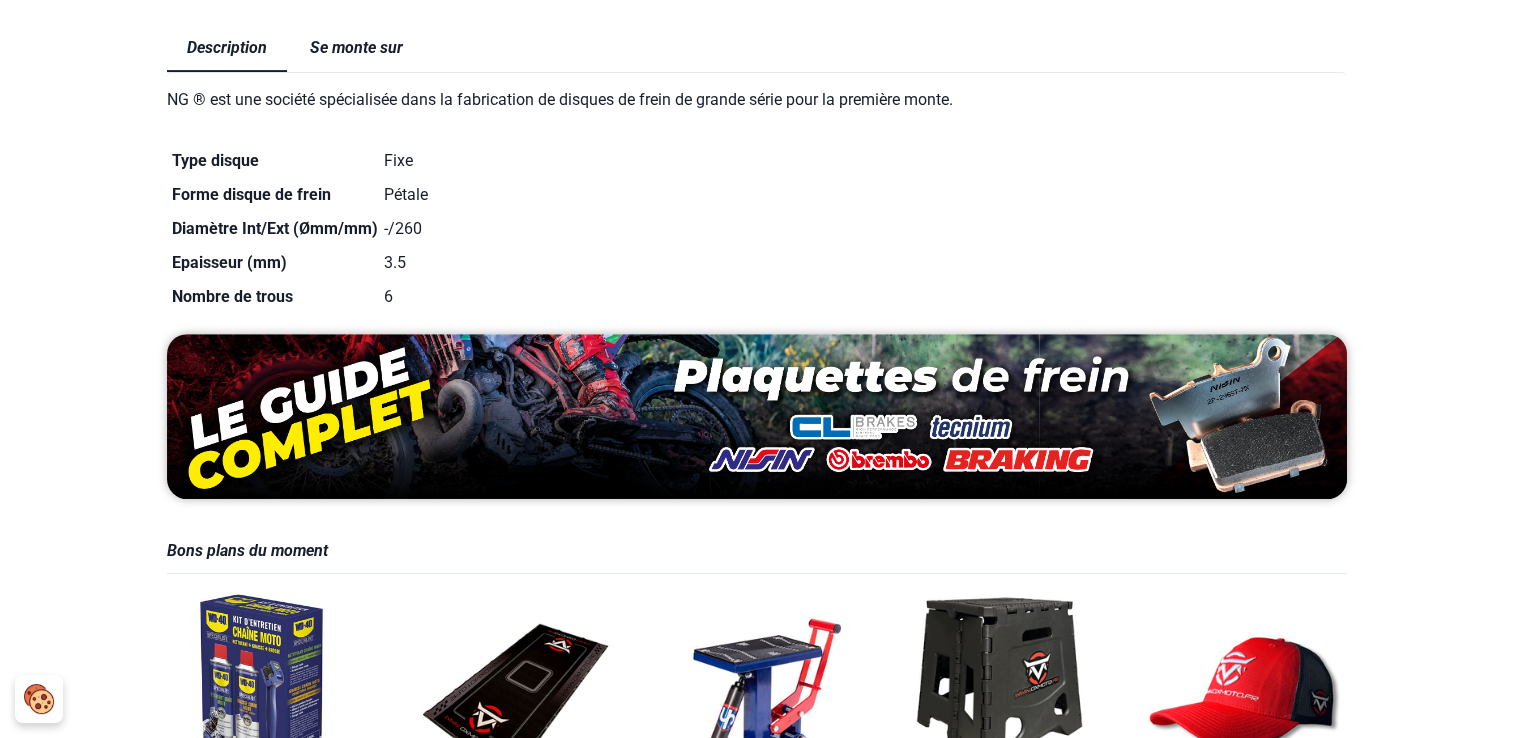 scroll, scrollTop: 600, scrollLeft: 0, axis: vertical 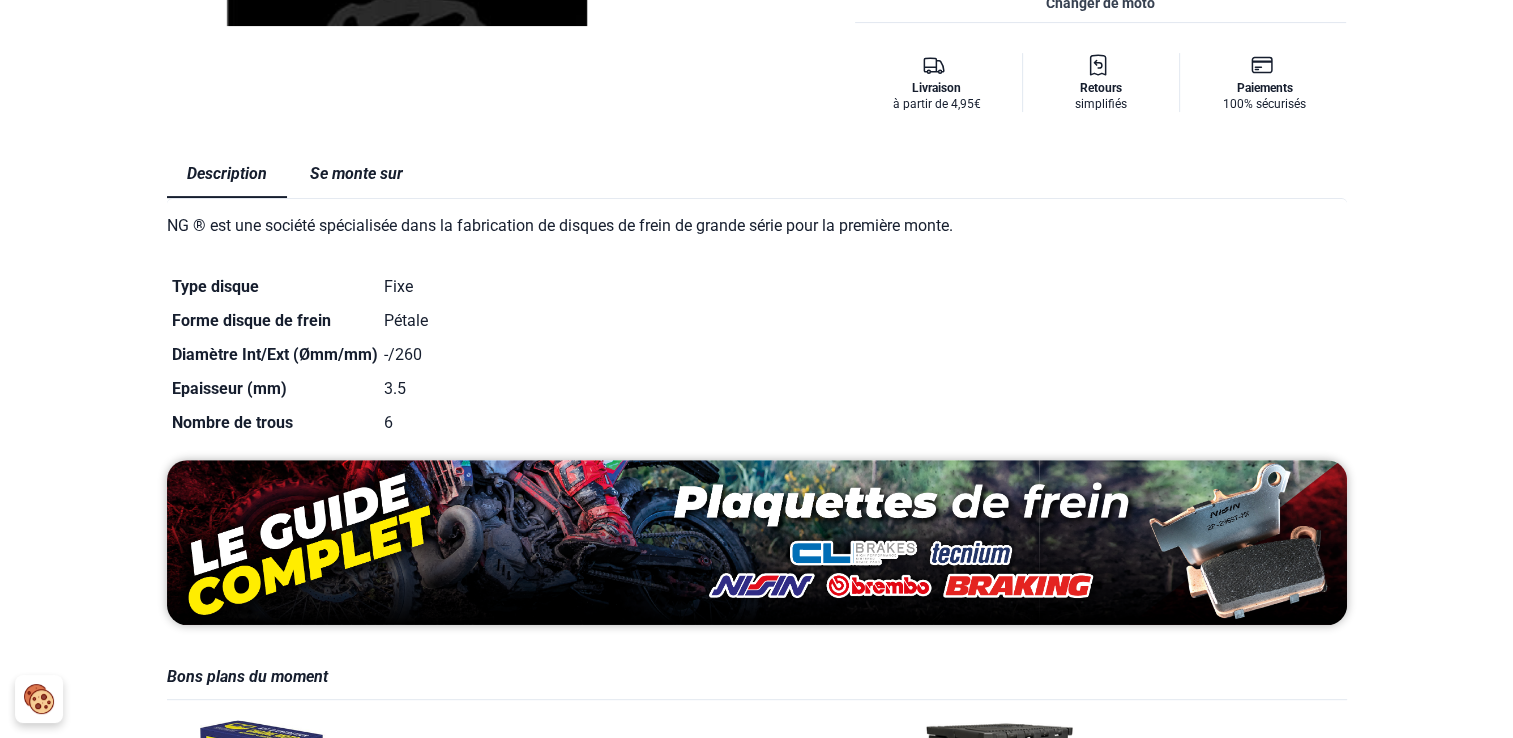 click on "Se monte sur" at bounding box center [356, 174] 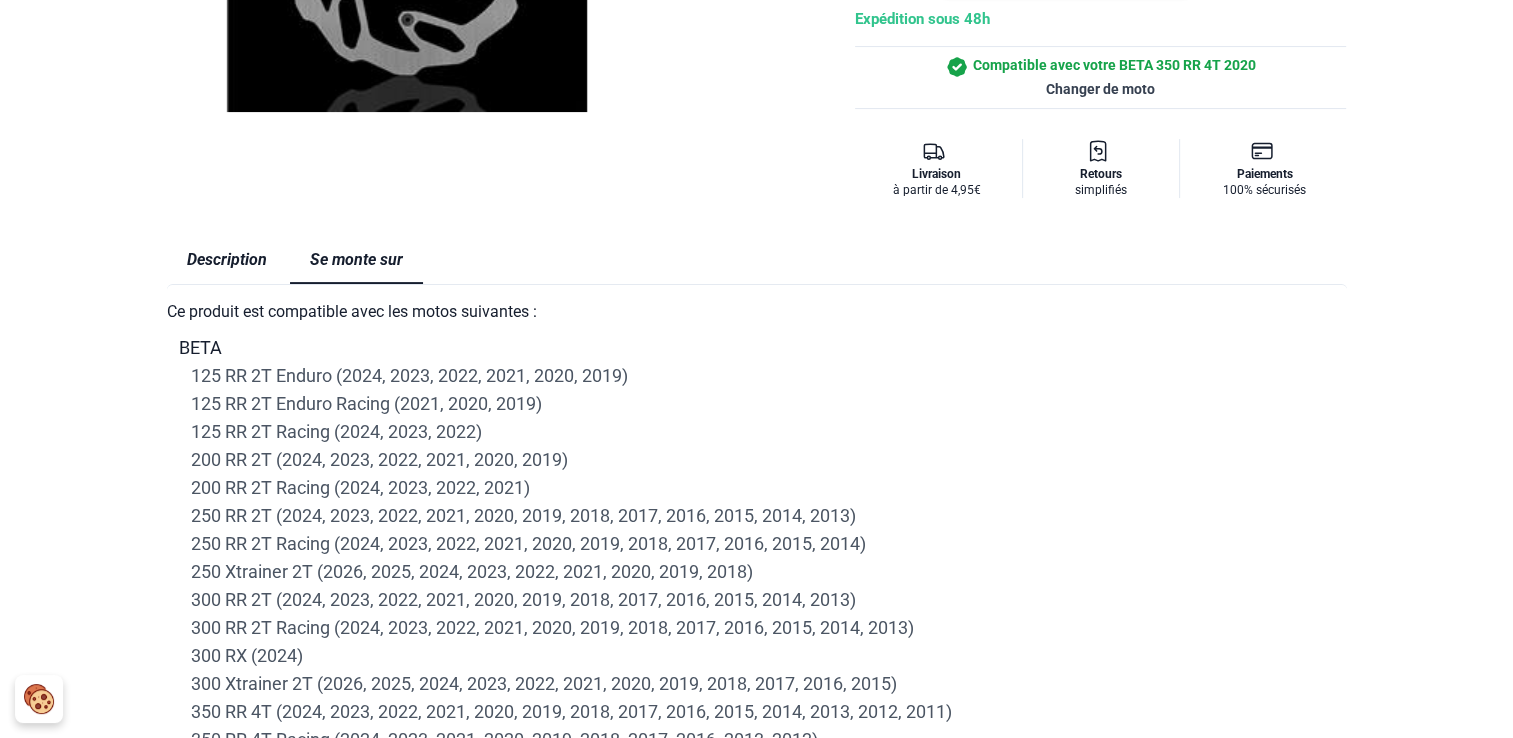 scroll, scrollTop: 200, scrollLeft: 0, axis: vertical 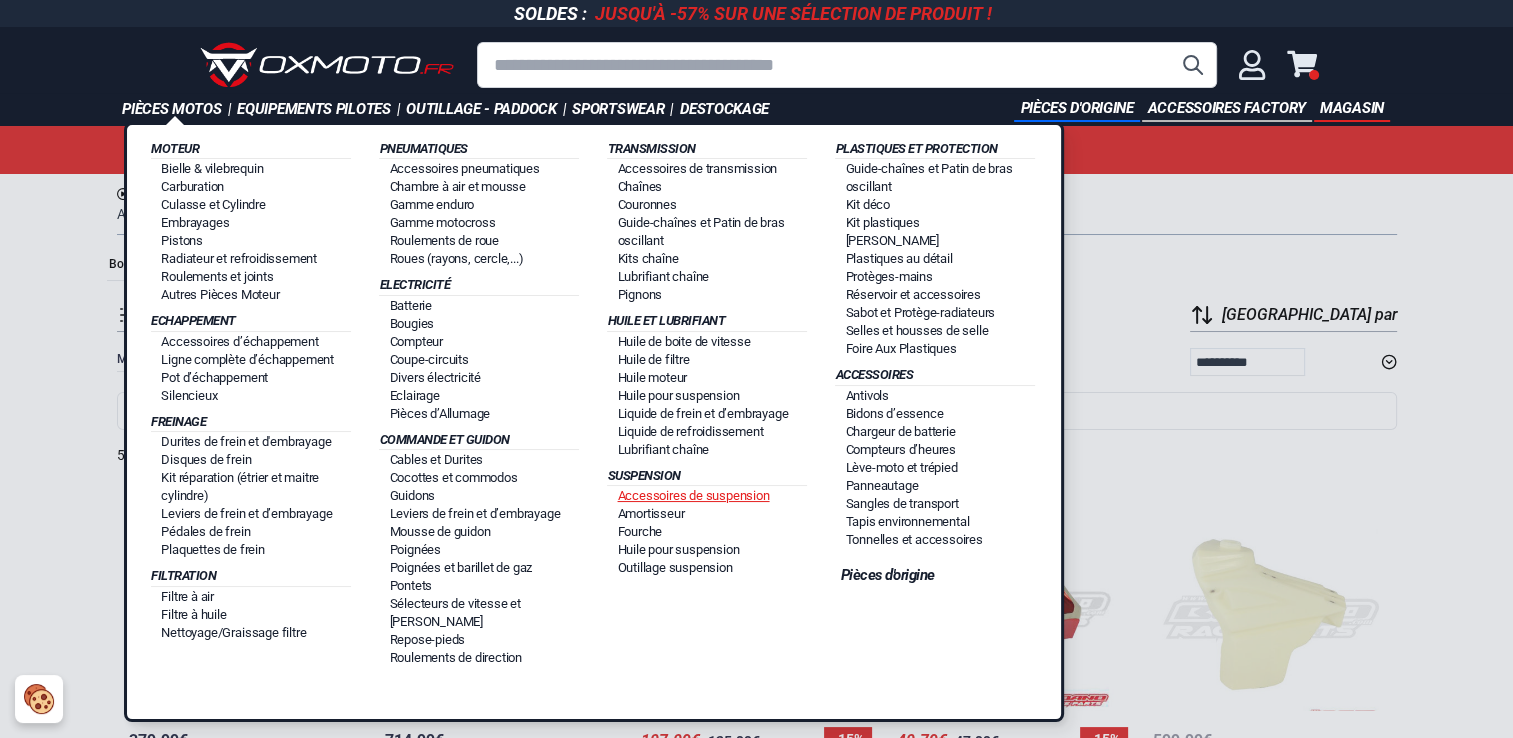 click on "Accessoires de suspension" at bounding box center (693, 495) 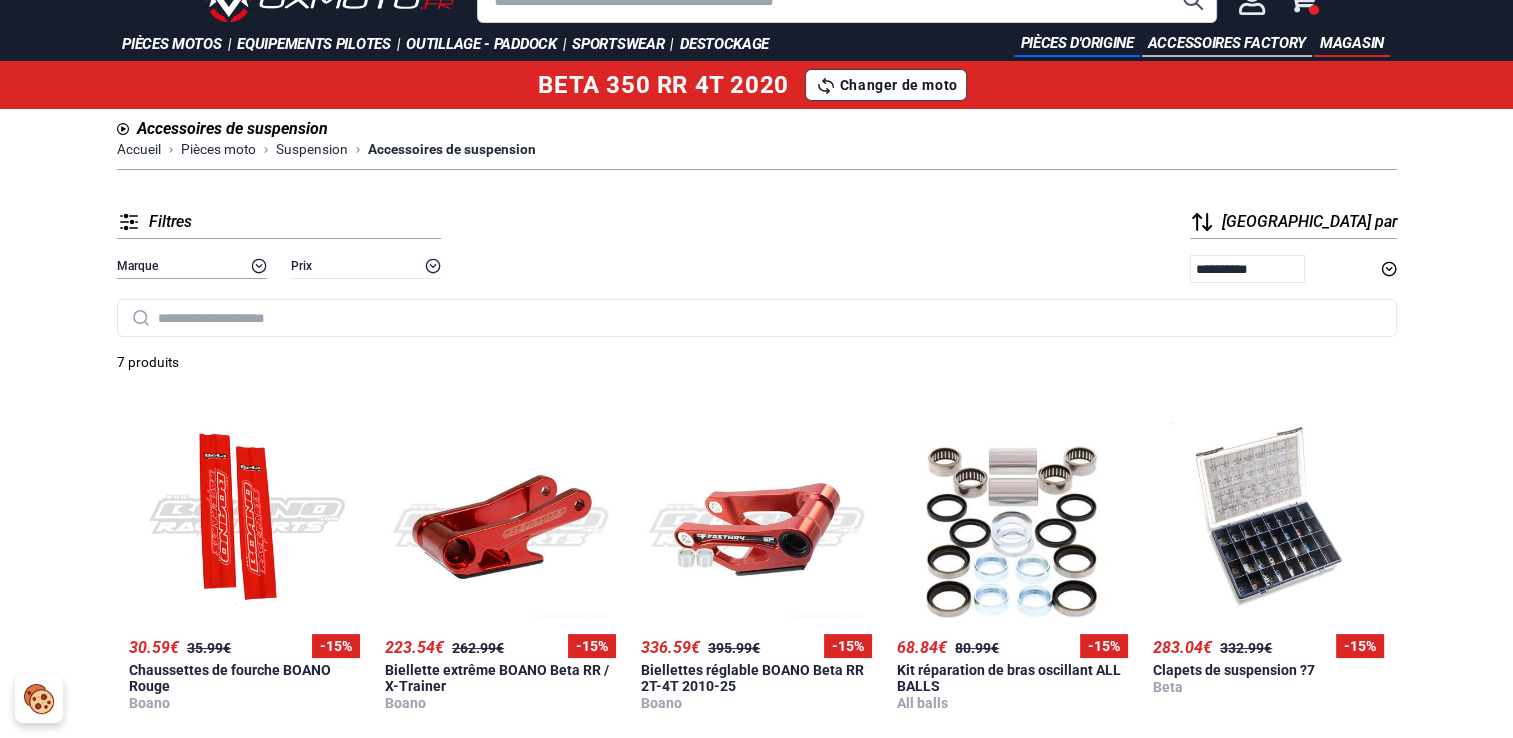 scroll, scrollTop: 0, scrollLeft: 0, axis: both 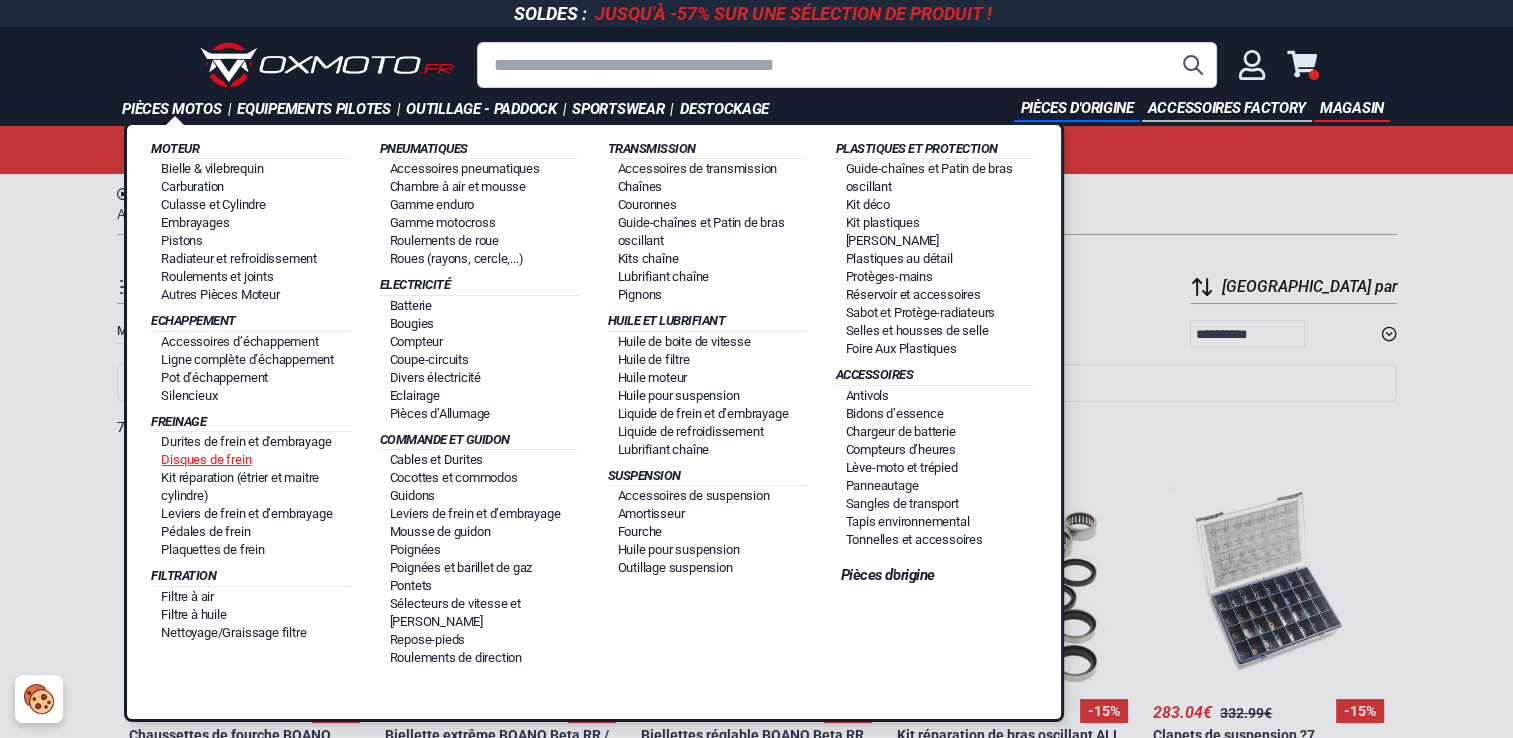 click on "Disques de frein" at bounding box center [206, 459] 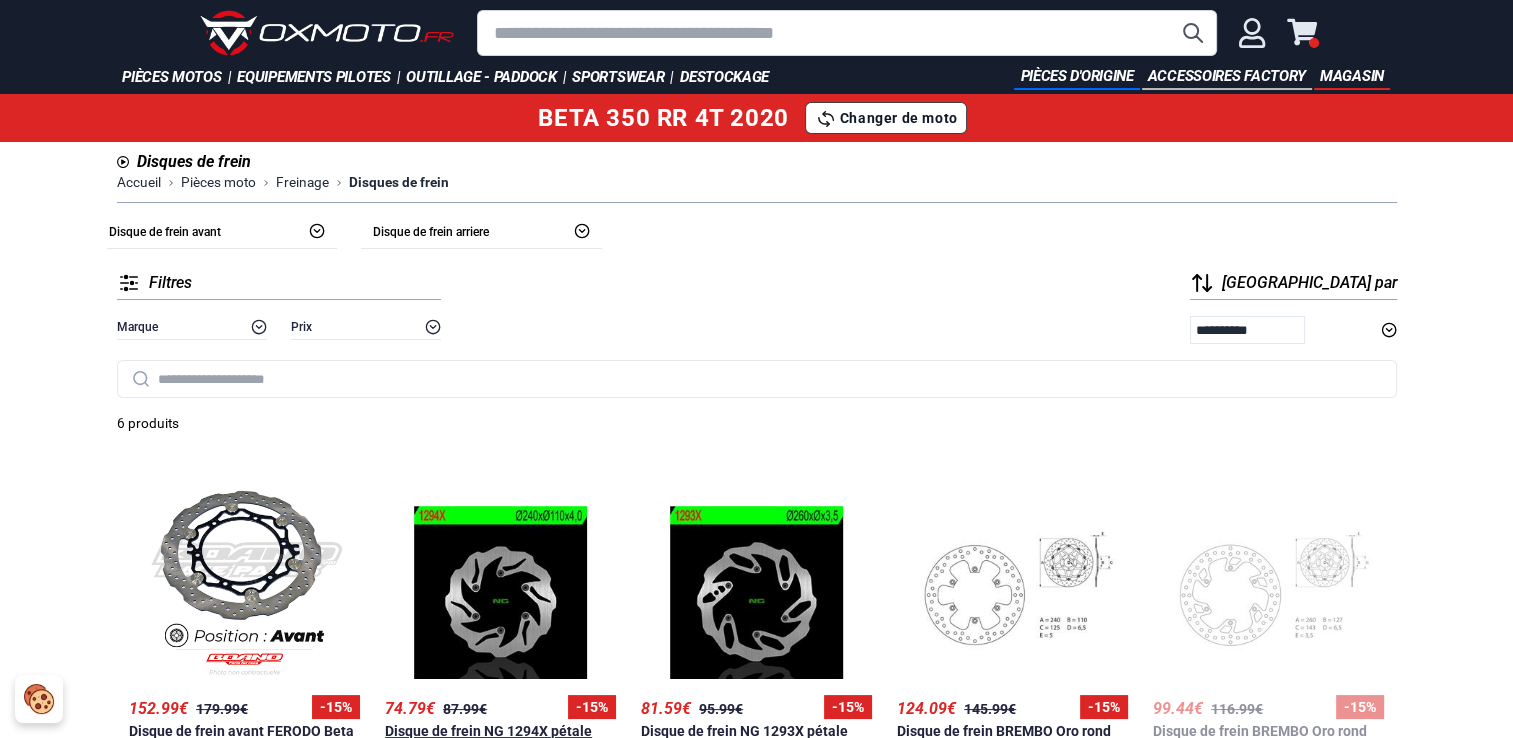 scroll, scrollTop: 0, scrollLeft: 0, axis: both 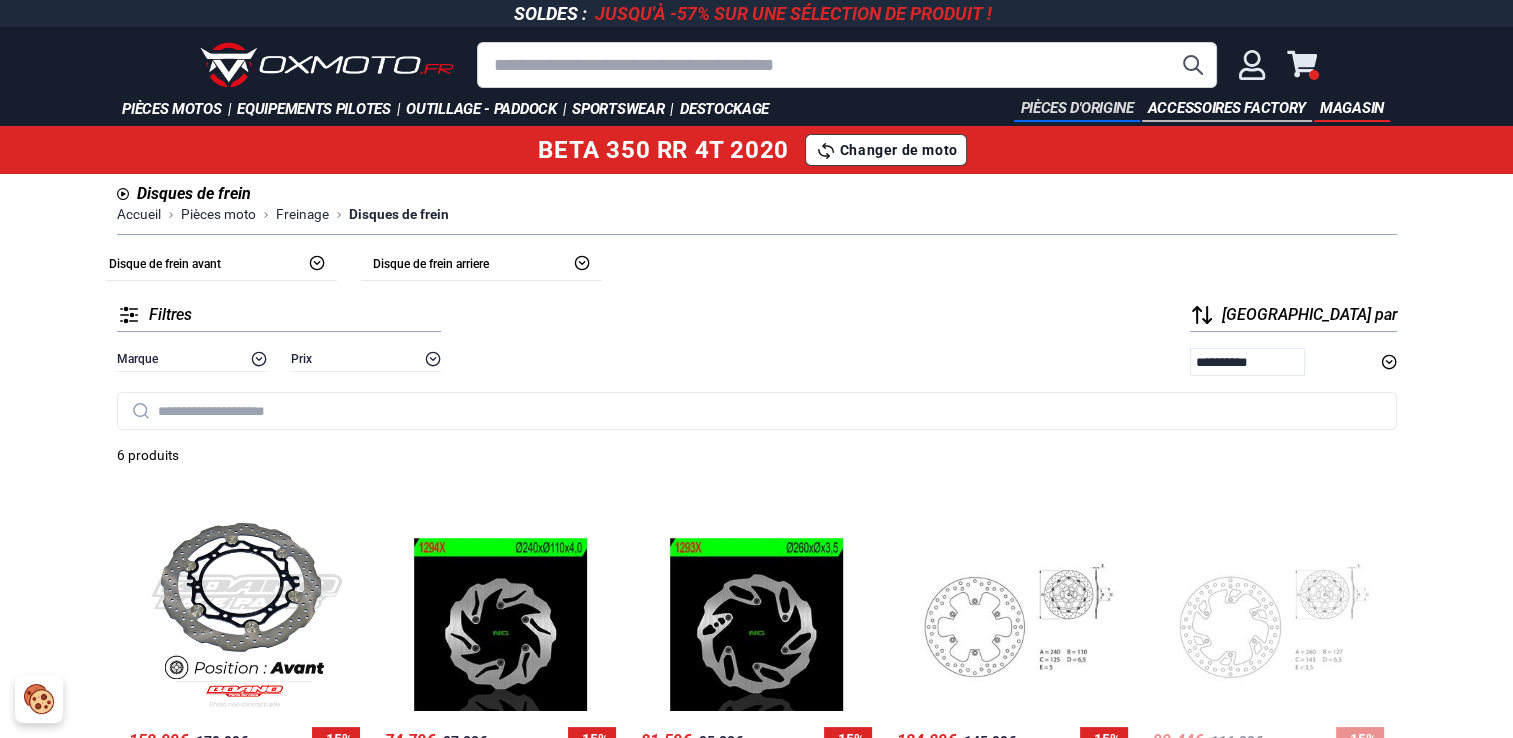 click on "Pièces d'origine" at bounding box center (1076, 109) 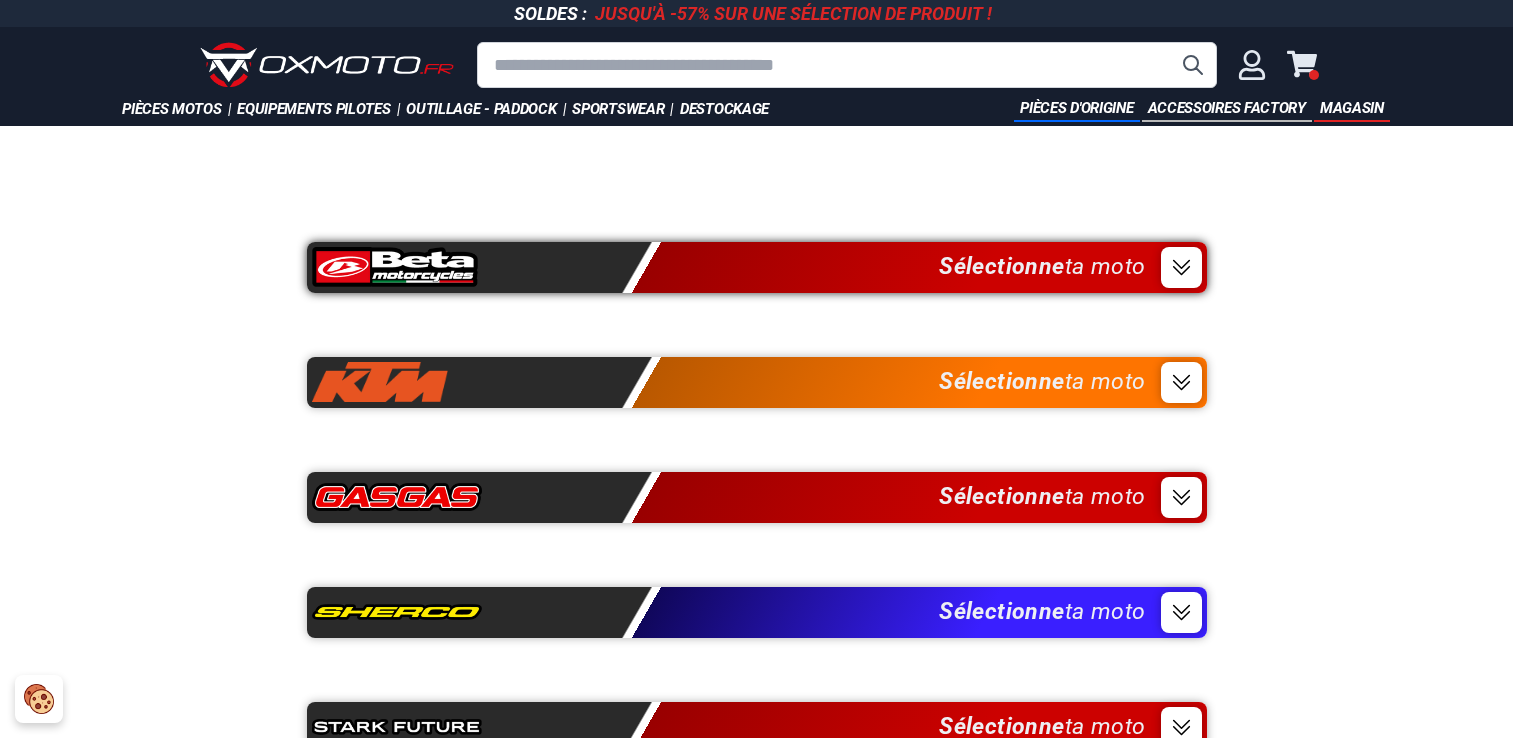 scroll, scrollTop: 0, scrollLeft: 0, axis: both 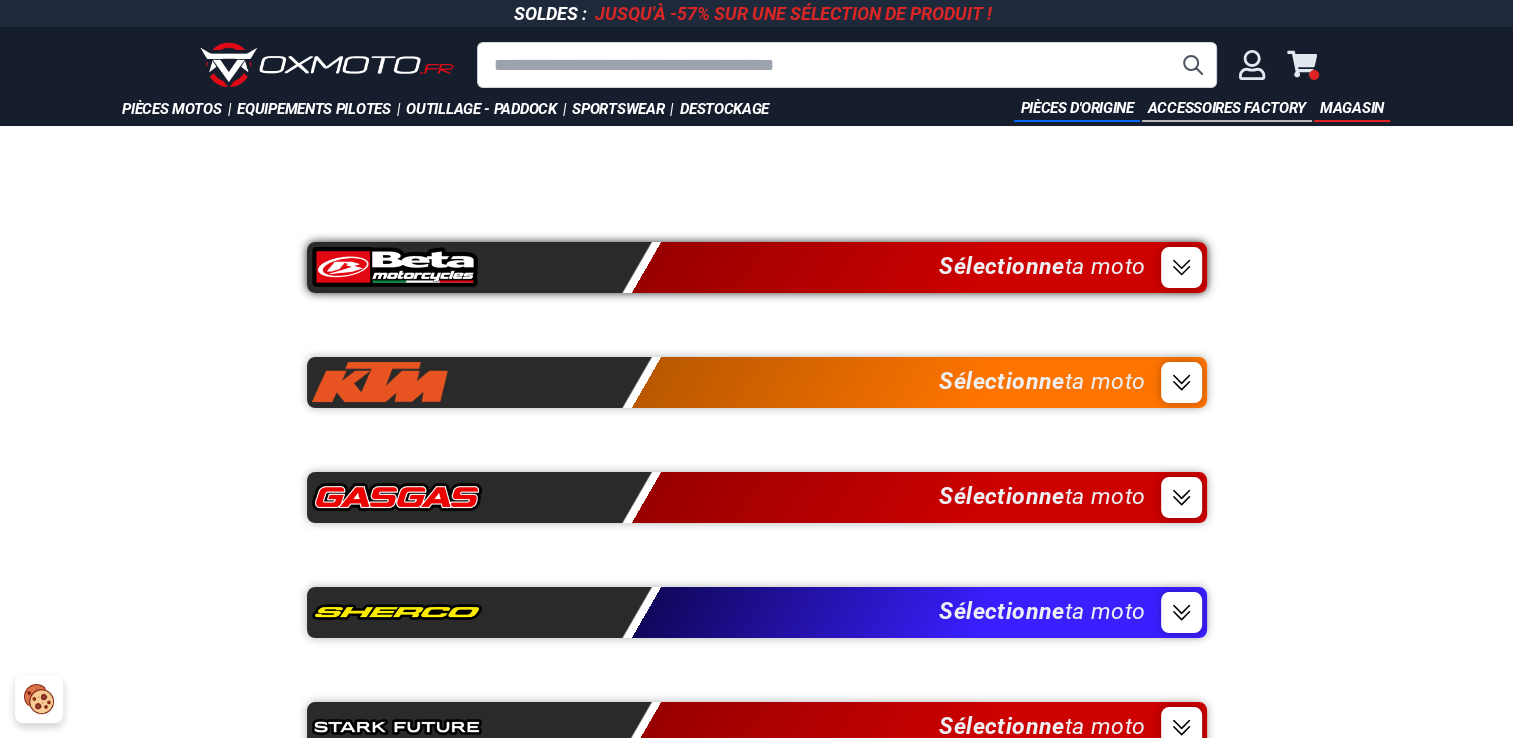 click on "Sélectionne  ta moto" at bounding box center [757, 267] 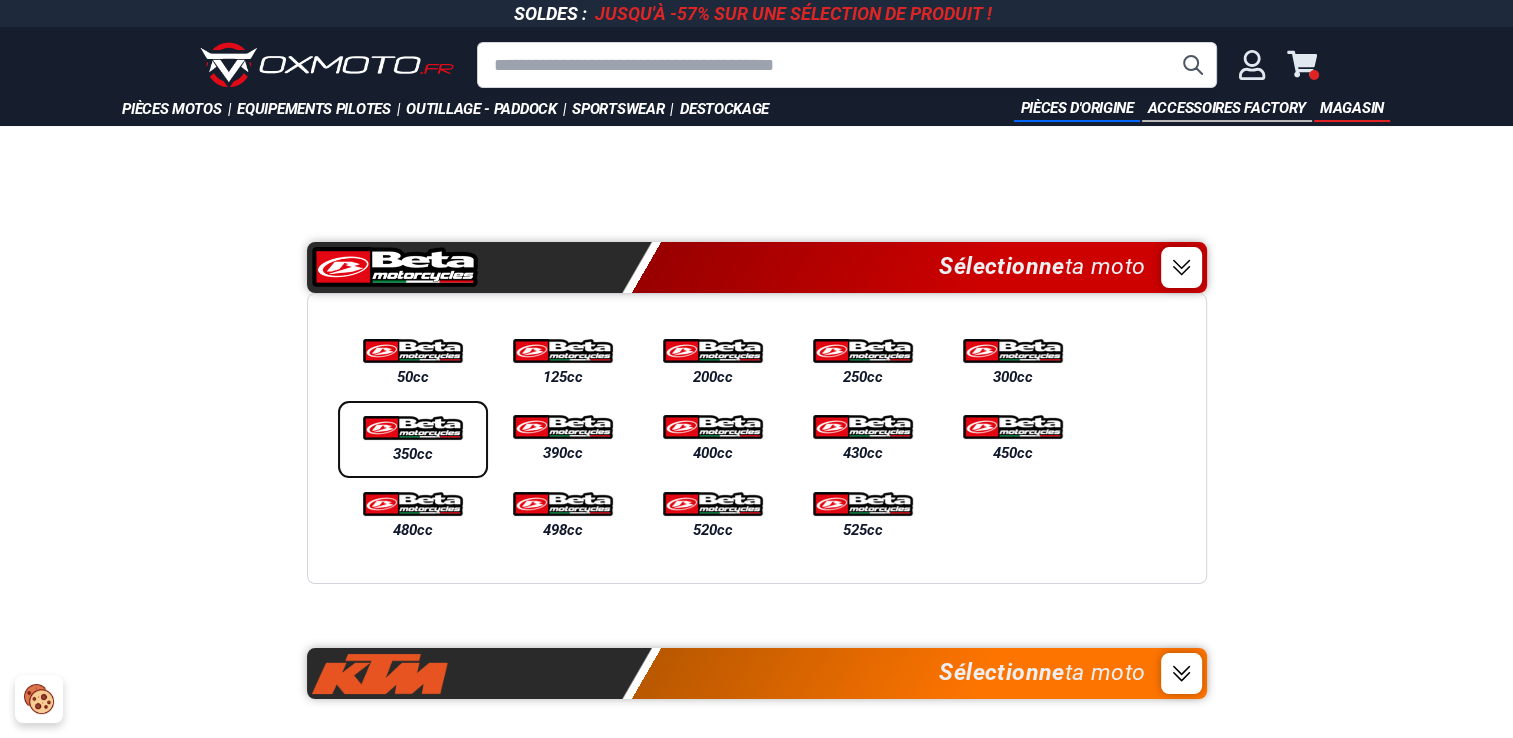click at bounding box center (413, 428) 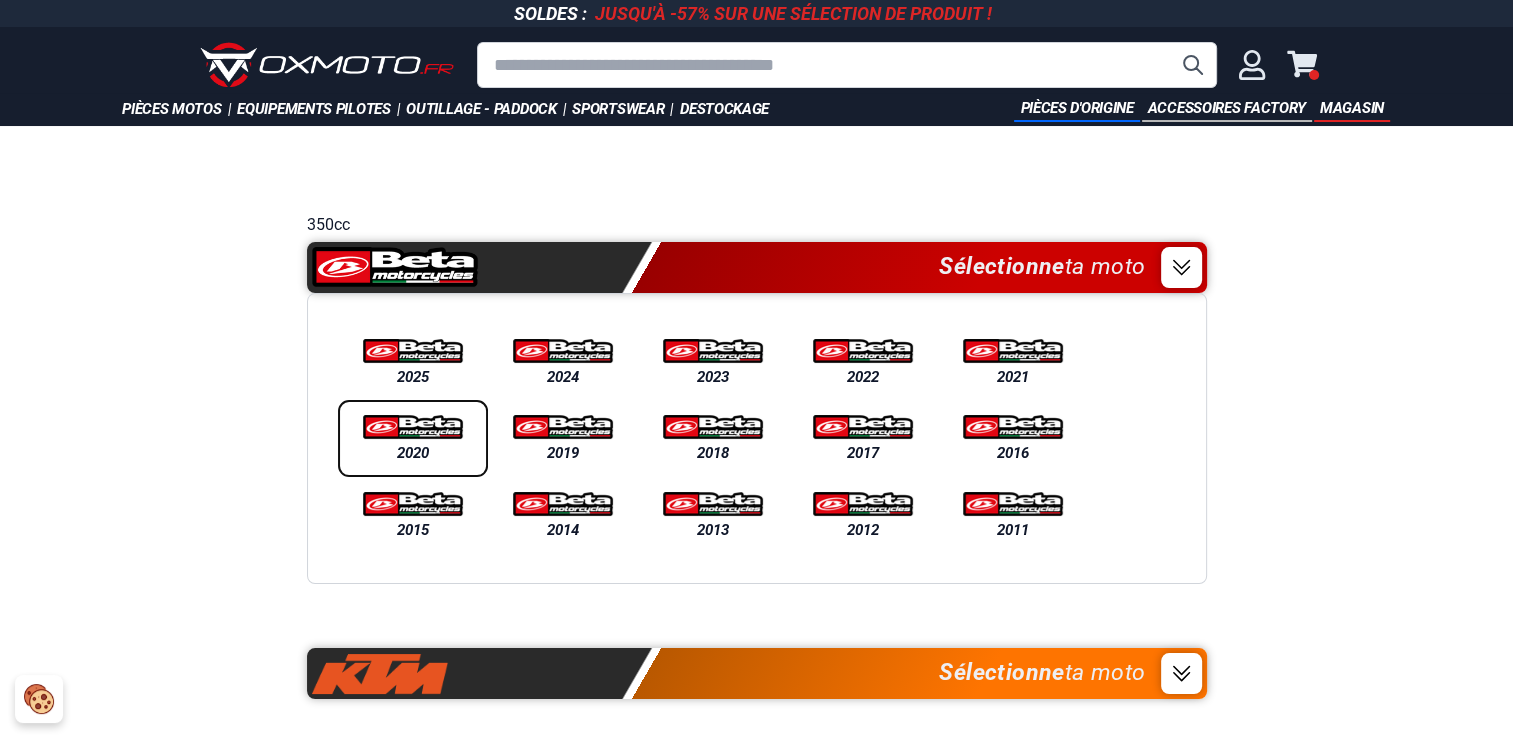 click at bounding box center [413, 427] 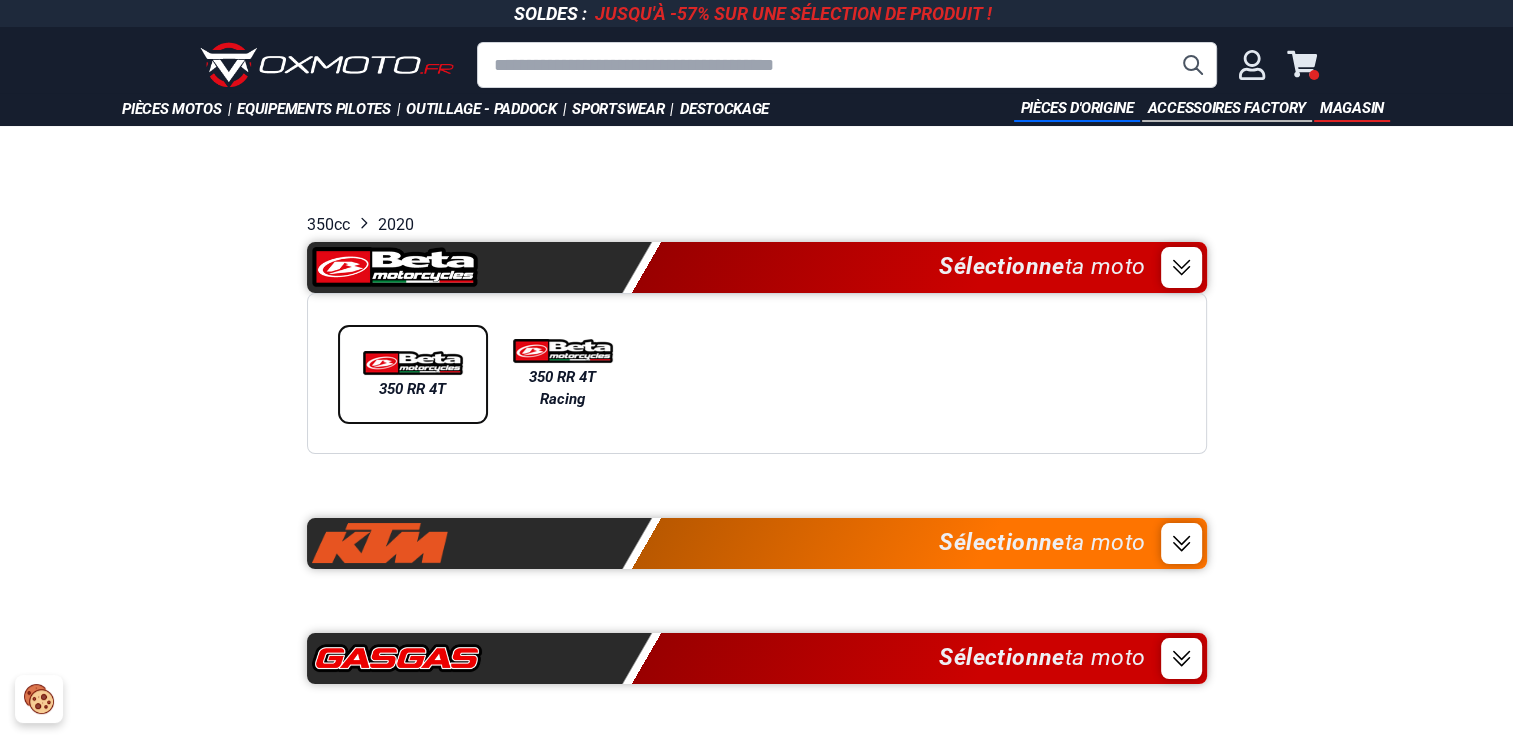click at bounding box center [413, 363] 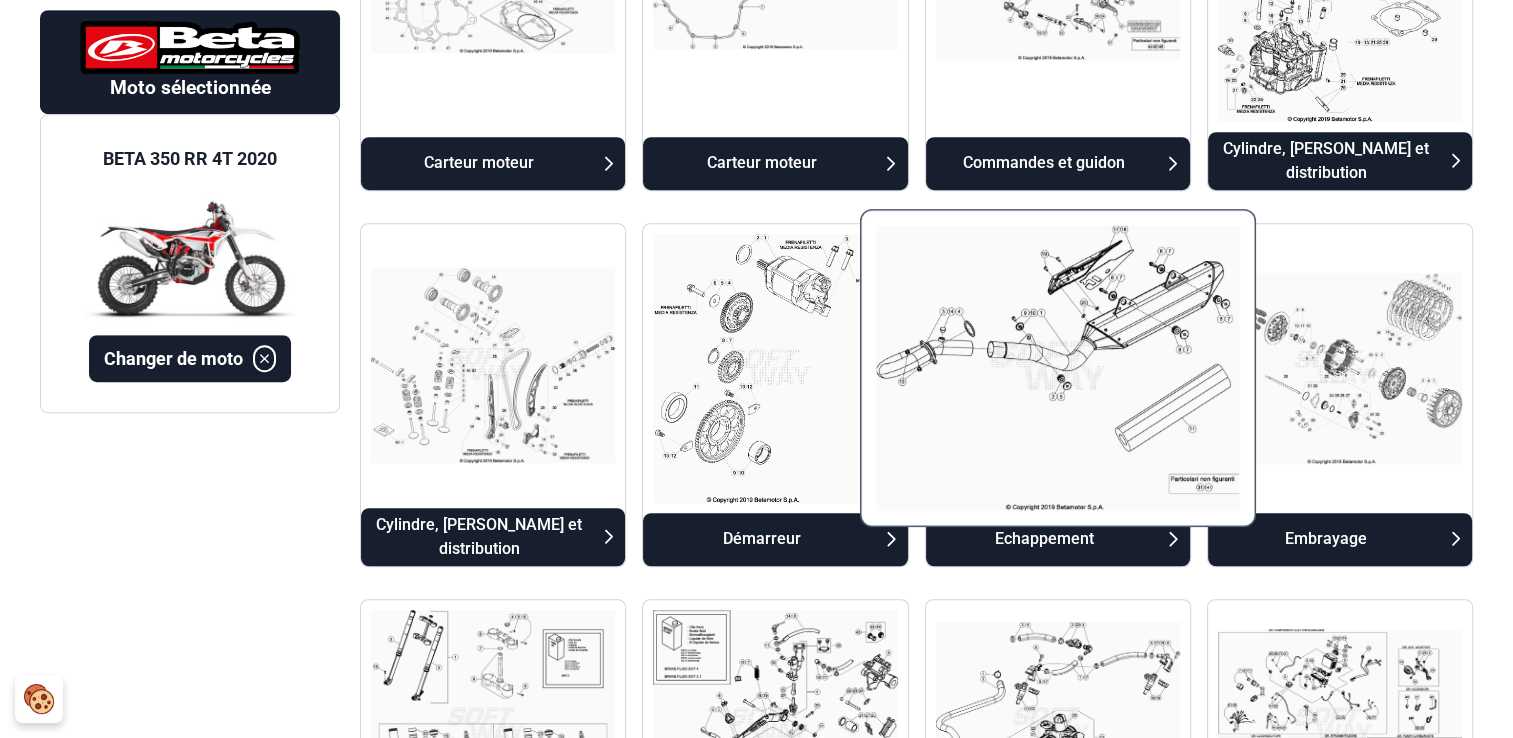 scroll, scrollTop: 1400, scrollLeft: 0, axis: vertical 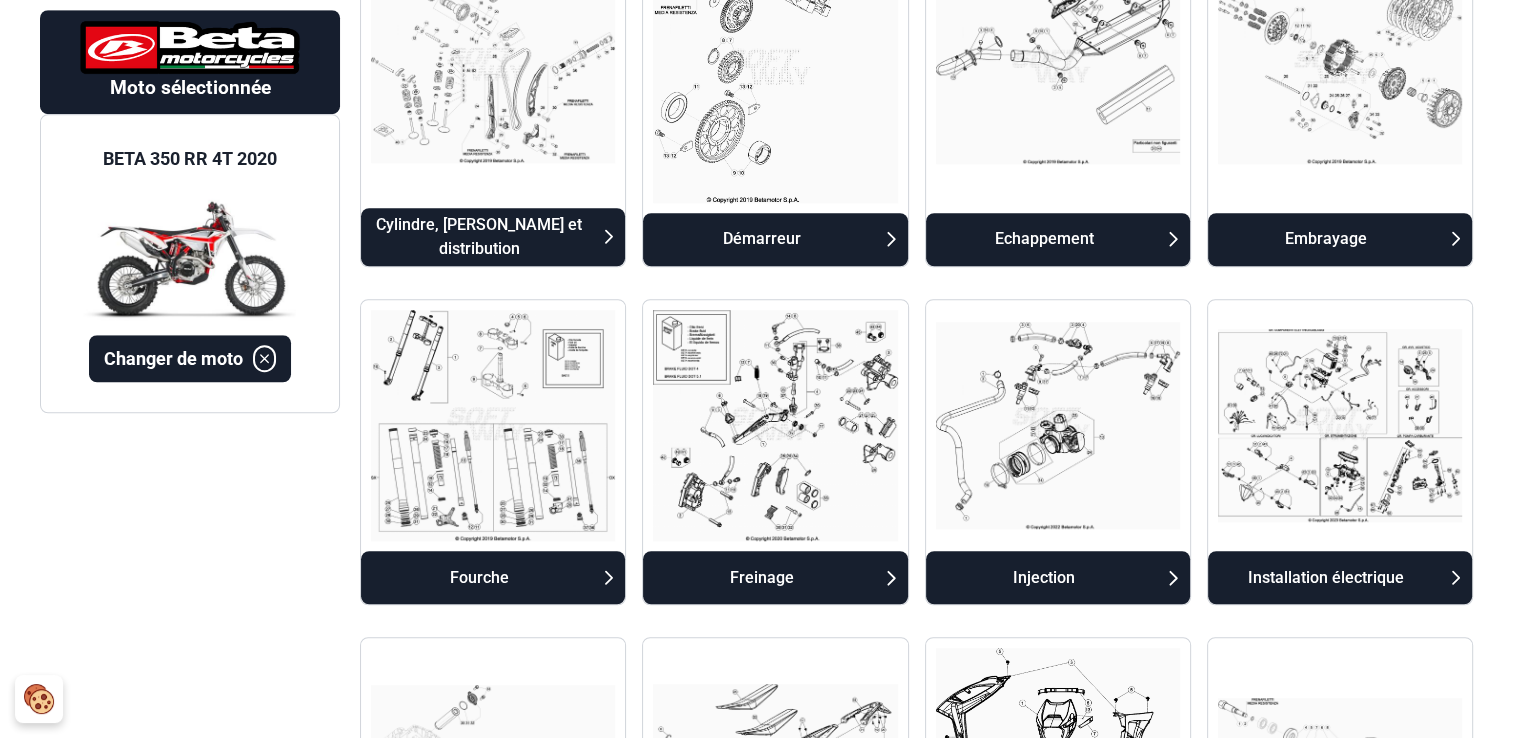 click at bounding box center (775, 425) 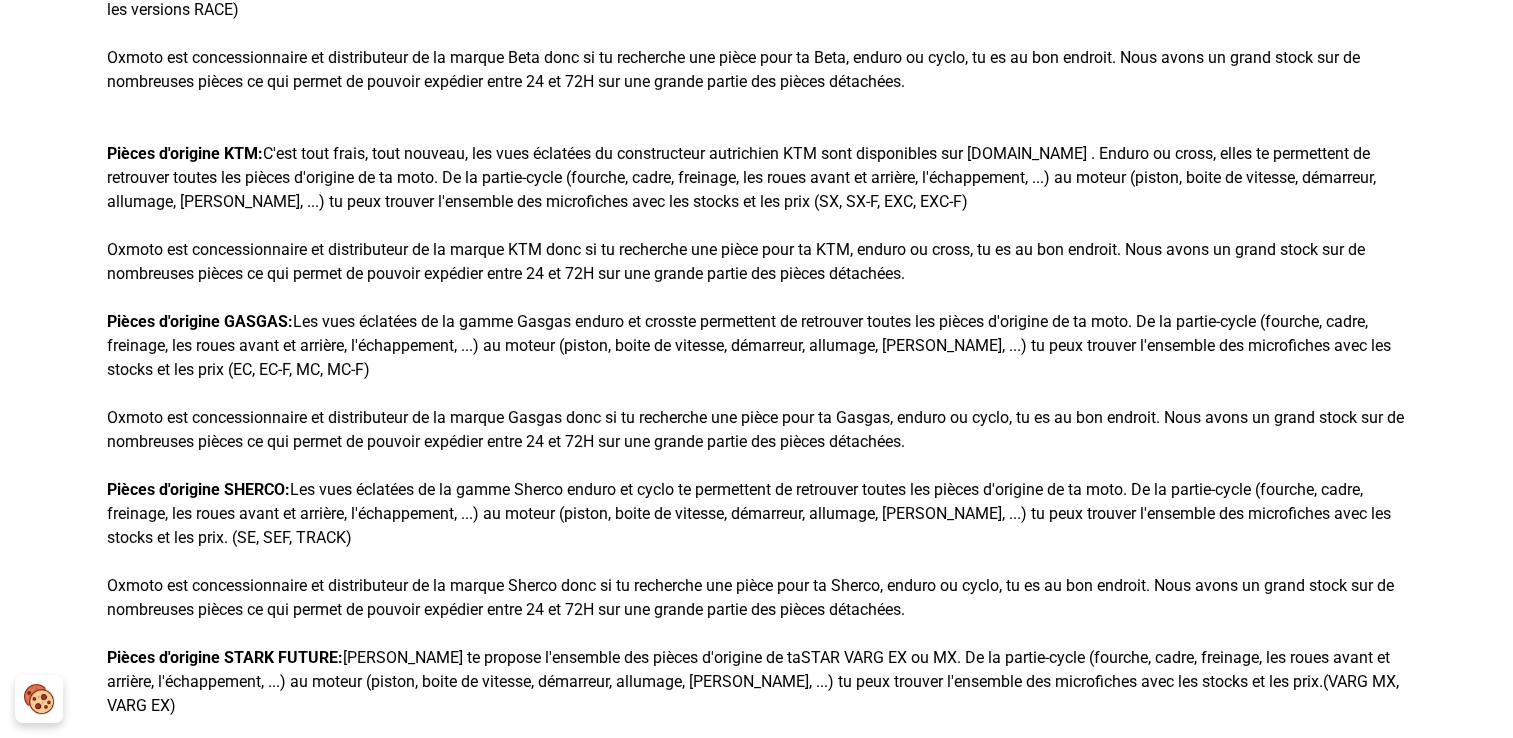 scroll, scrollTop: 192, scrollLeft: 0, axis: vertical 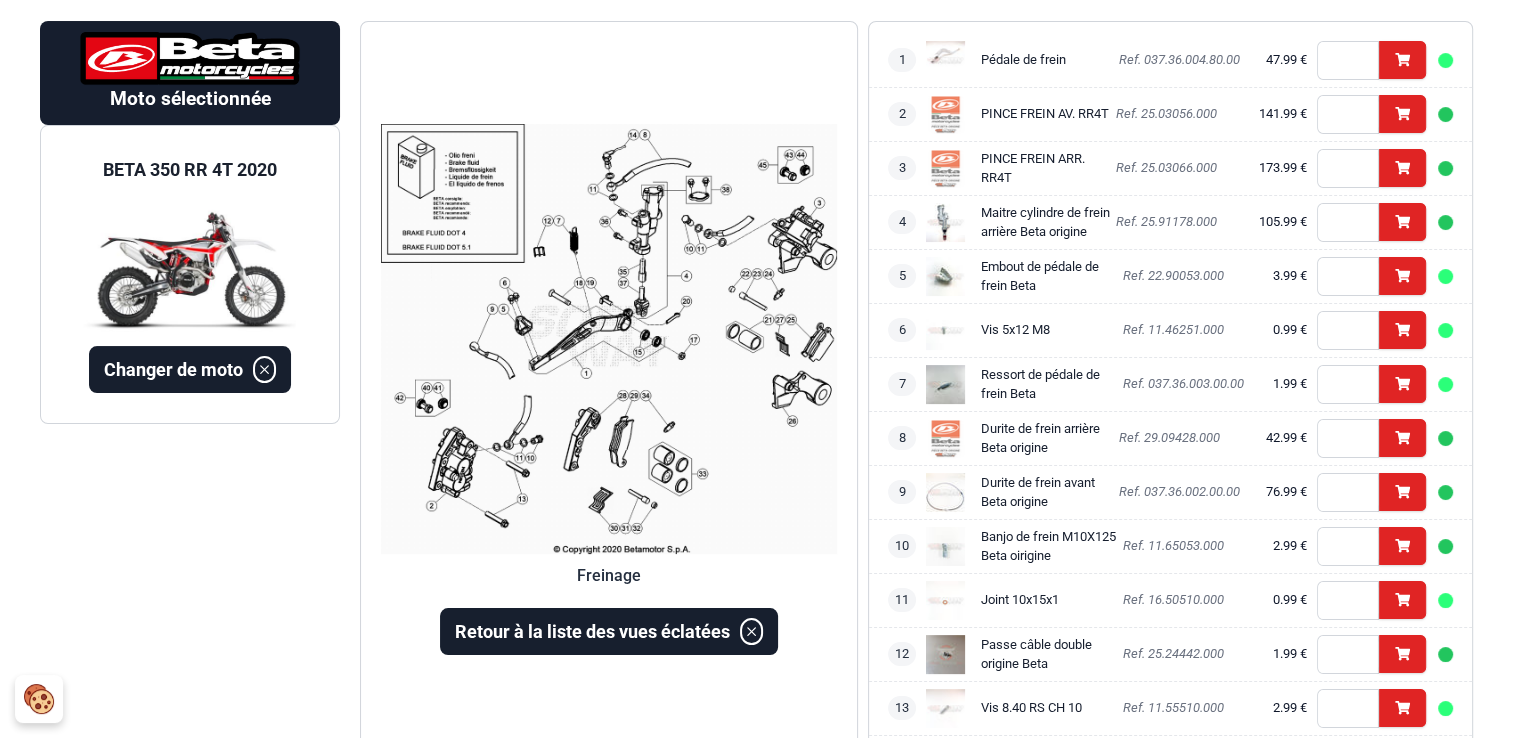 click at bounding box center (609, 339) 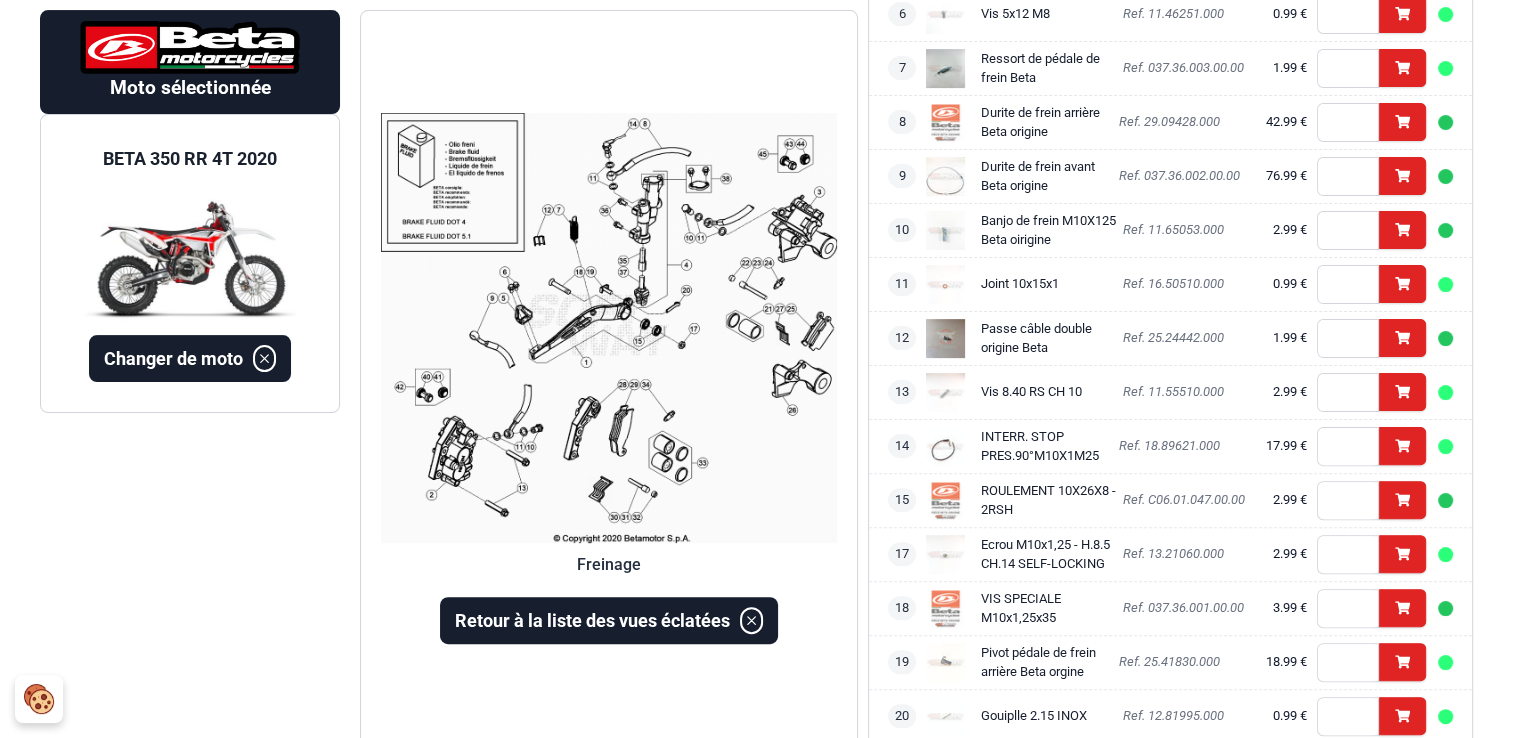 scroll, scrollTop: 392, scrollLeft: 0, axis: vertical 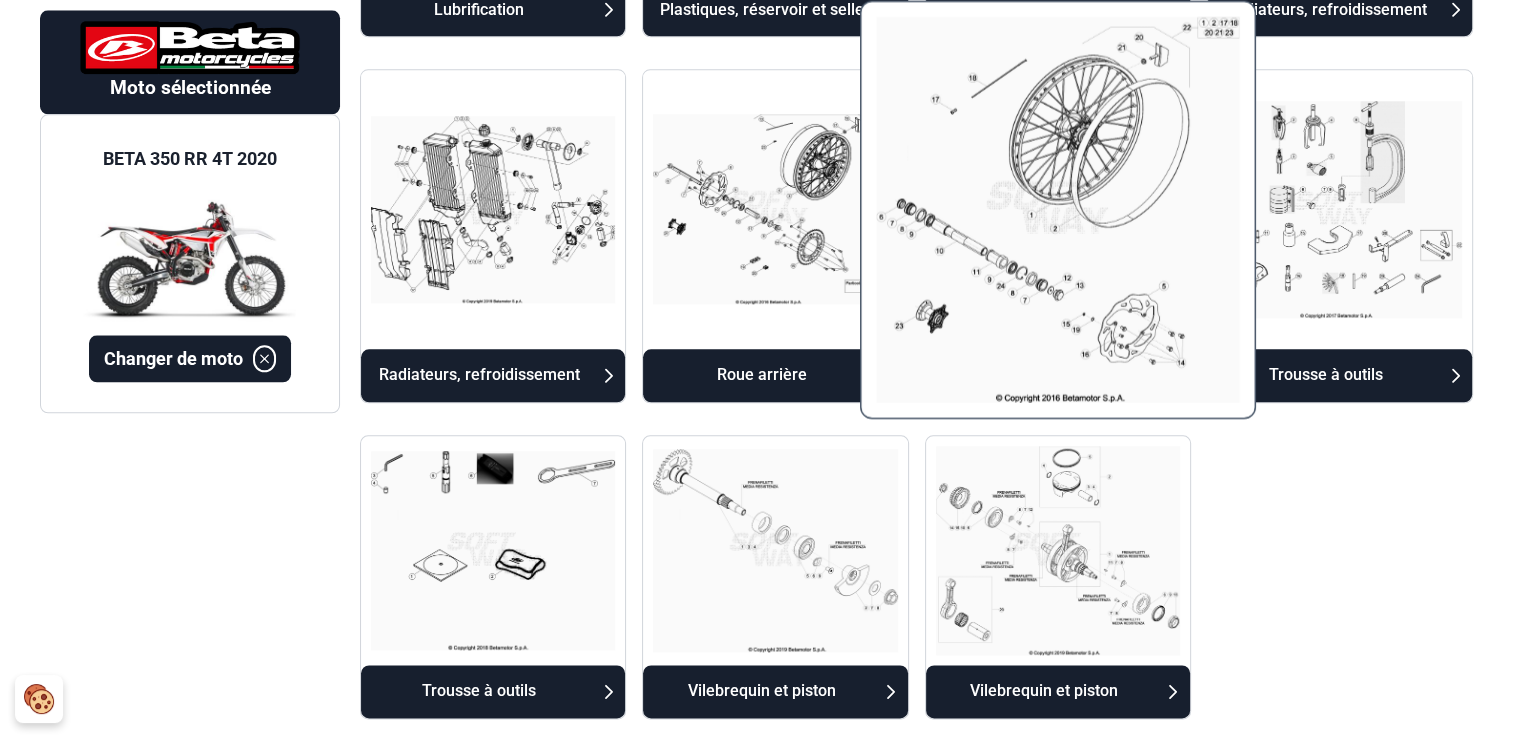 click at bounding box center (1057, 209) 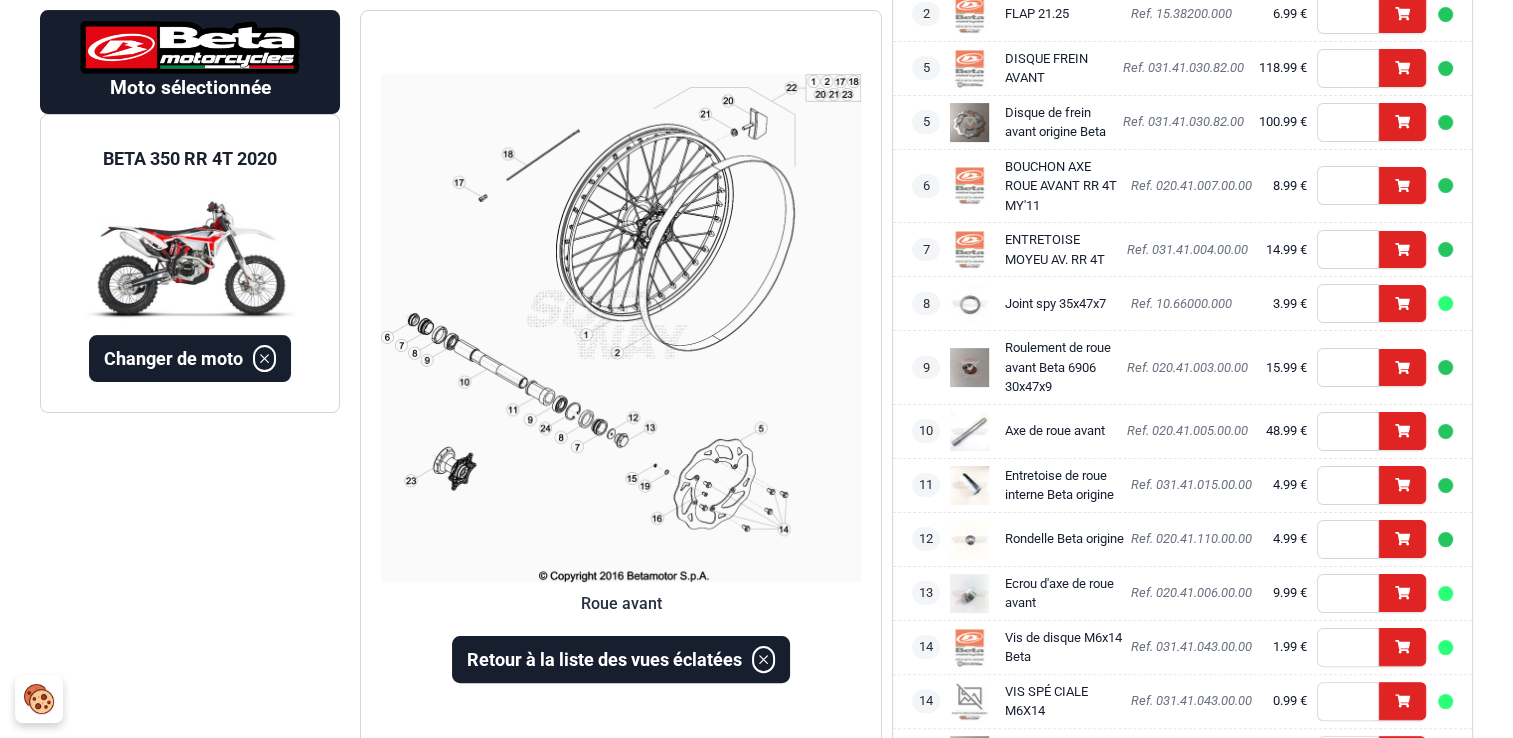scroll, scrollTop: 392, scrollLeft: 0, axis: vertical 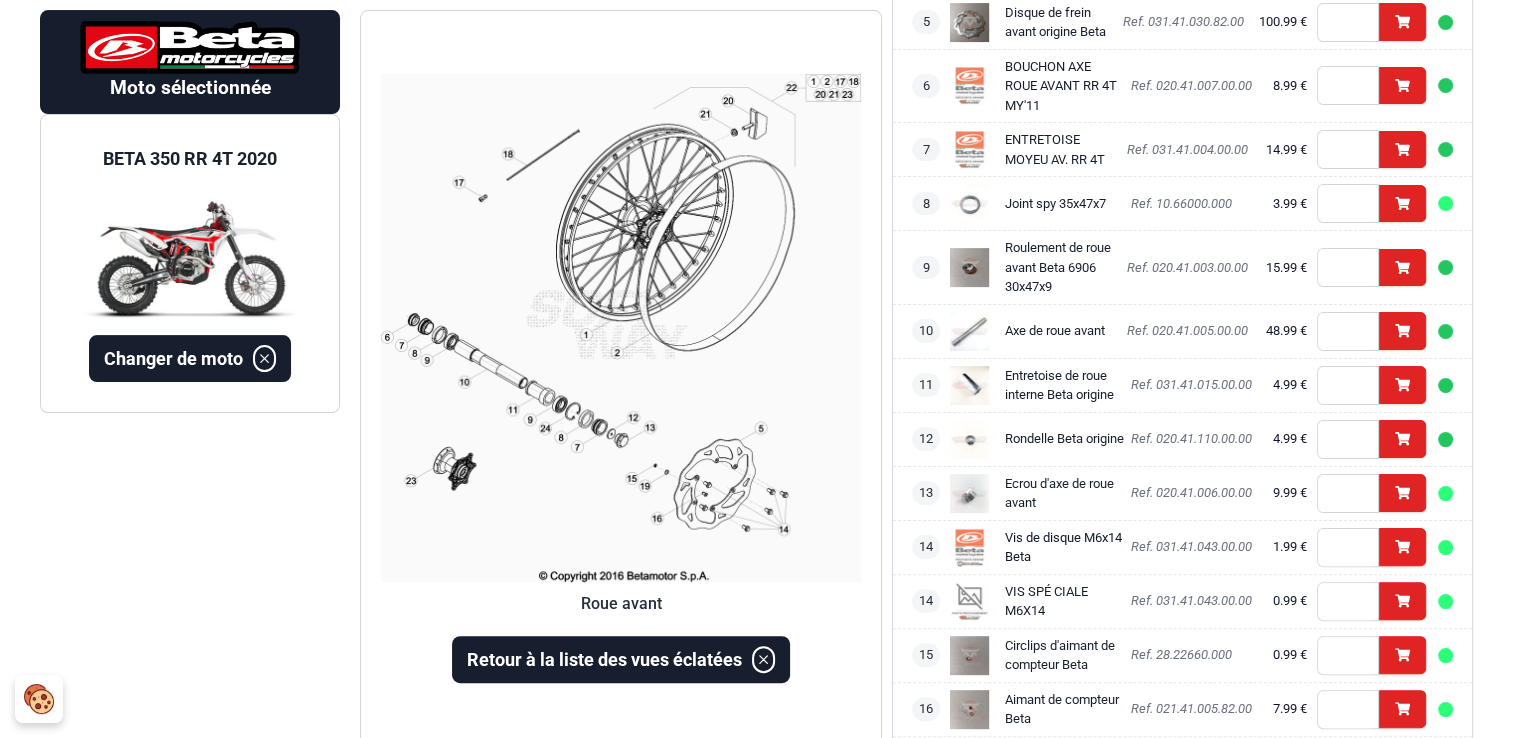 click on "Vis de disque M6x14 Beta" at bounding box center (1063, 547) 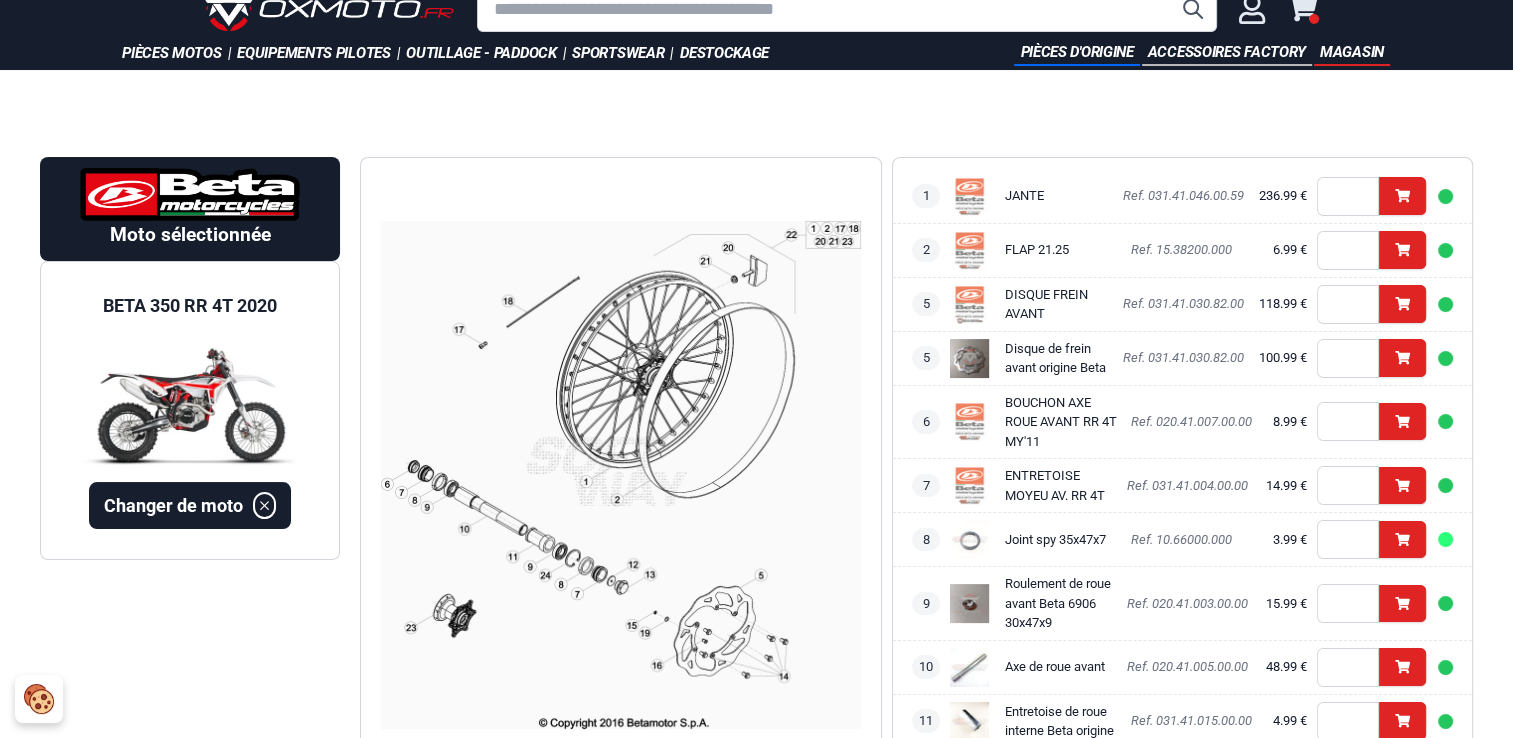 scroll, scrollTop: 0, scrollLeft: 0, axis: both 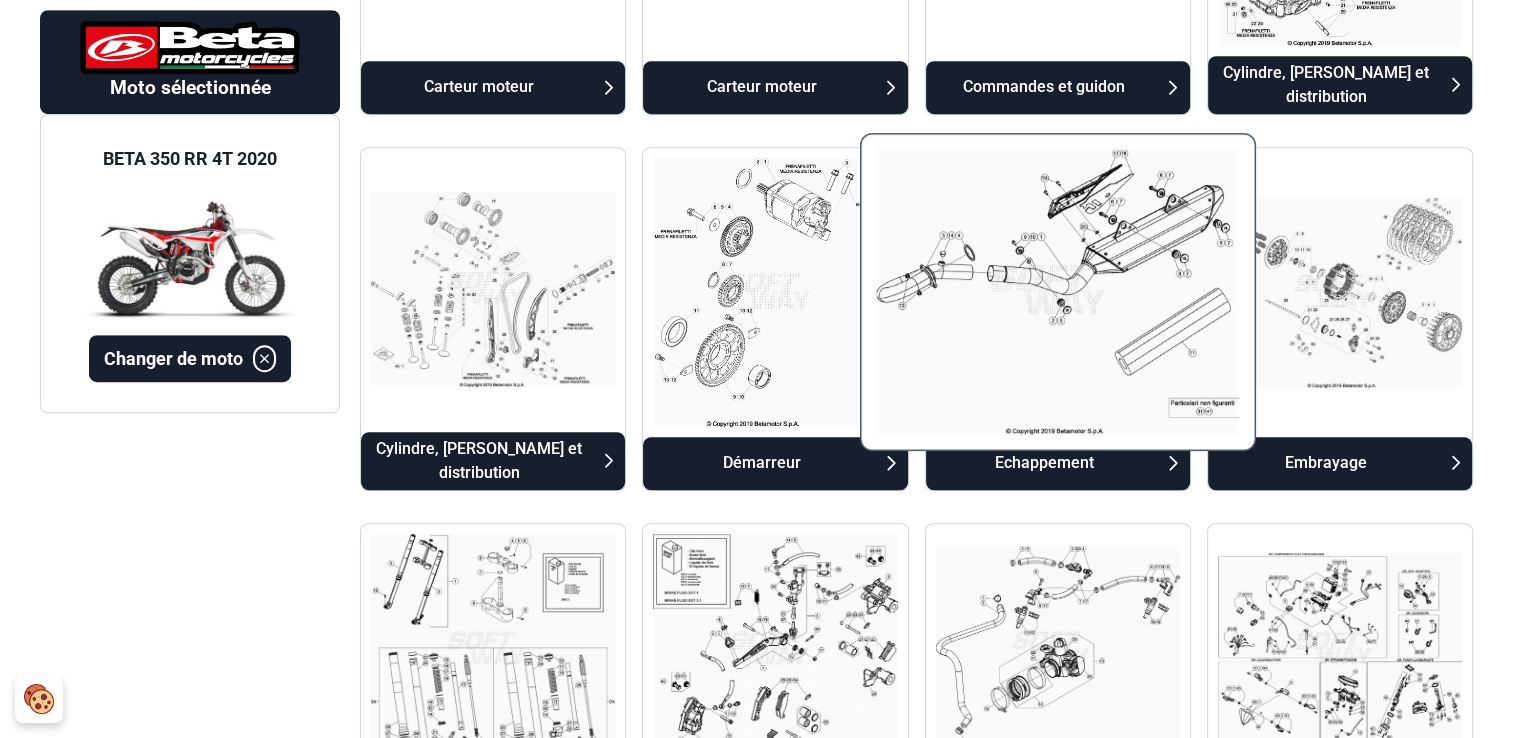 click at bounding box center [1057, 292] 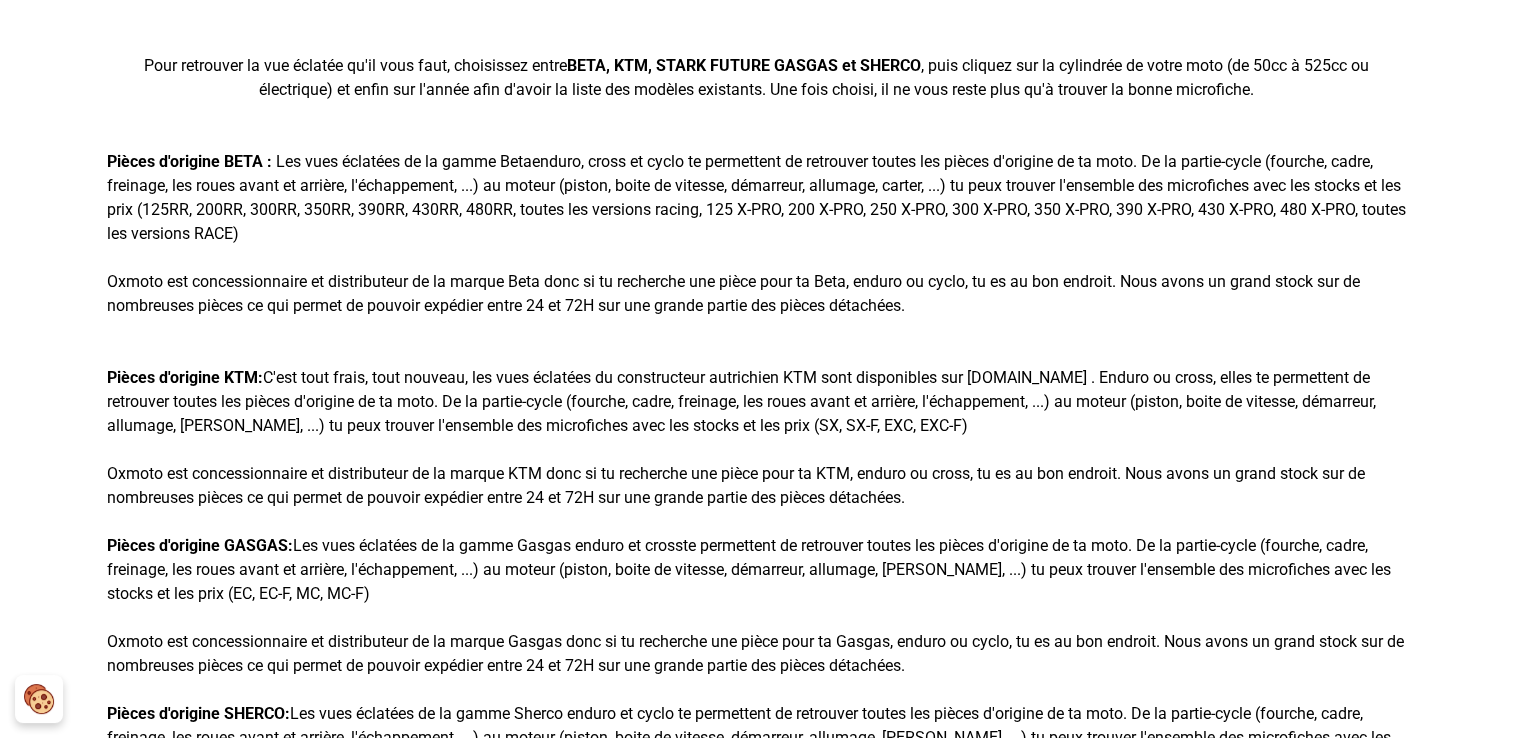 scroll, scrollTop: 192, scrollLeft: 0, axis: vertical 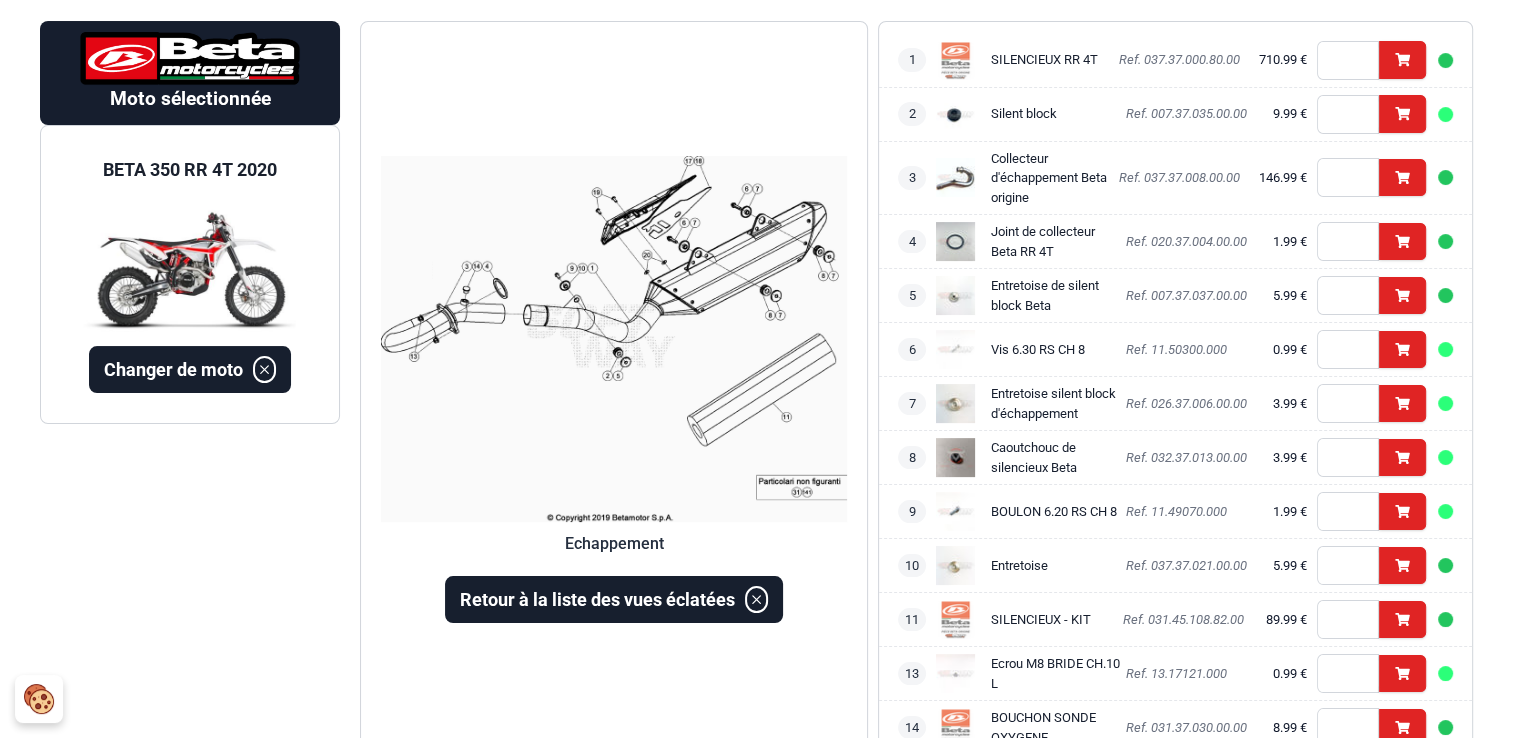click at bounding box center [614, 339] 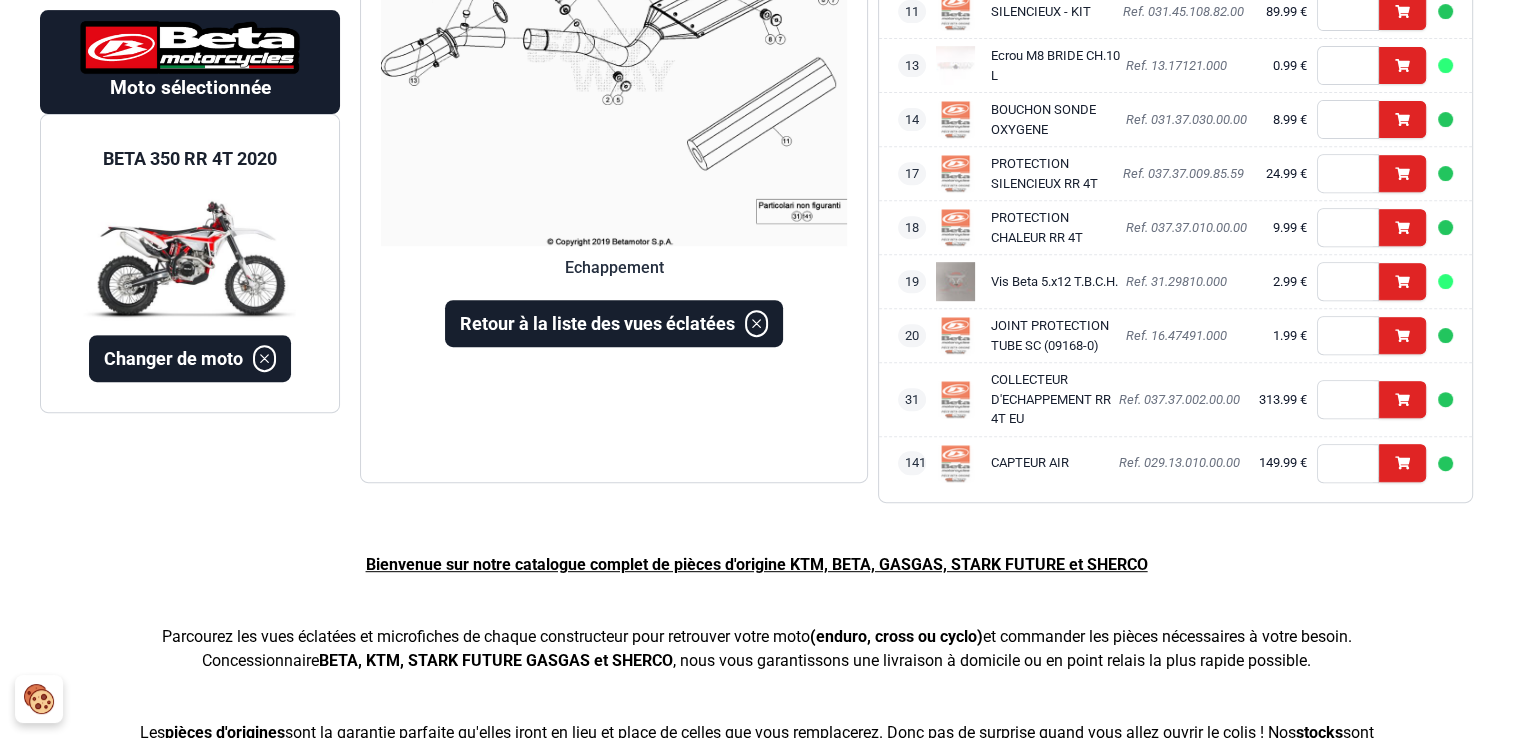 scroll, scrollTop: 792, scrollLeft: 0, axis: vertical 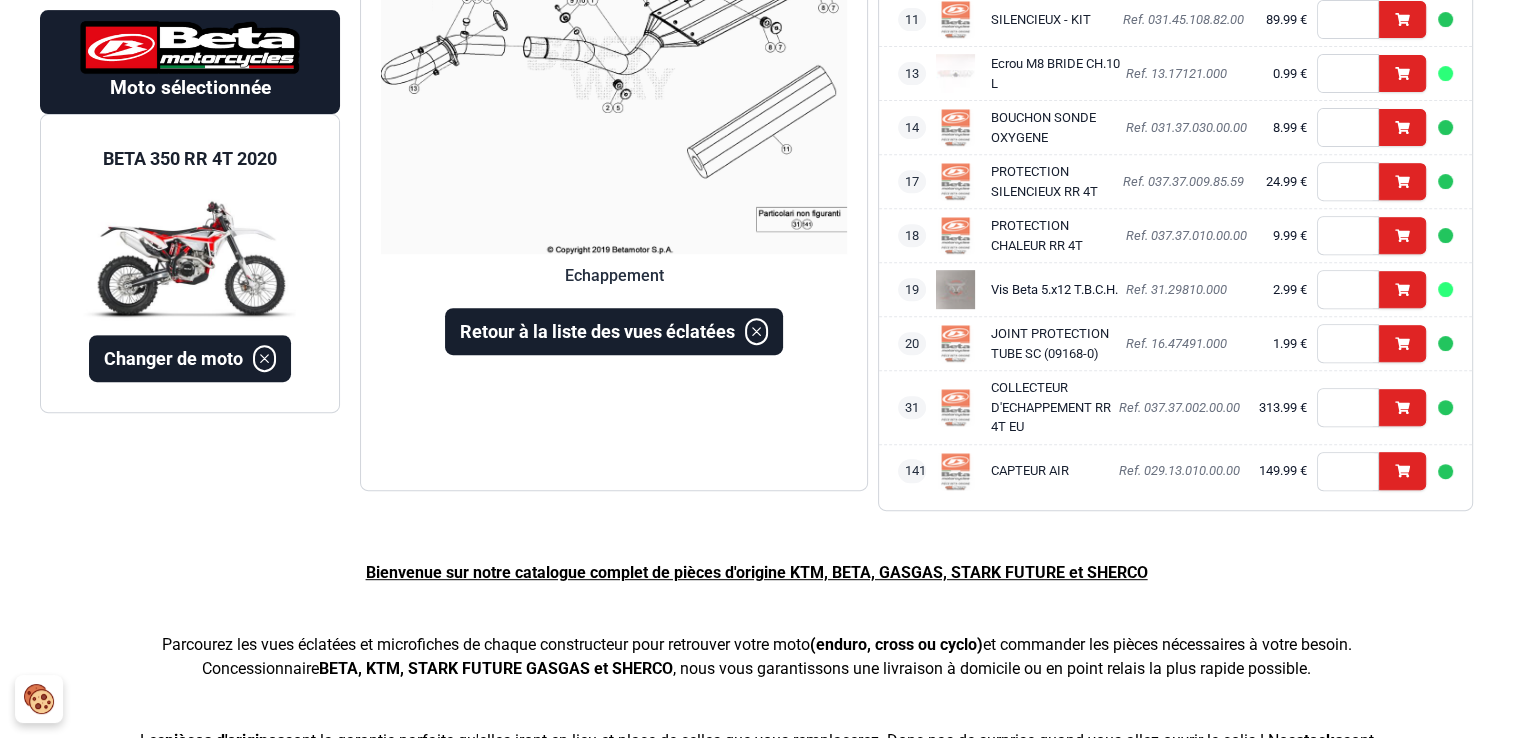click on "Vis Beta 5.x12 T.B.C.H." at bounding box center (1054, 289) 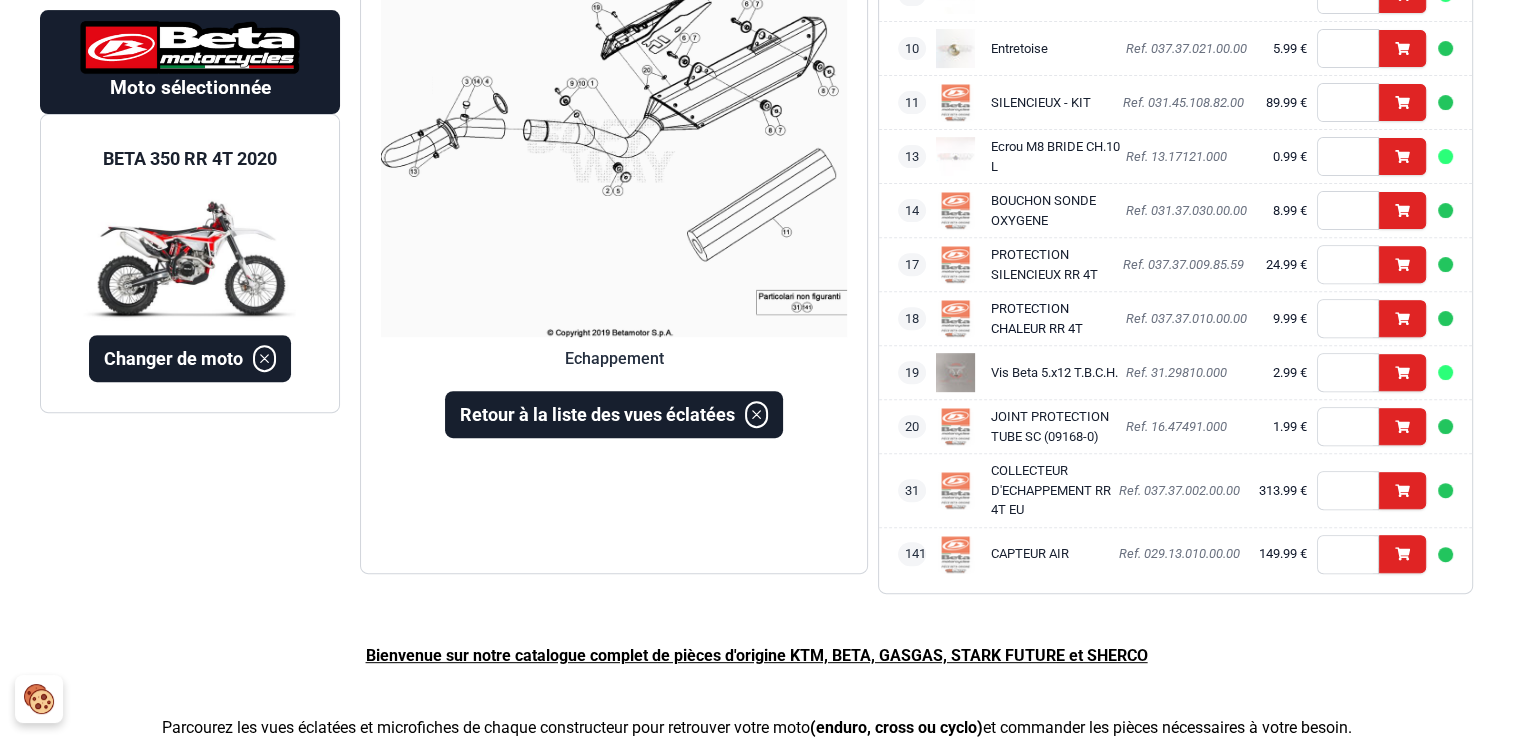 scroll, scrollTop: 592, scrollLeft: 0, axis: vertical 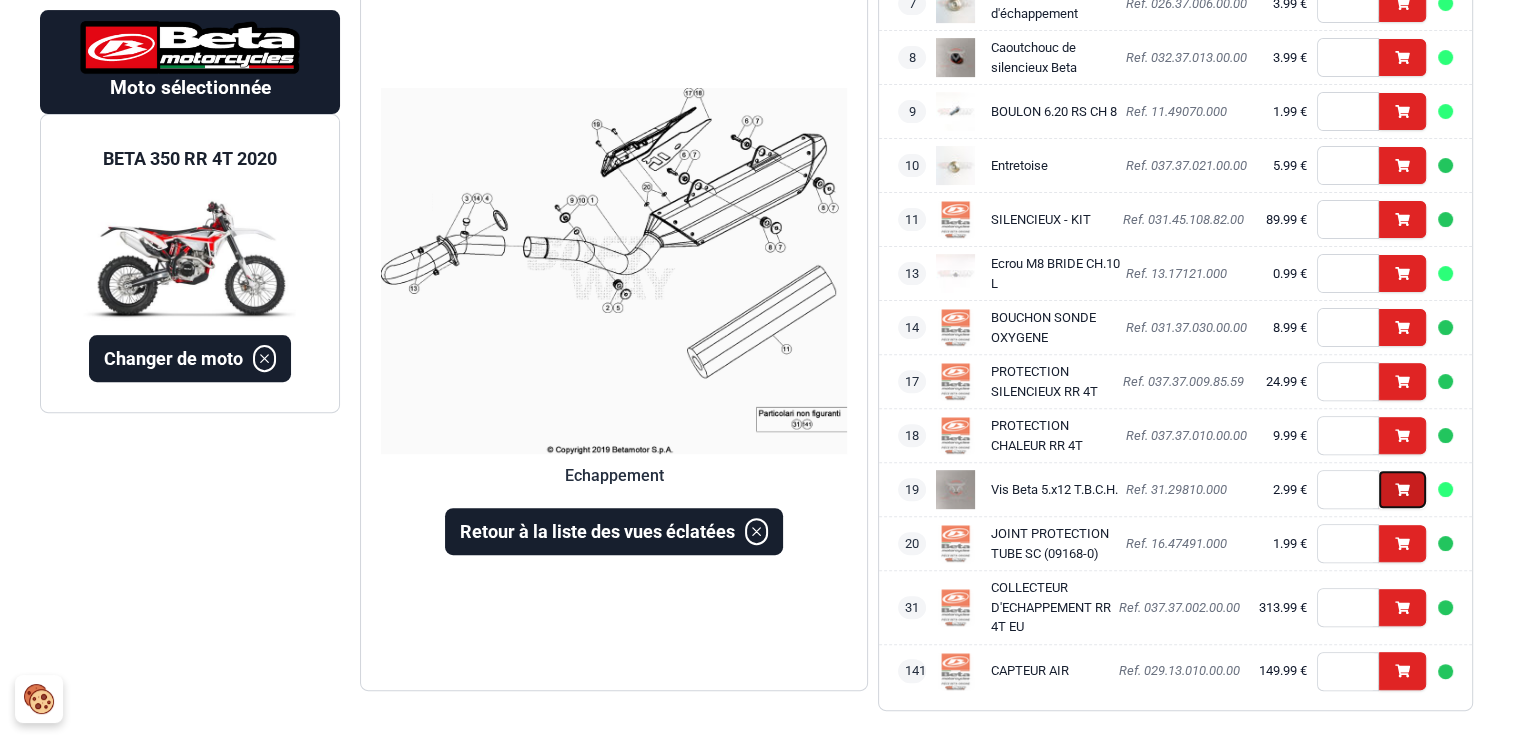 click 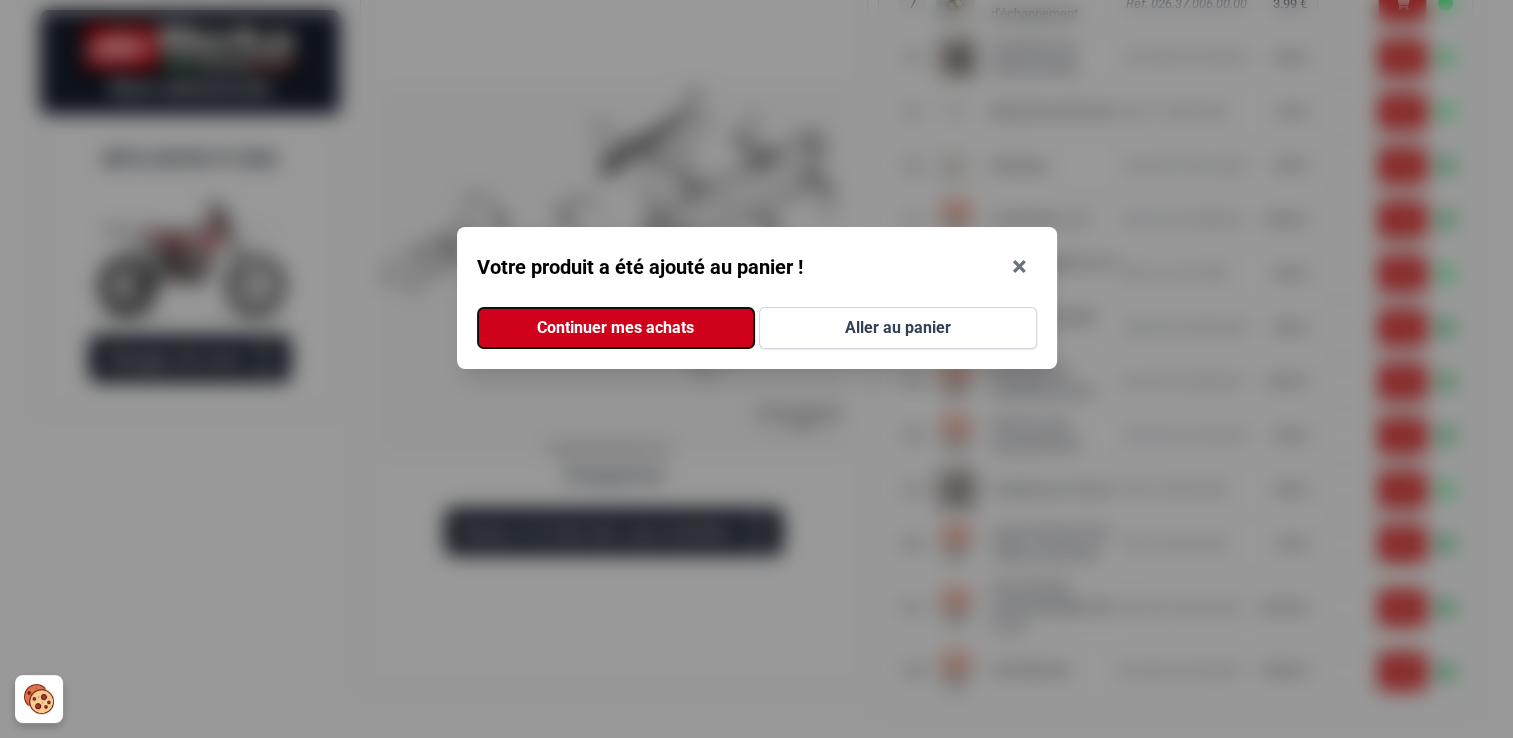 click on "Continuer mes achats" at bounding box center [616, 328] 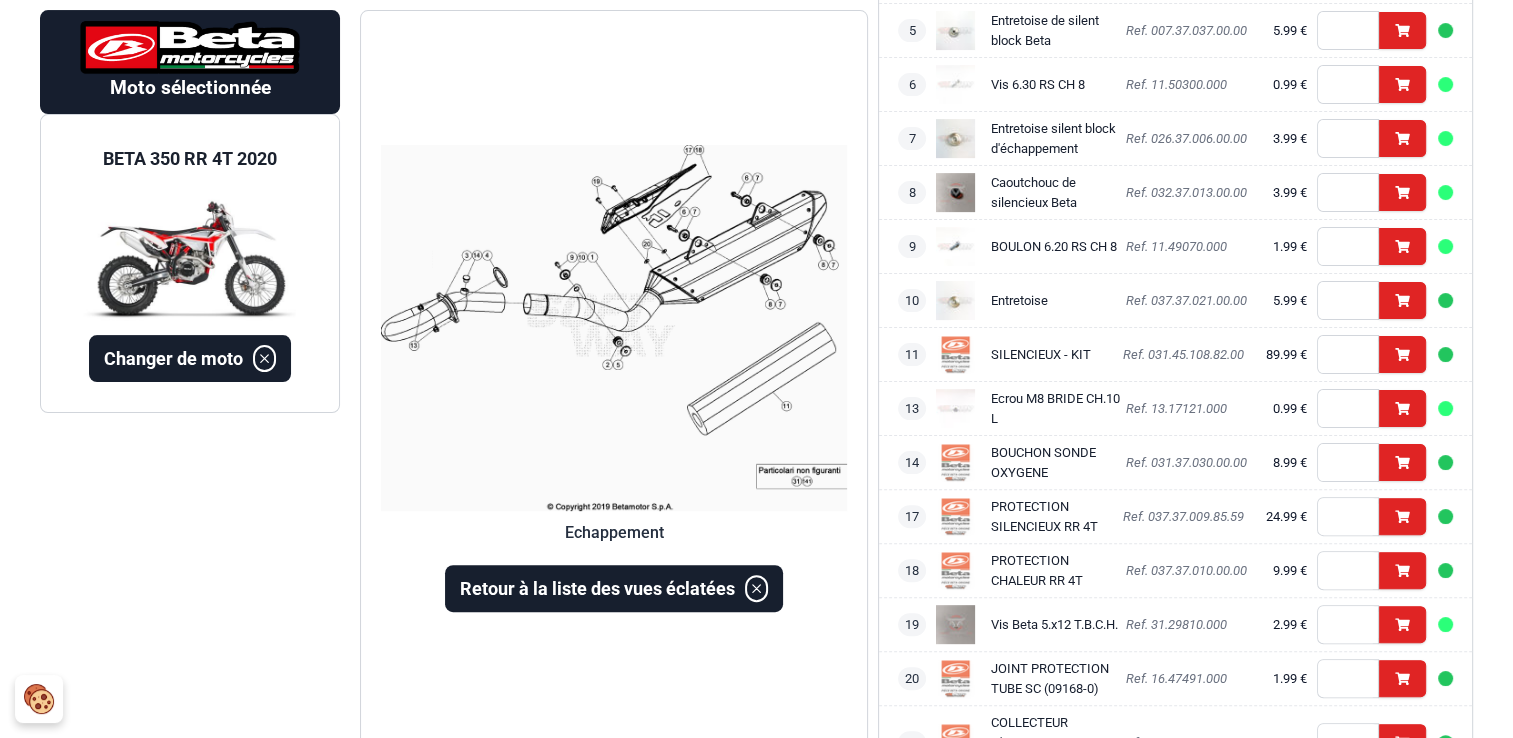 scroll, scrollTop: 292, scrollLeft: 0, axis: vertical 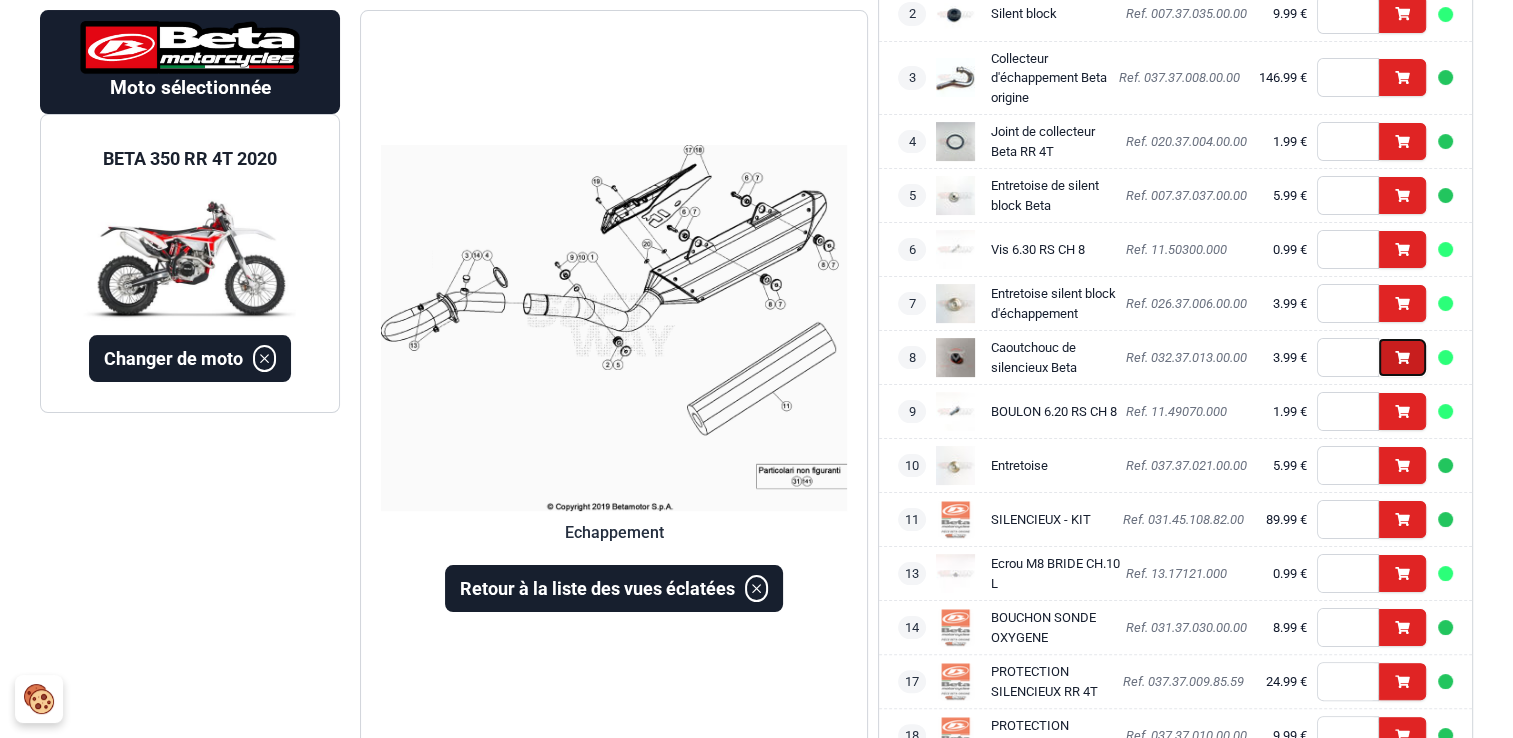 click 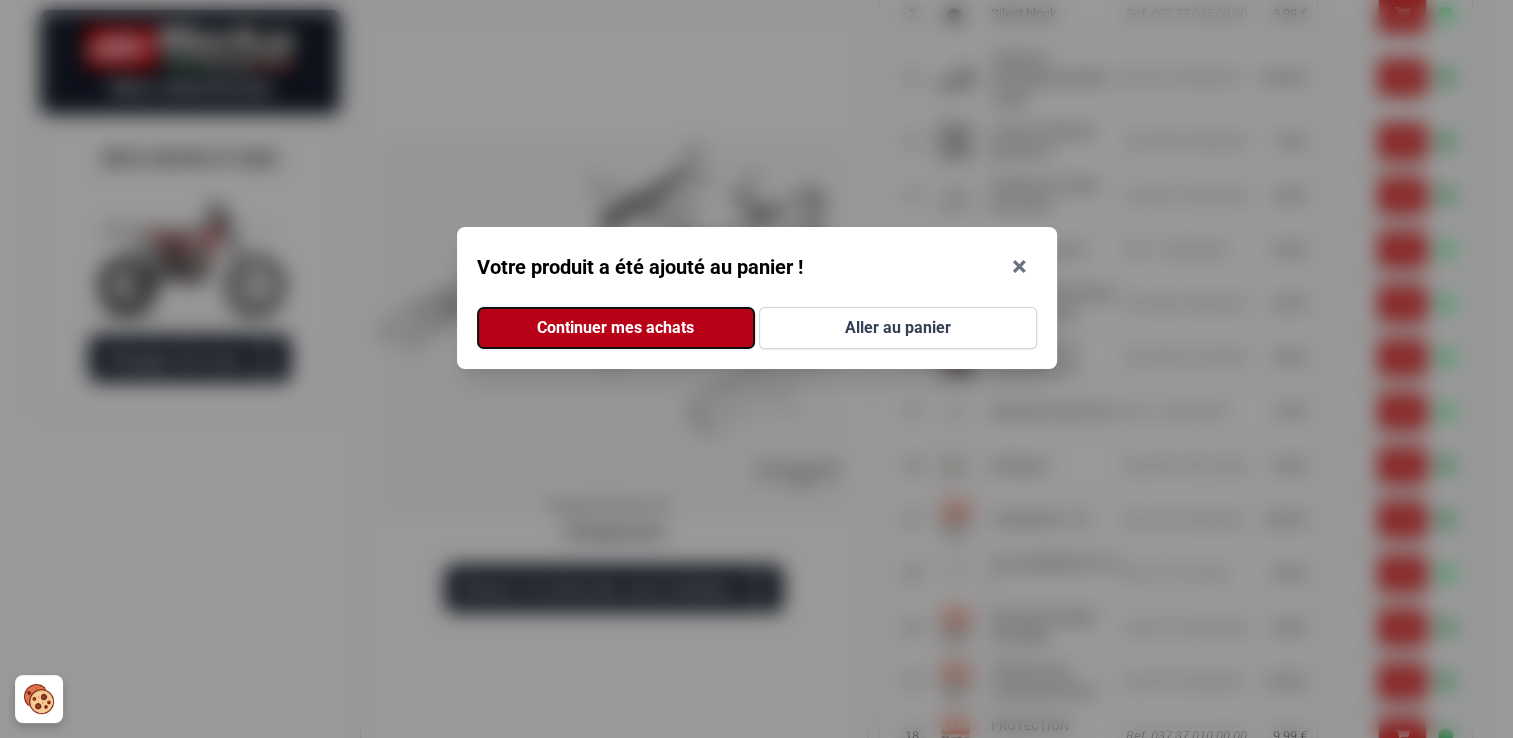 click on "Continuer mes achats" at bounding box center (616, 328) 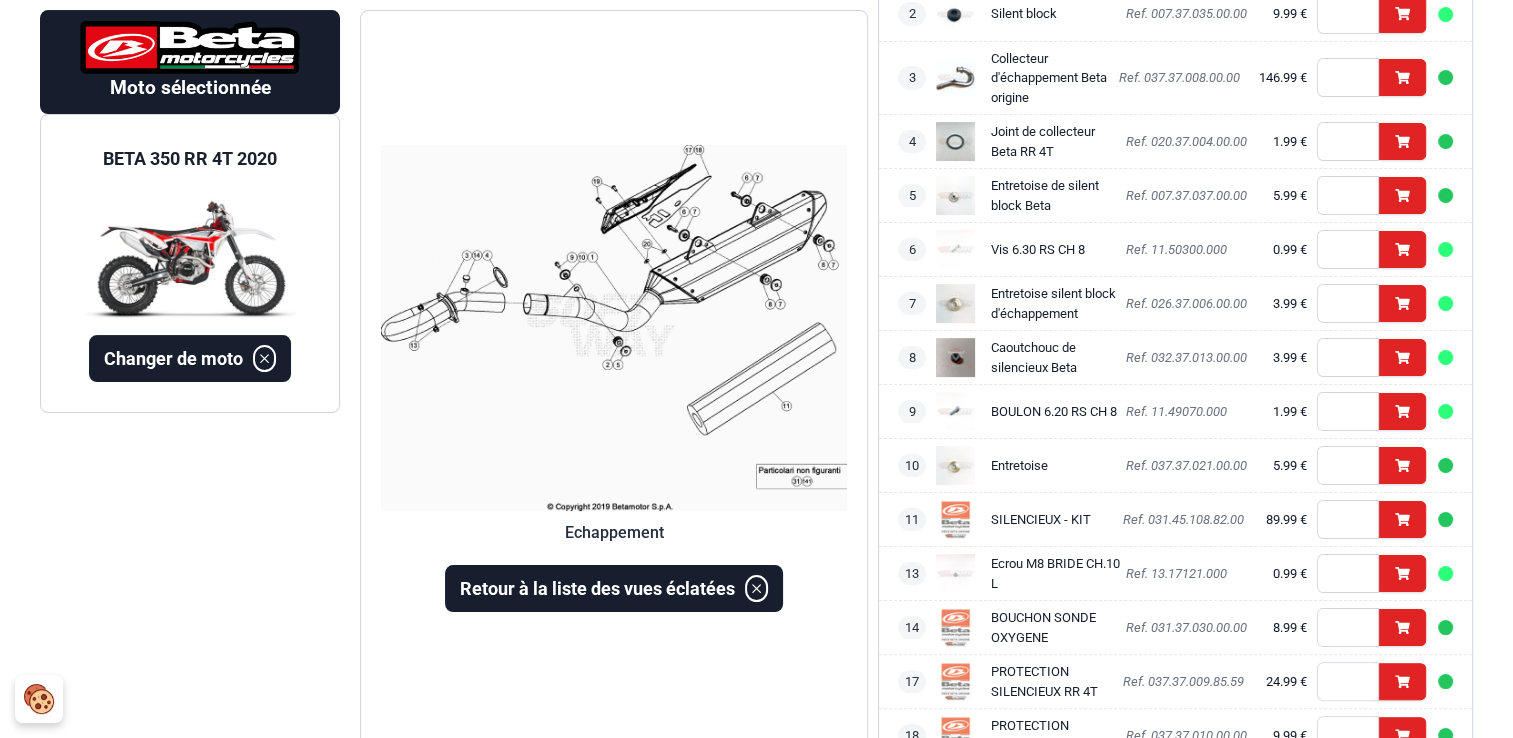 click at bounding box center (614, 329) 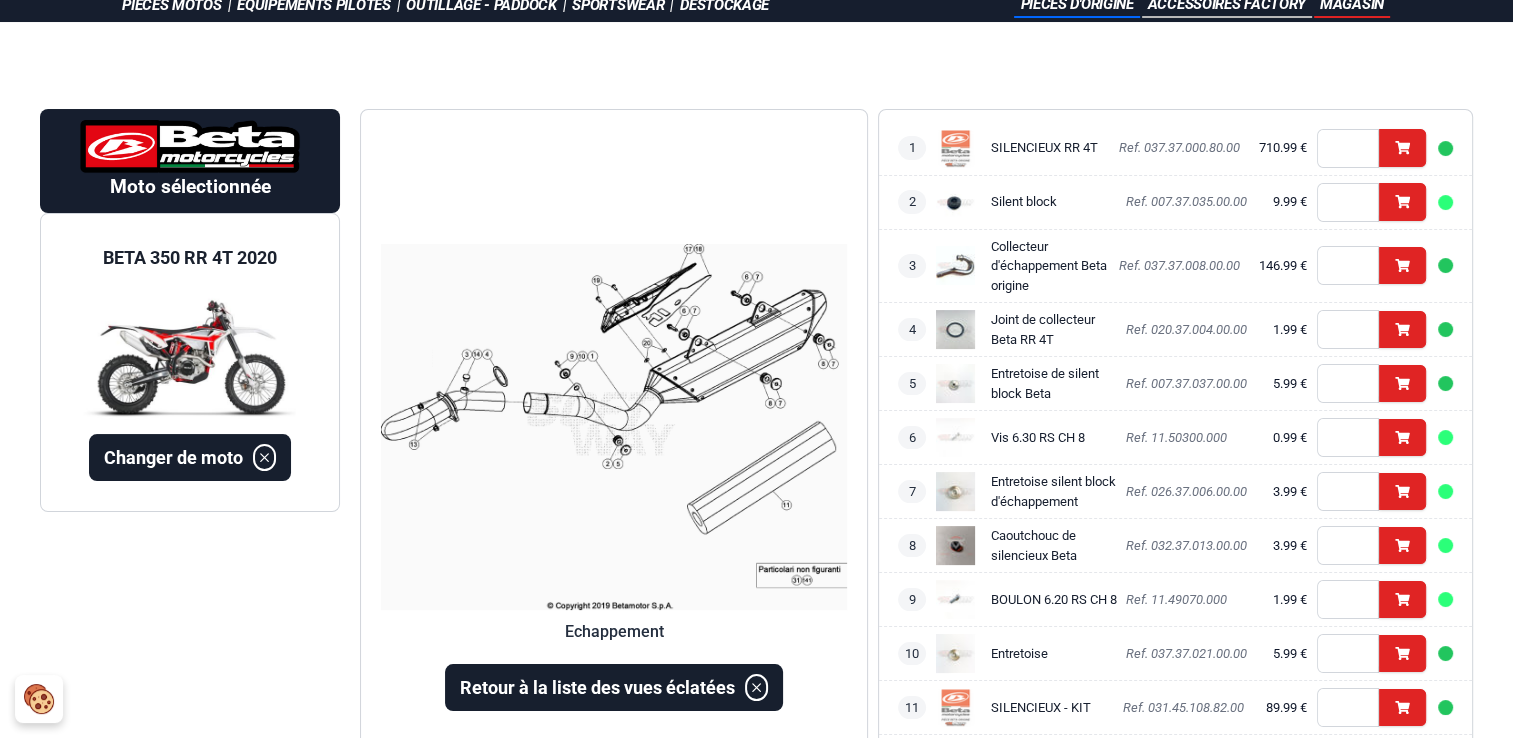 scroll, scrollTop: 0, scrollLeft: 0, axis: both 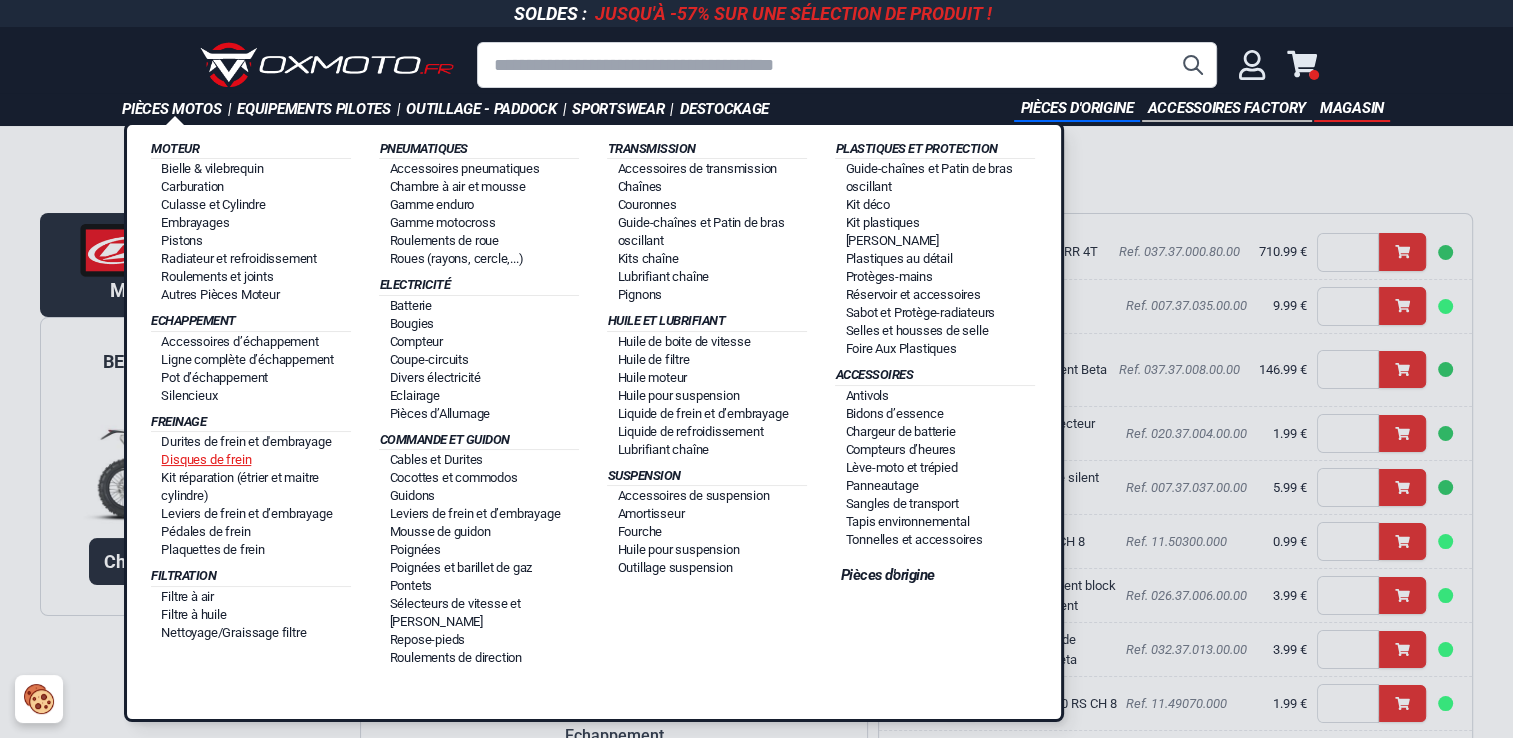 click on "Disques de frein" at bounding box center (206, 459) 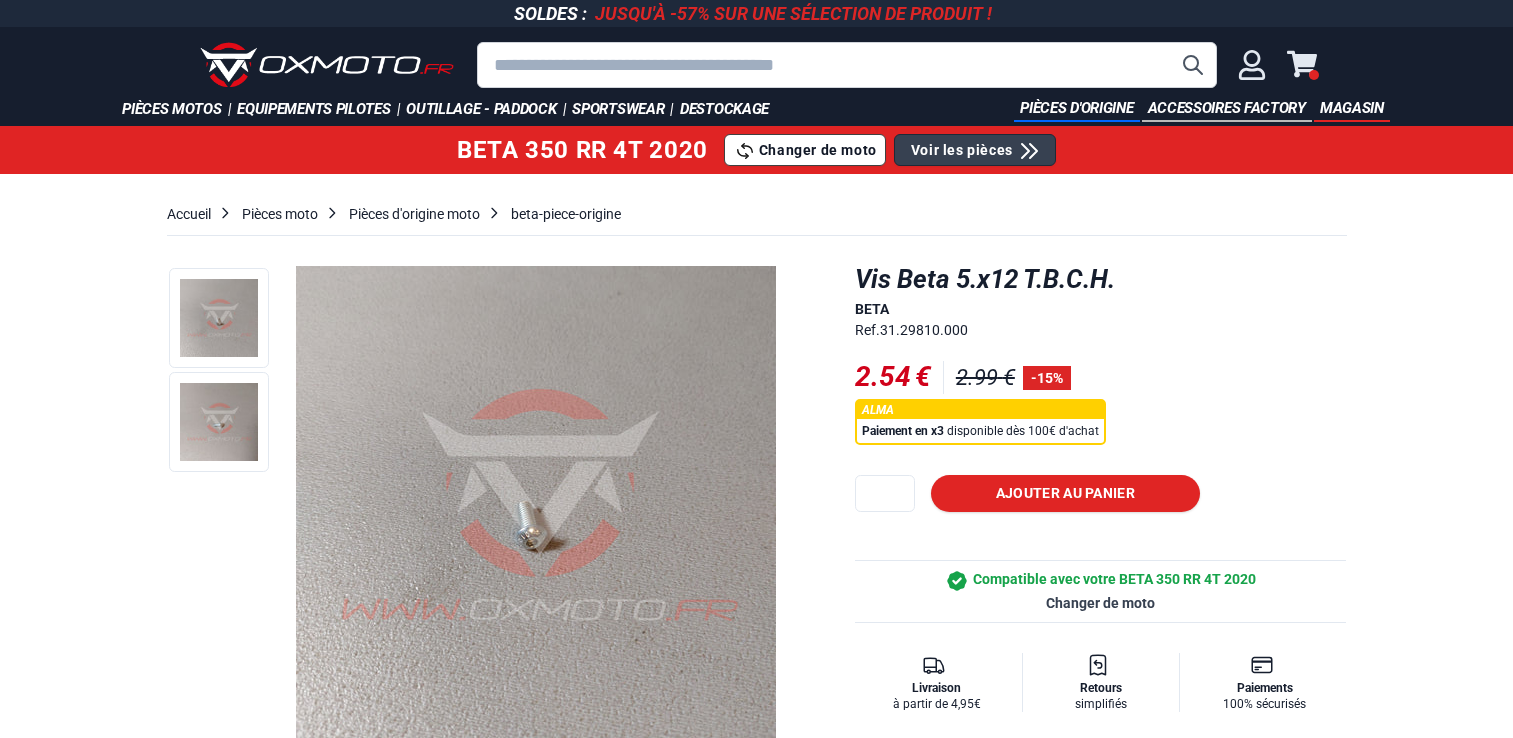 scroll, scrollTop: 0, scrollLeft: 0, axis: both 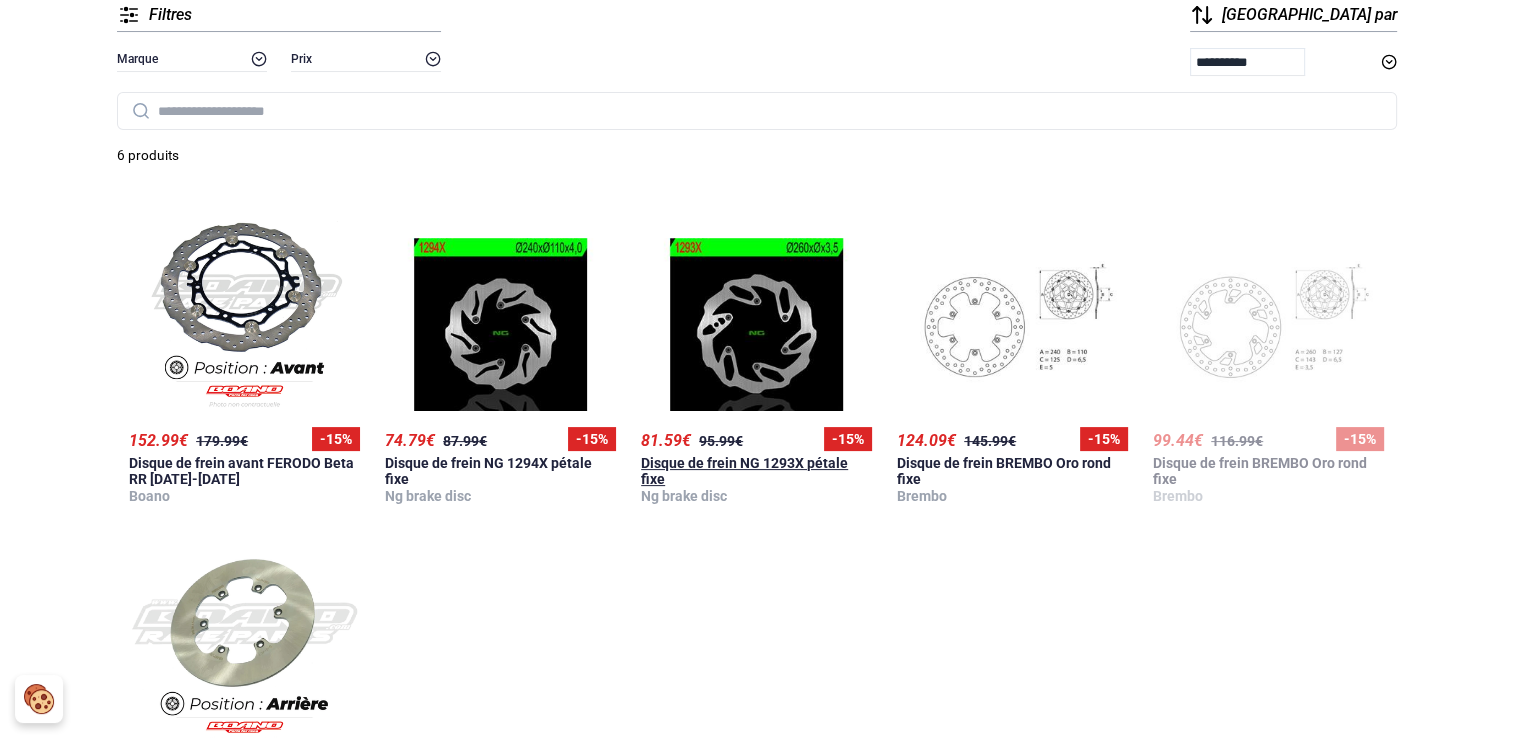click at bounding box center [756, 311] 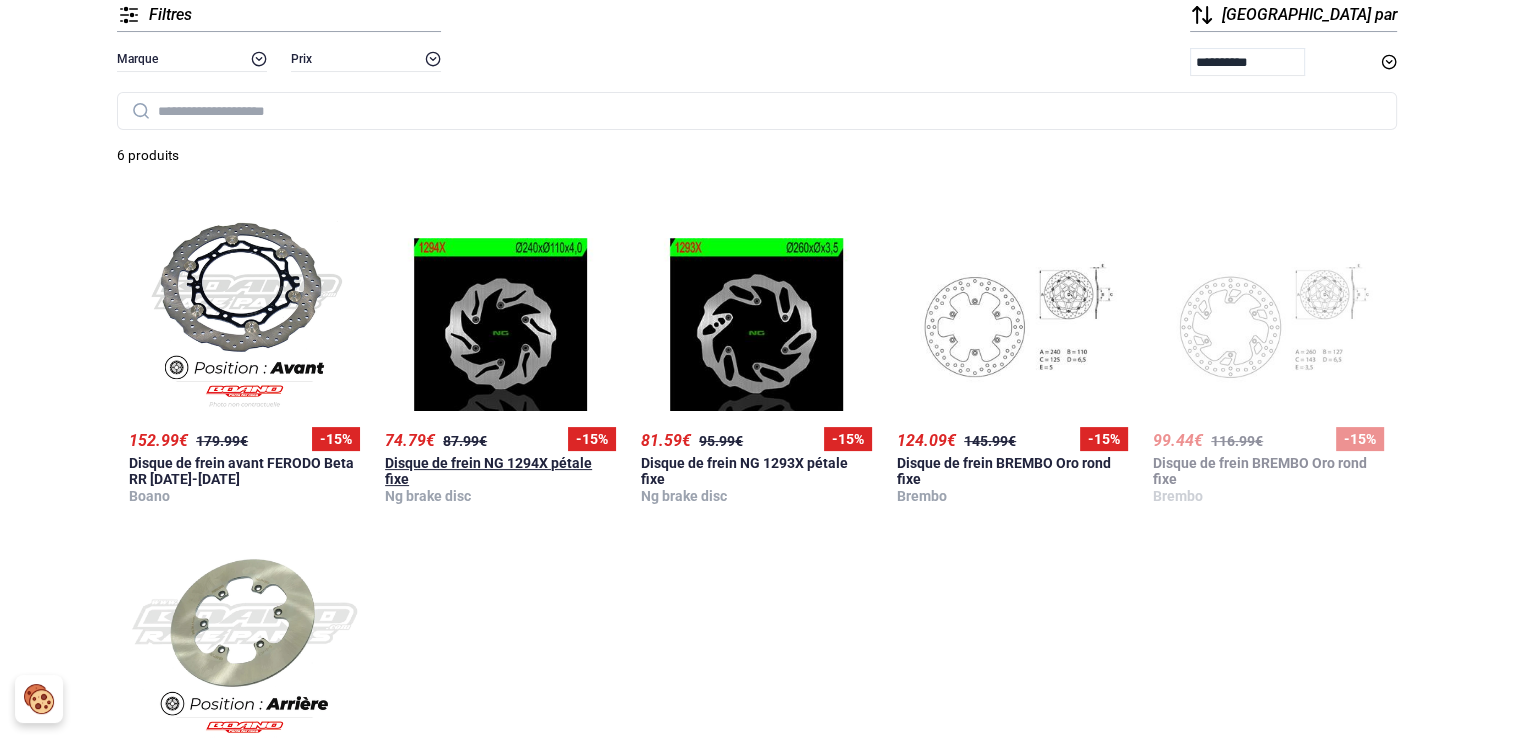 click at bounding box center (500, 311) 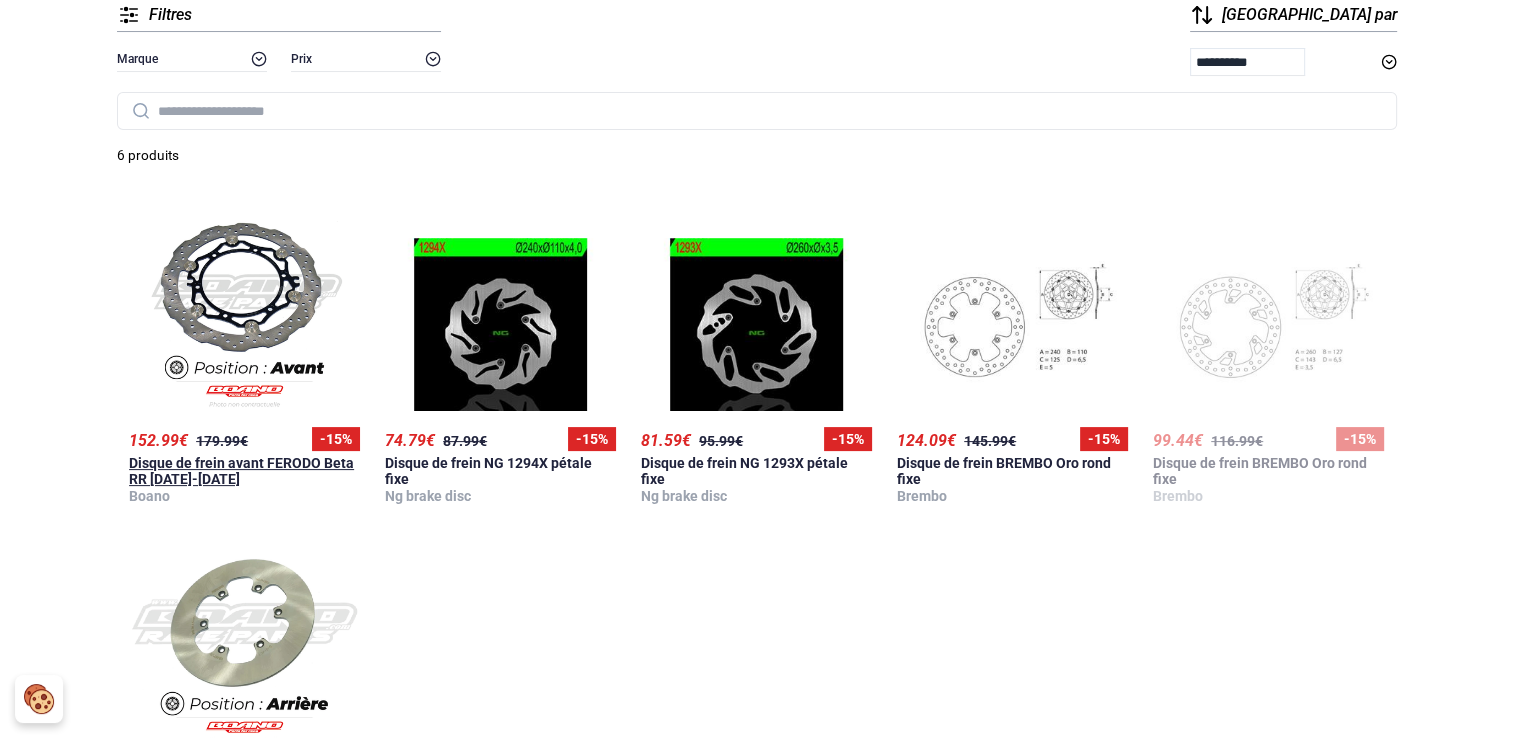 click at bounding box center [244, 311] 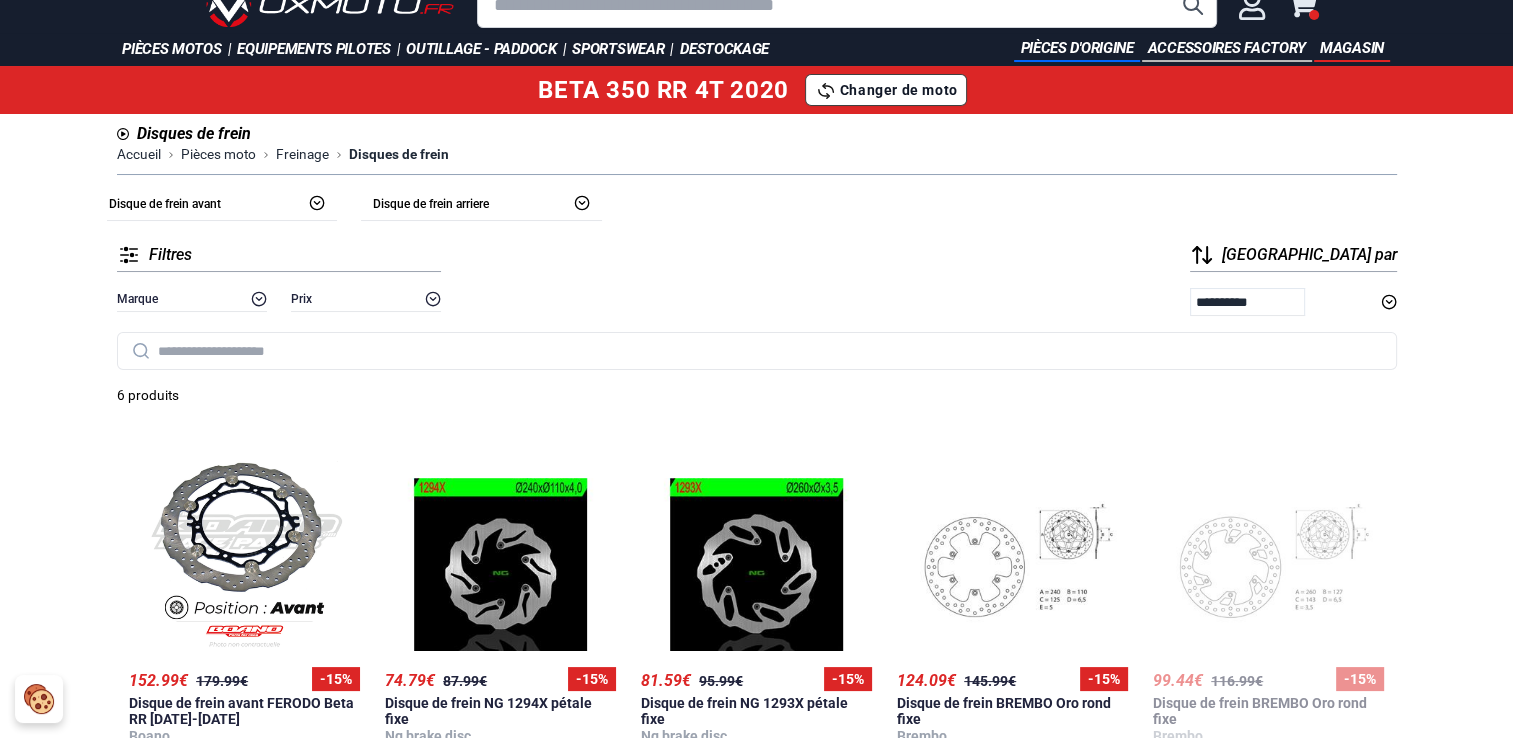 scroll, scrollTop: 0, scrollLeft: 0, axis: both 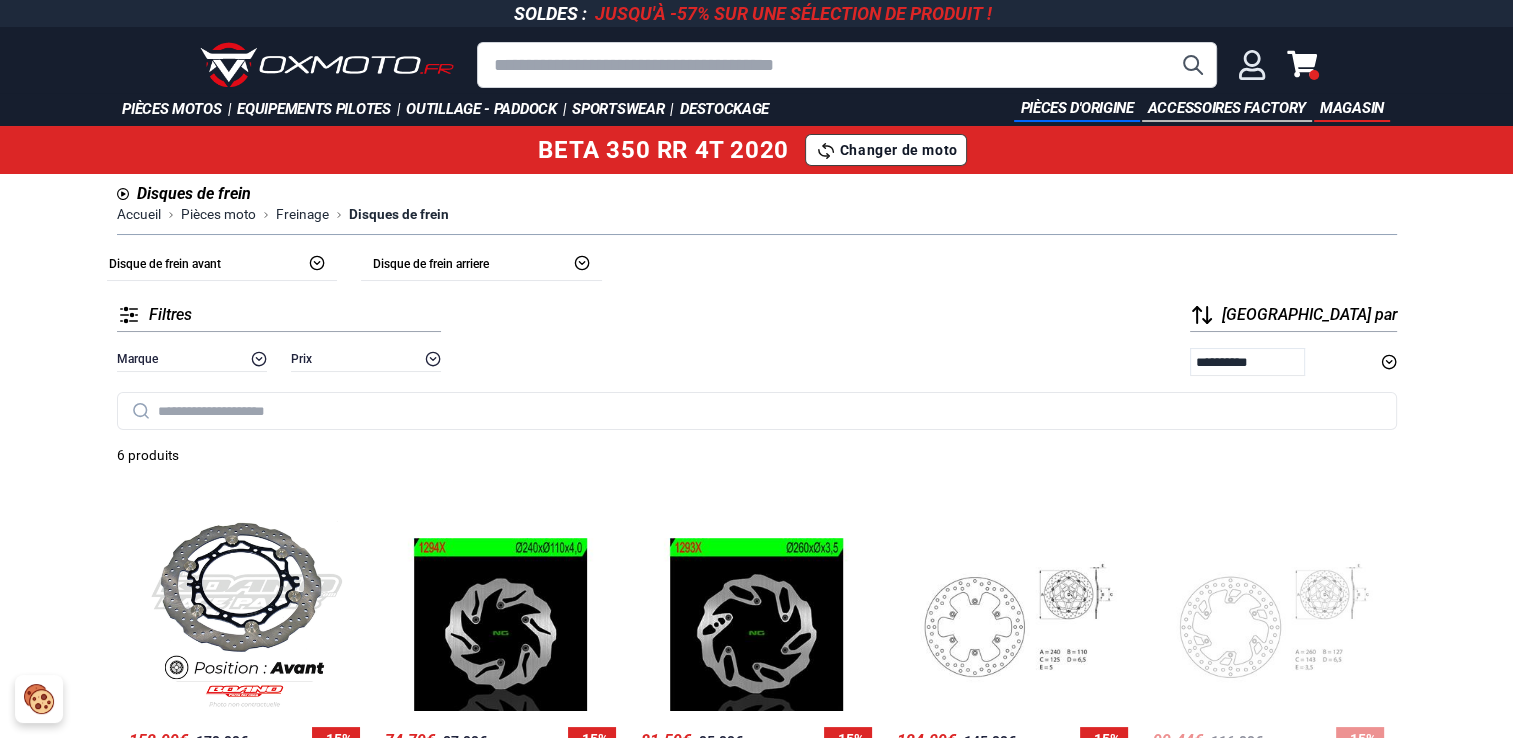 click 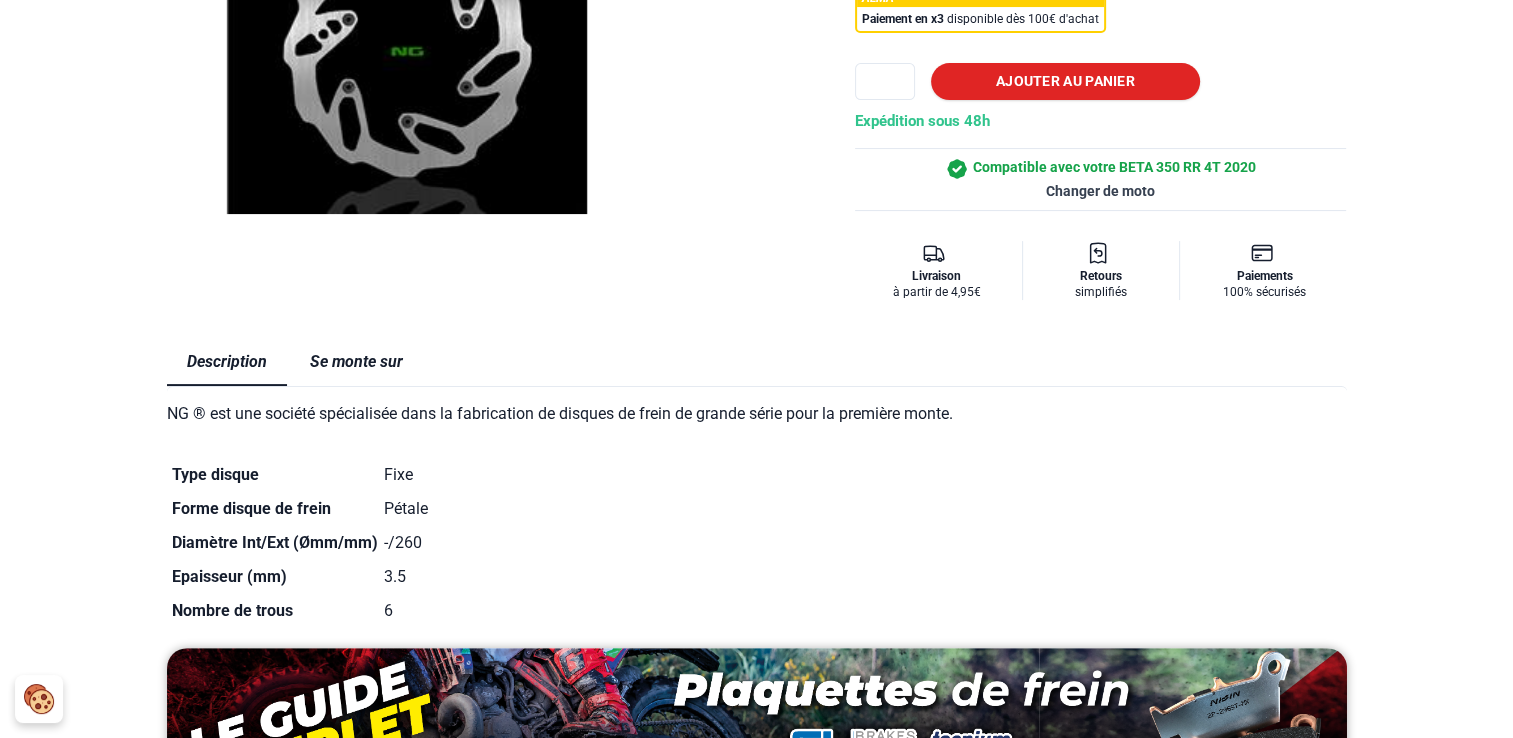 scroll, scrollTop: 600, scrollLeft: 0, axis: vertical 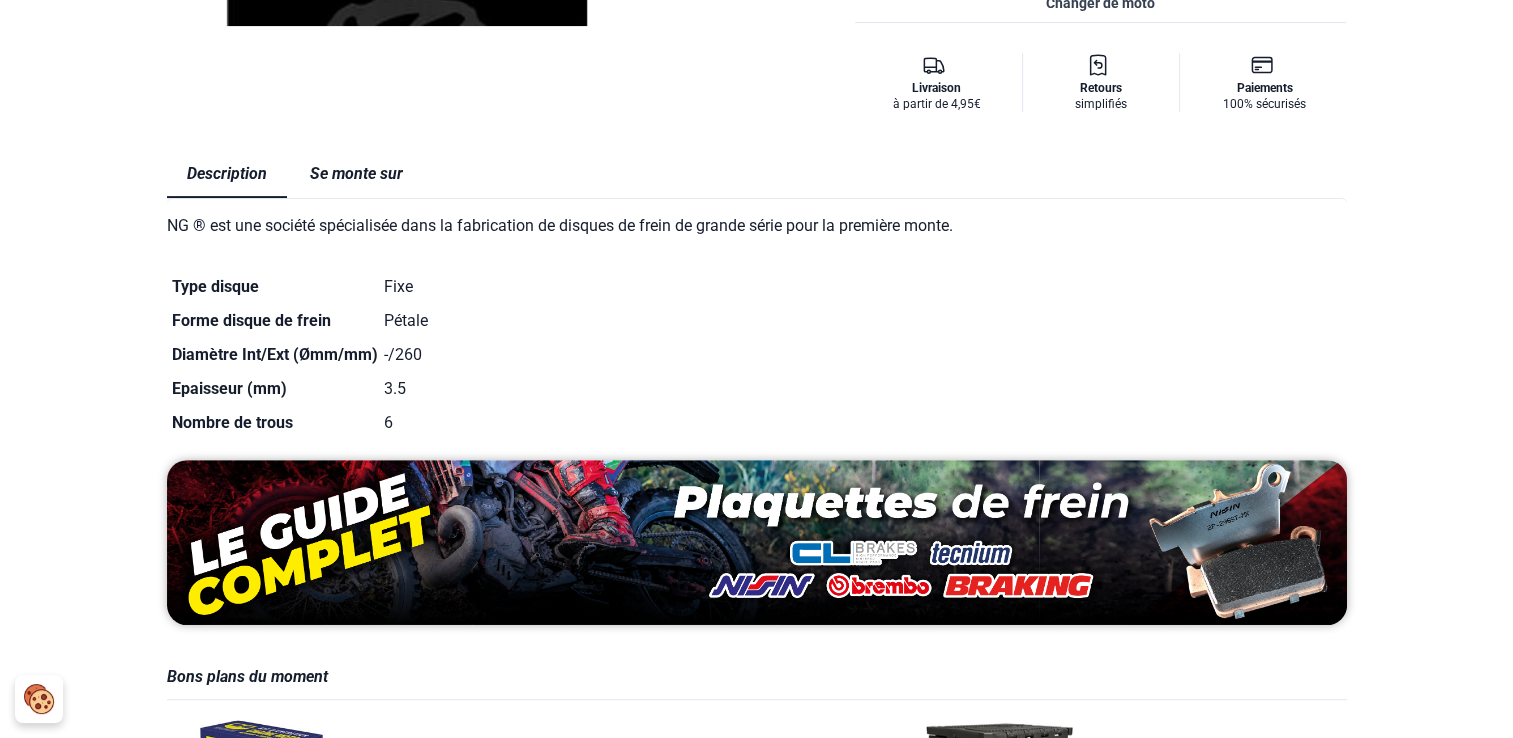 click on "Se monte sur" at bounding box center (356, 174) 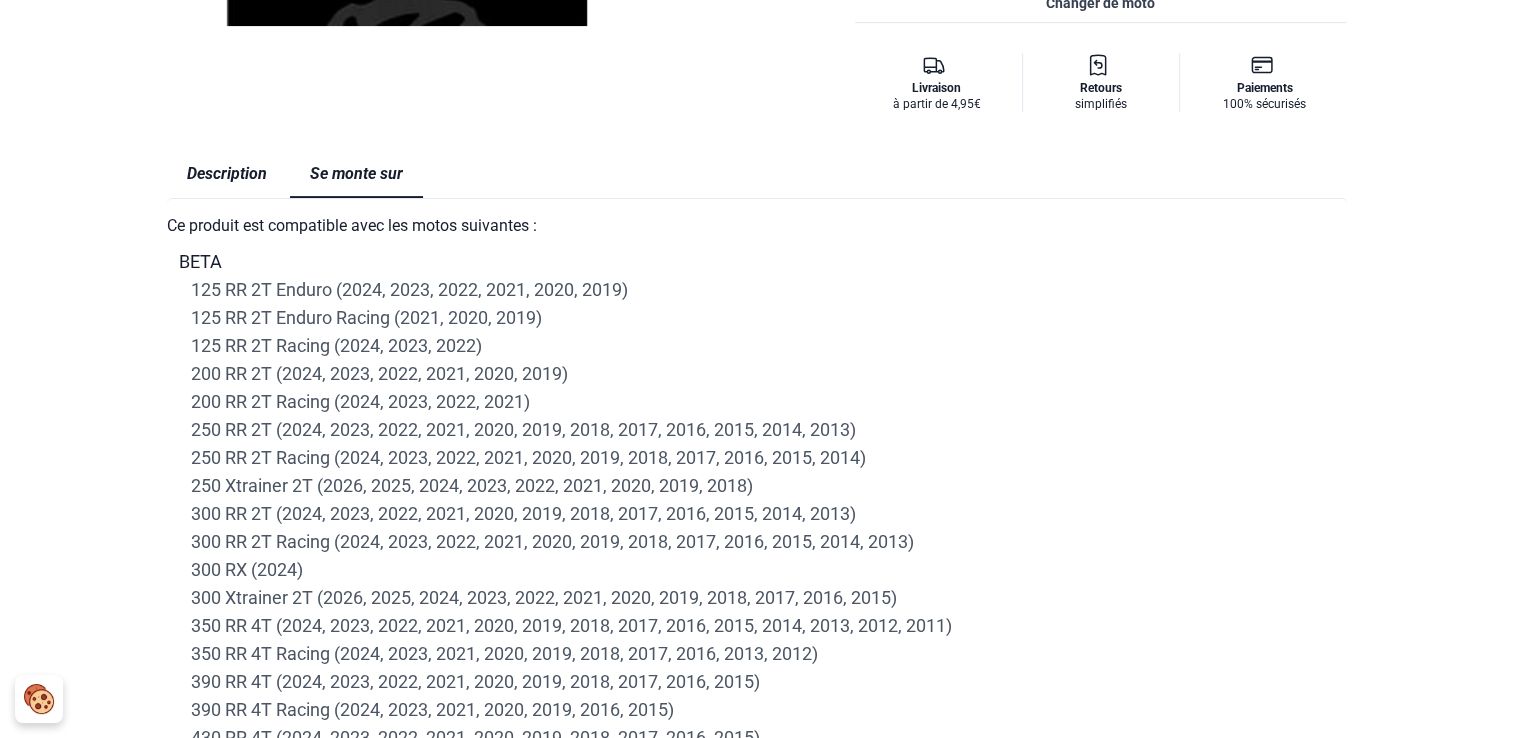 click on "Description" at bounding box center (227, 174) 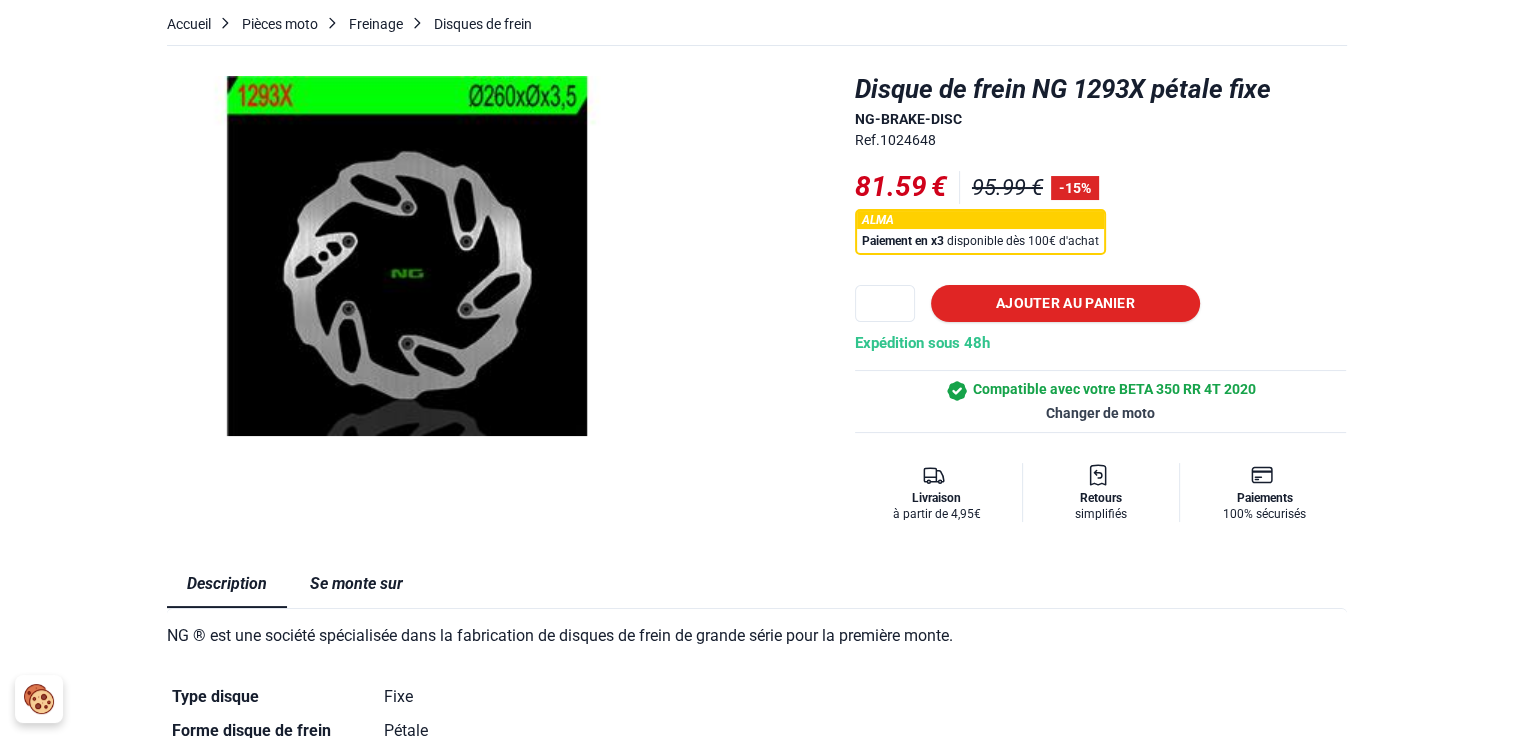 scroll, scrollTop: 100, scrollLeft: 0, axis: vertical 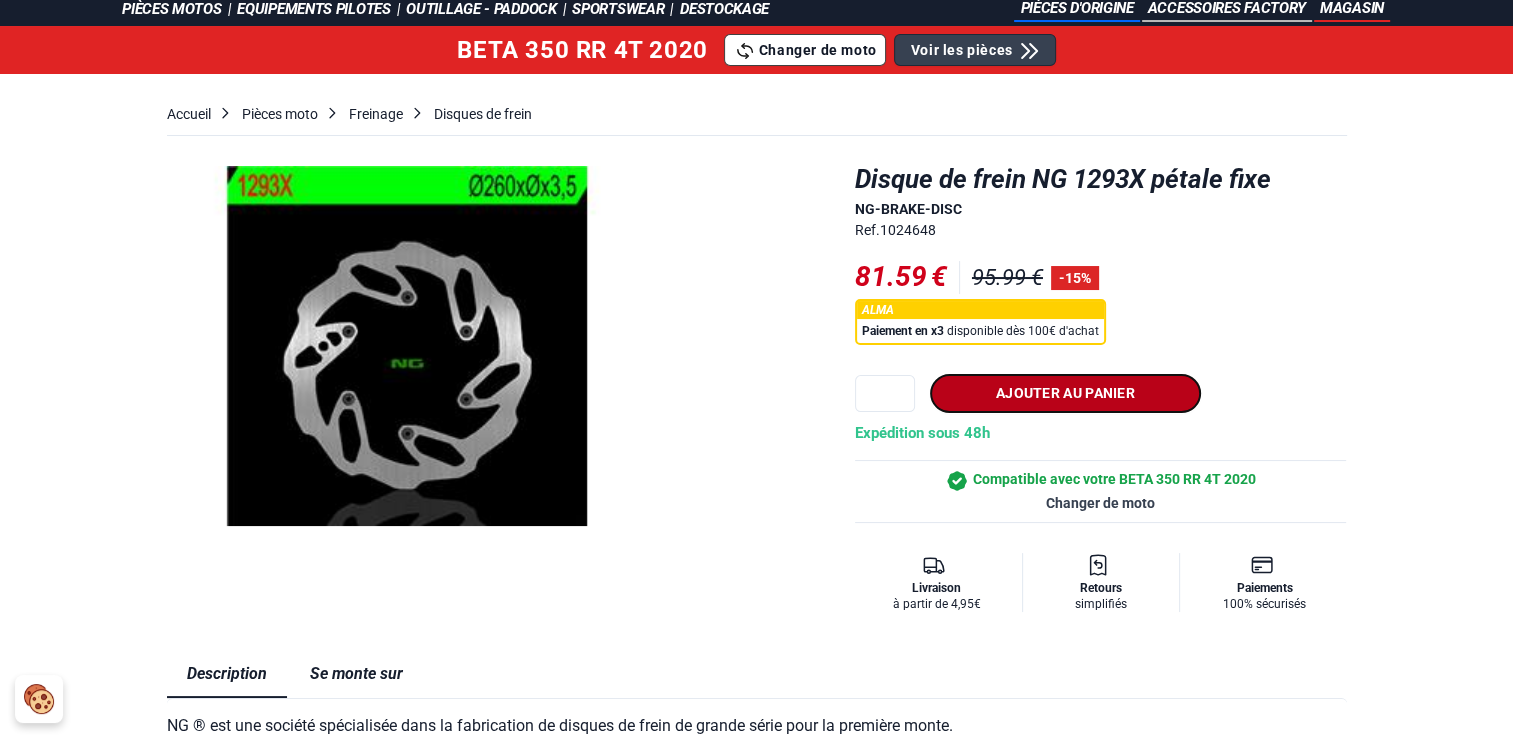 click on "Ajouter au panier" at bounding box center [1065, 393] 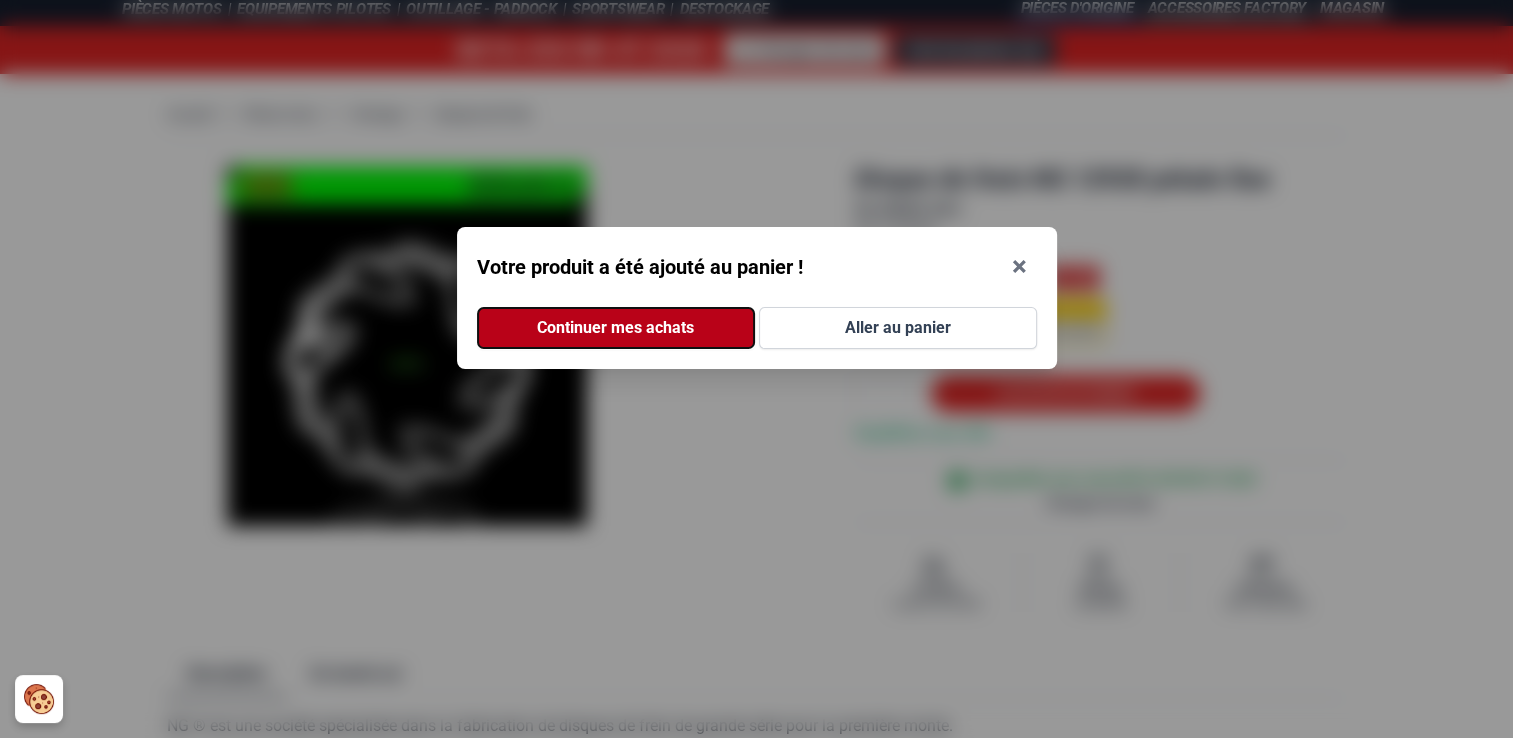 click on "Continuer mes achats" at bounding box center [616, 328] 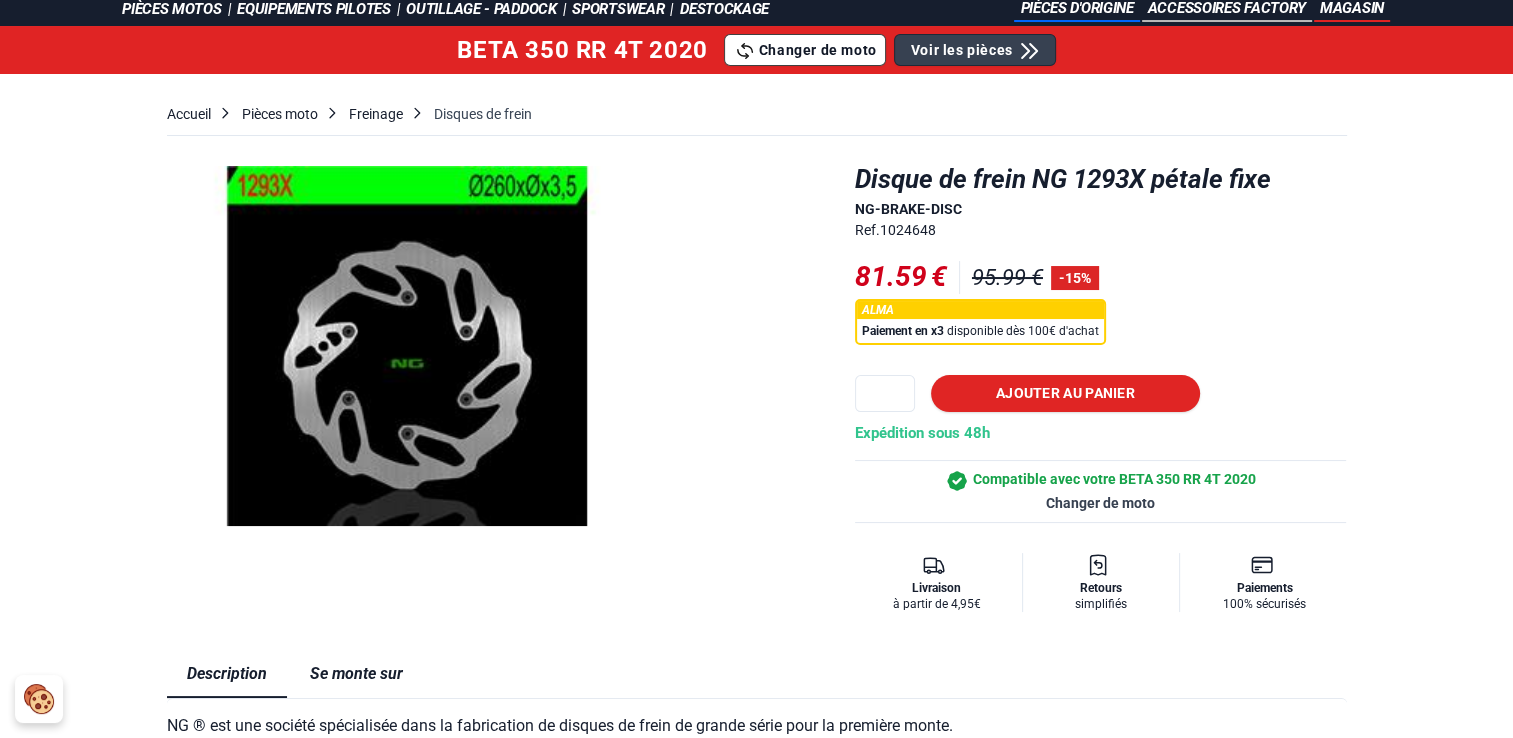 scroll, scrollTop: 0, scrollLeft: 0, axis: both 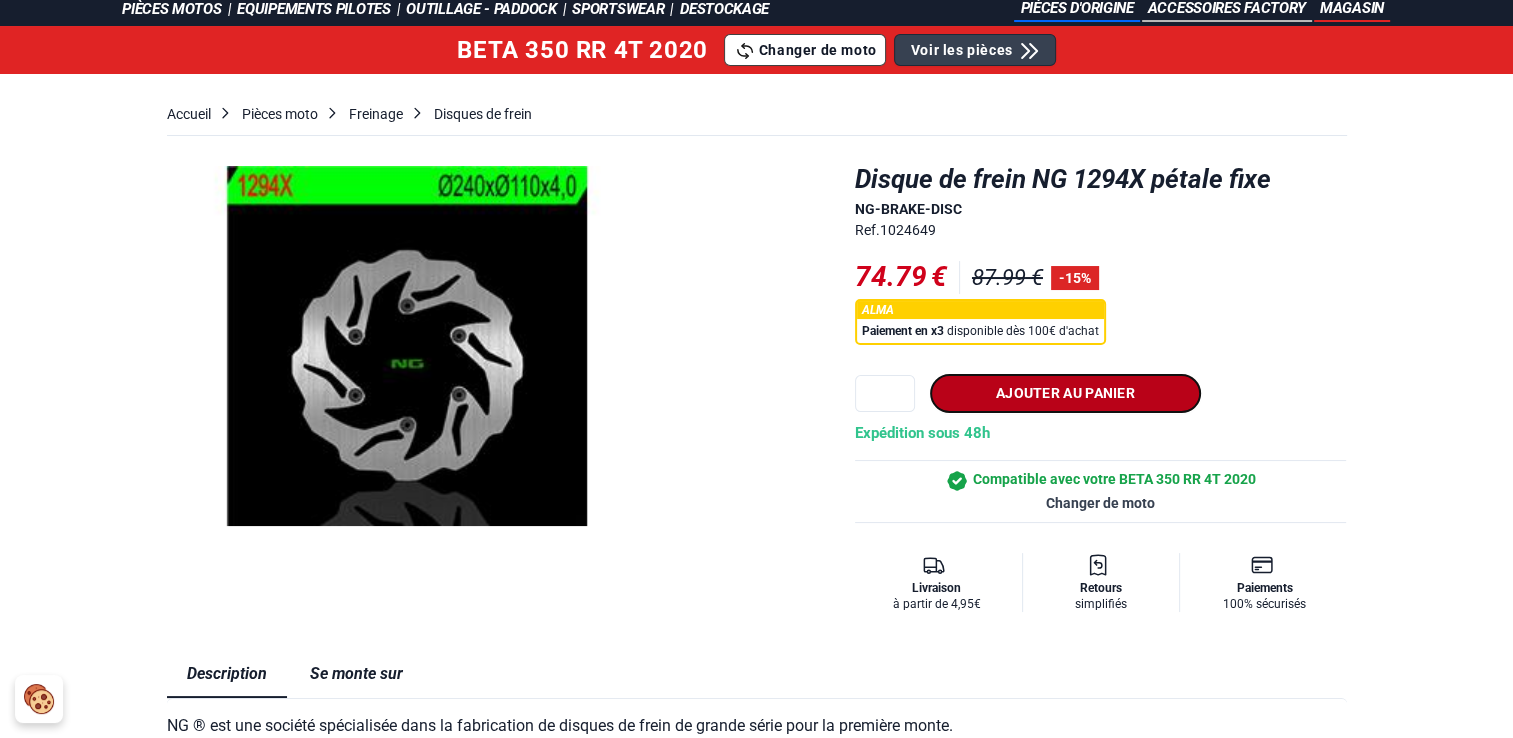 click on "Ajouter au panier" at bounding box center (1065, 393) 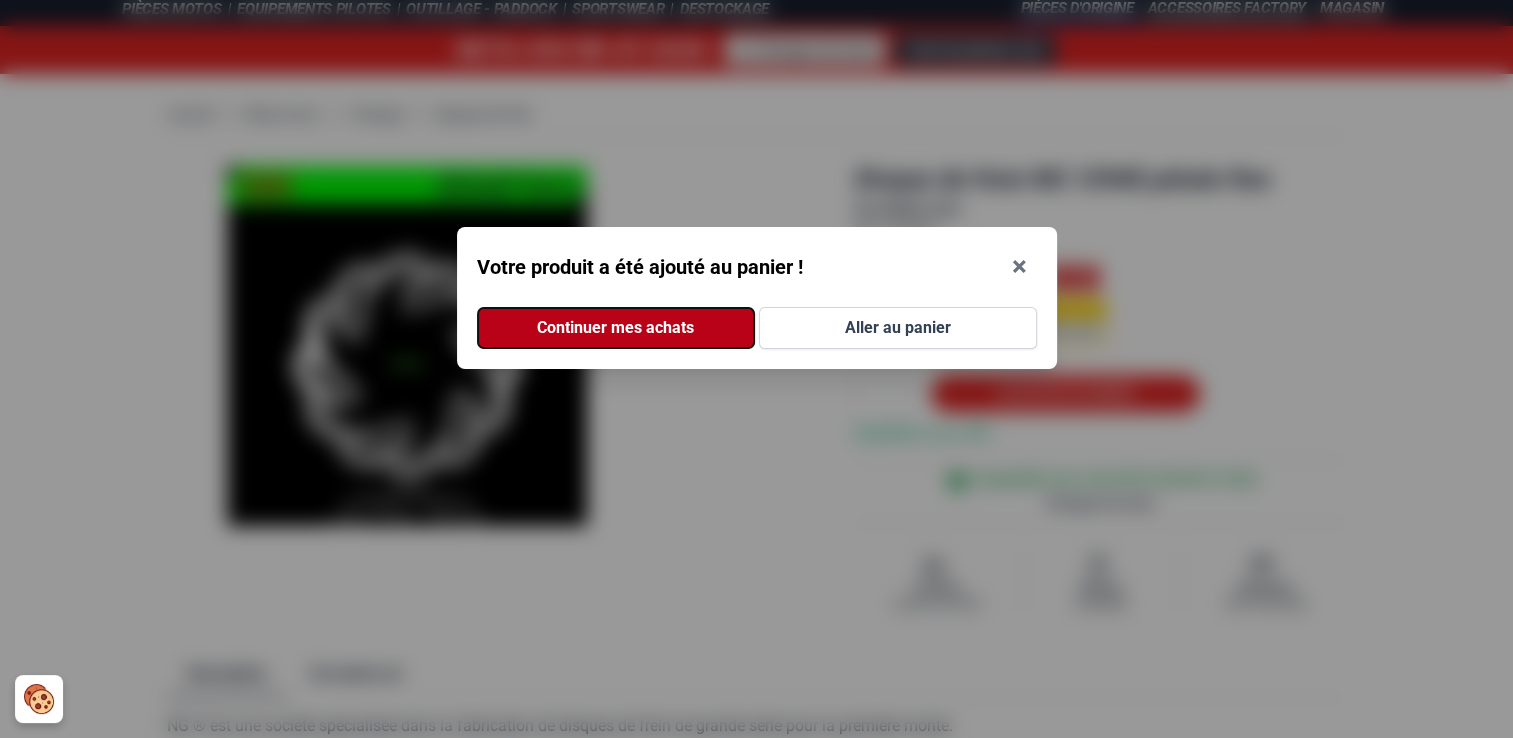 click on "Continuer mes achats" at bounding box center (616, 328) 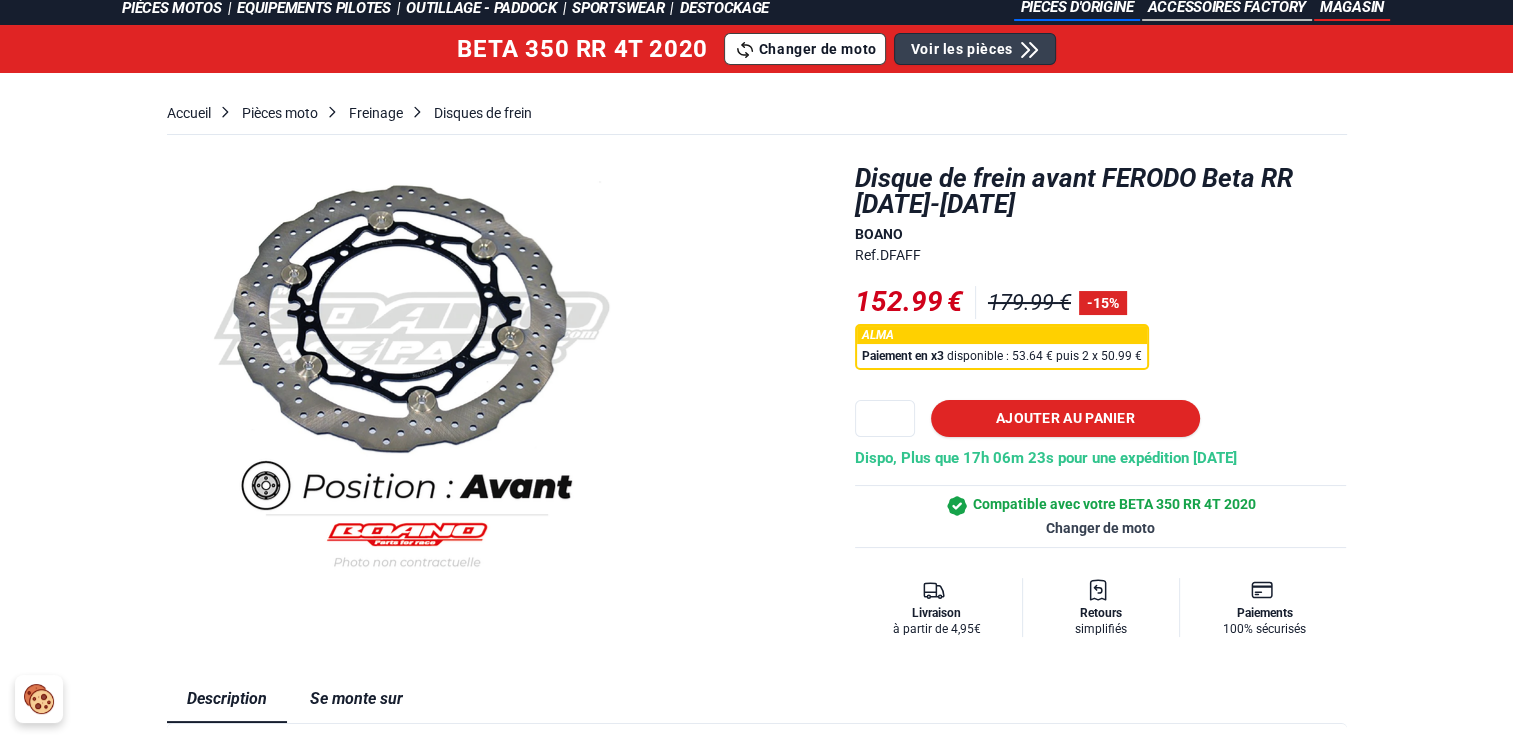 scroll, scrollTop: 100, scrollLeft: 0, axis: vertical 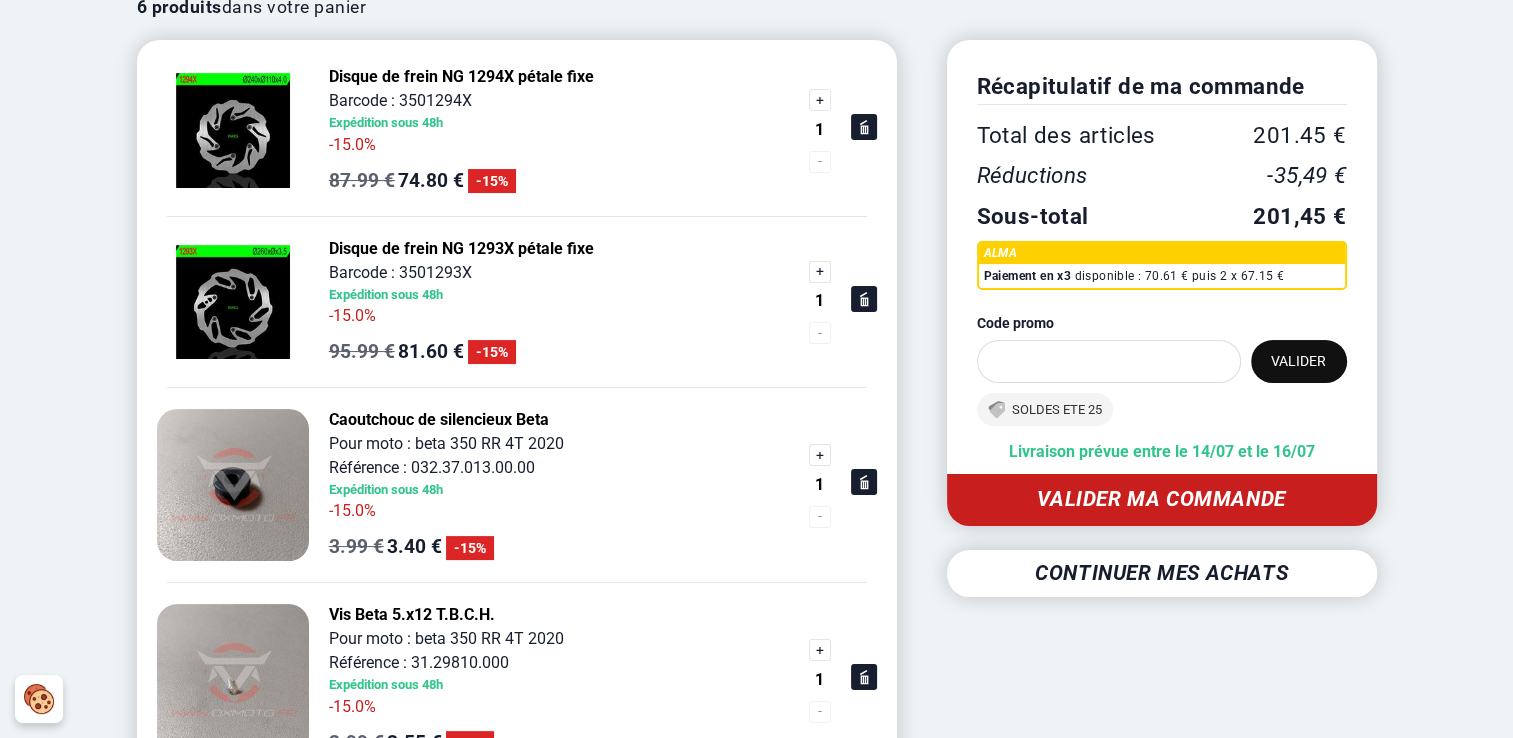 click on "Valider ma commande" at bounding box center (1162, 499) 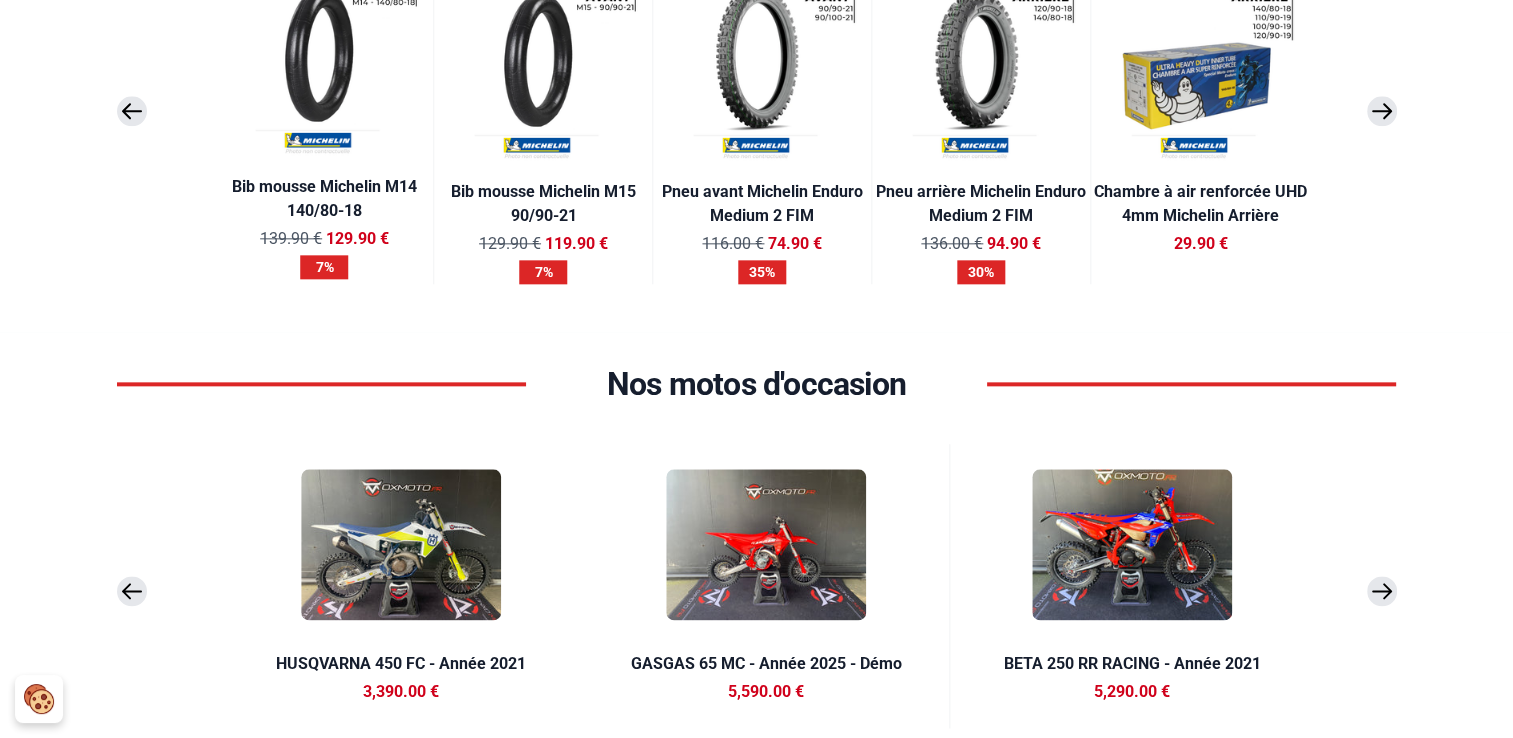 scroll, scrollTop: 2500, scrollLeft: 0, axis: vertical 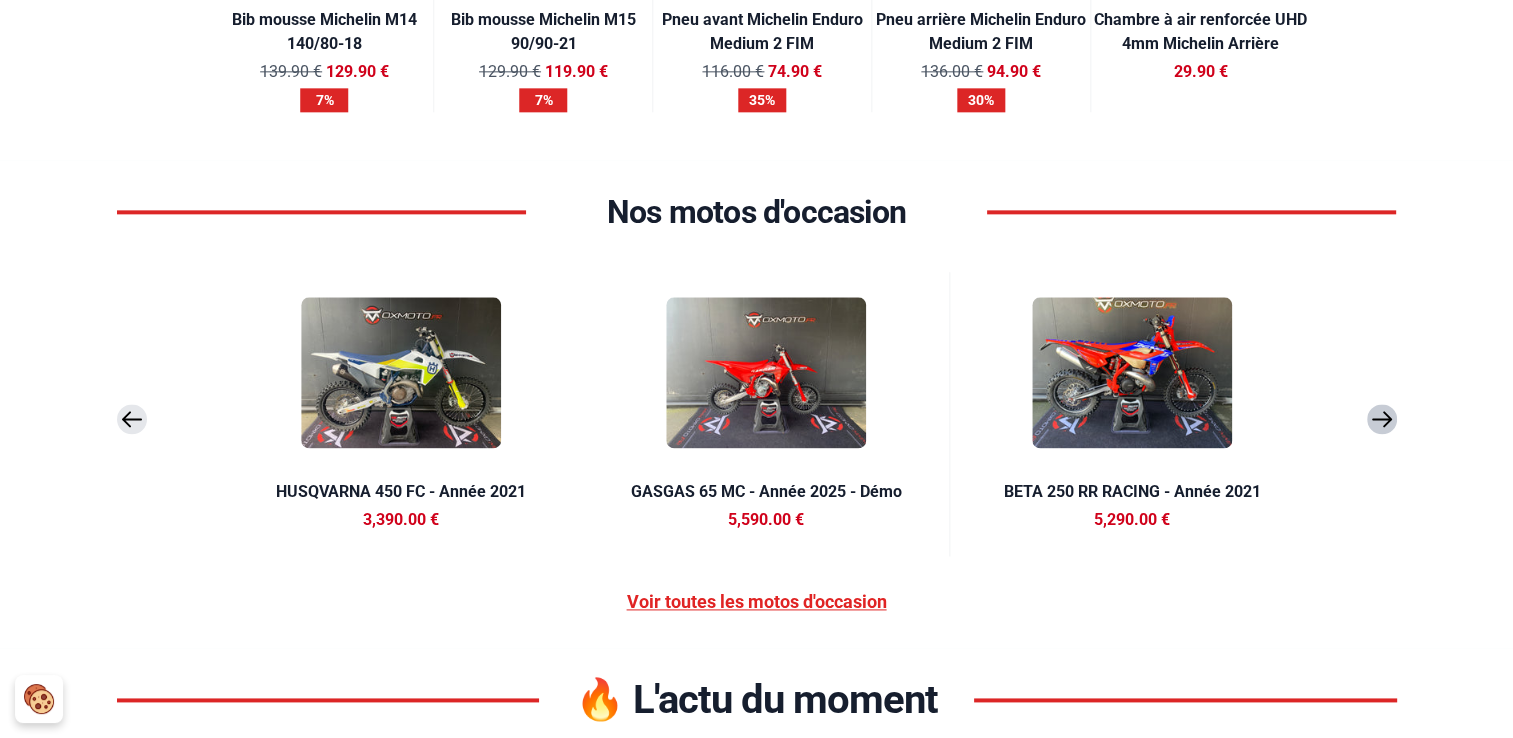 click 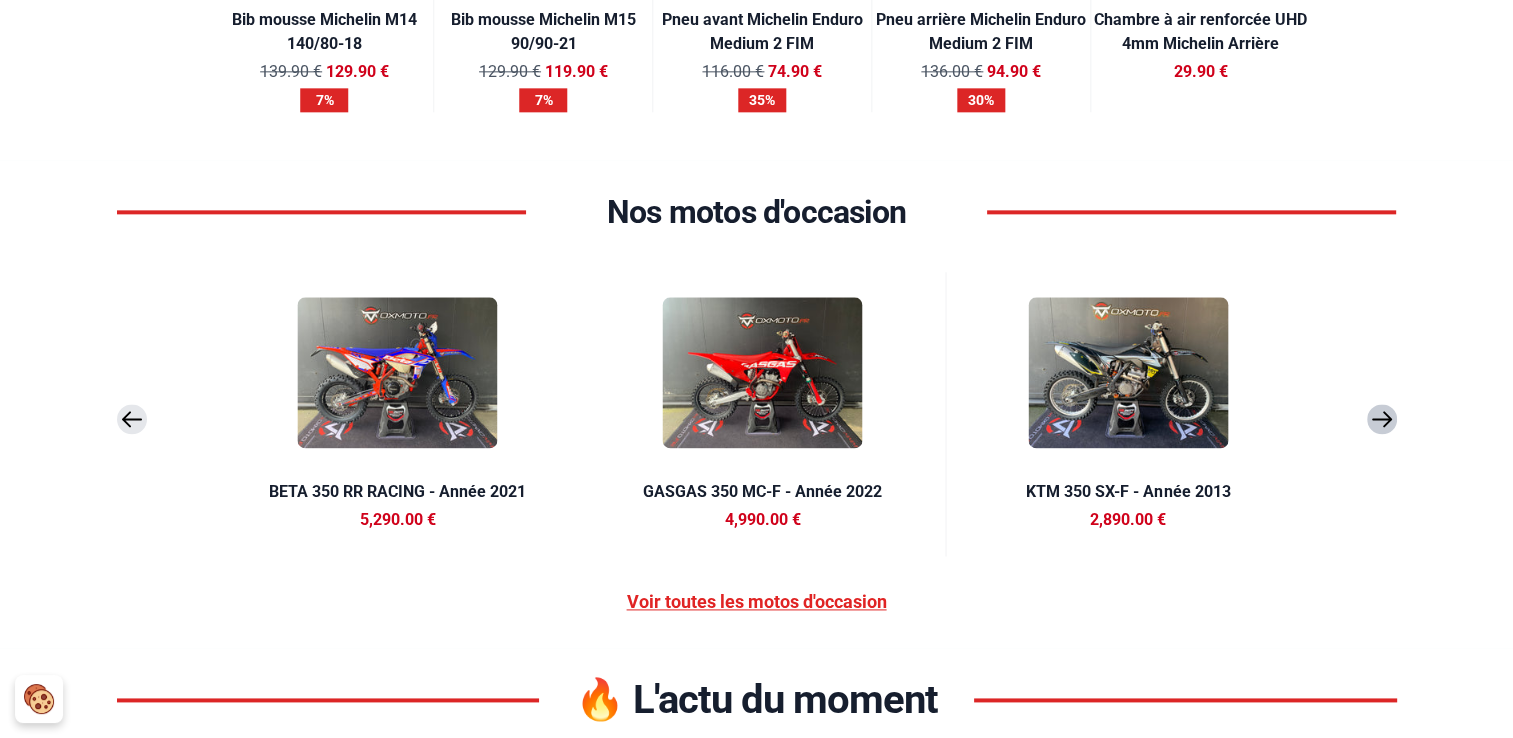 click 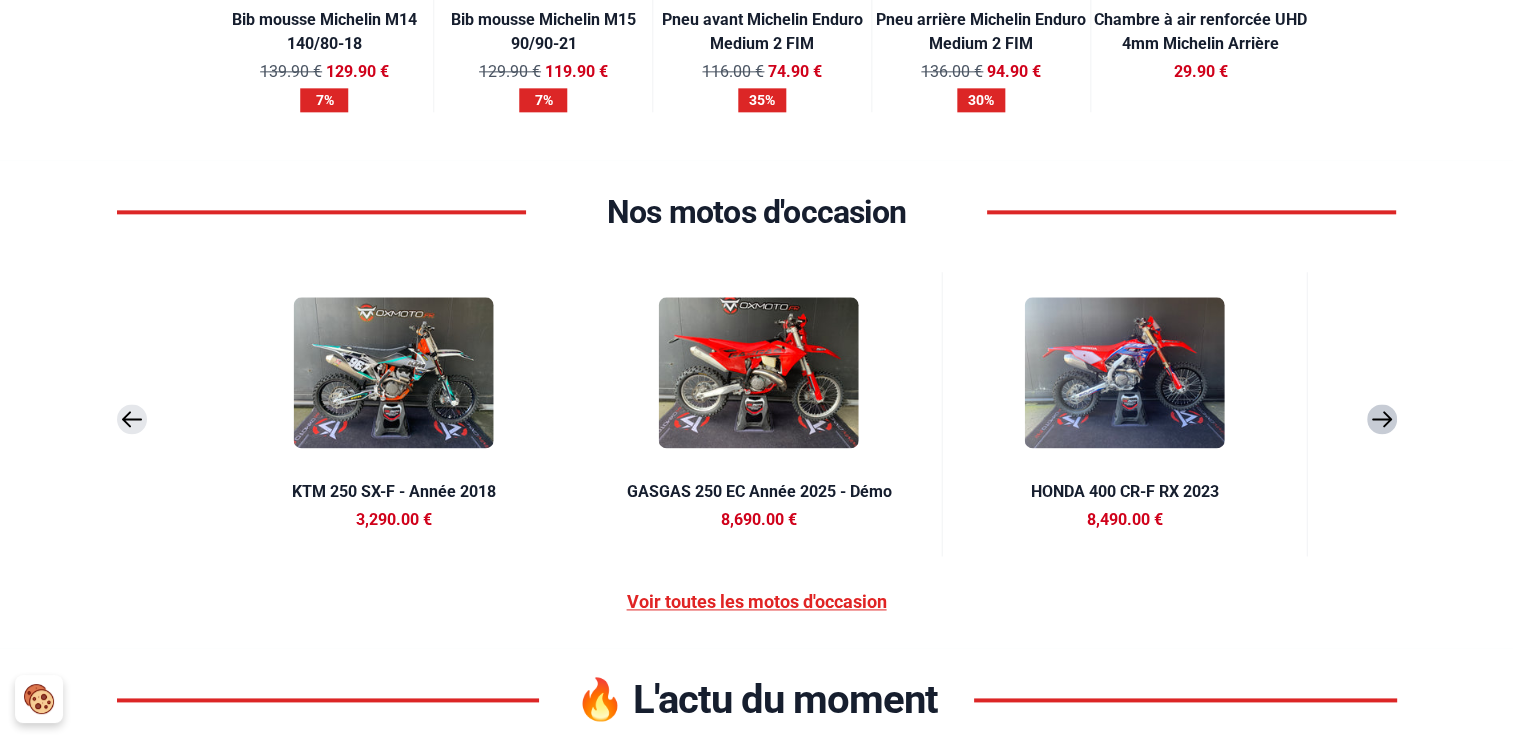 click 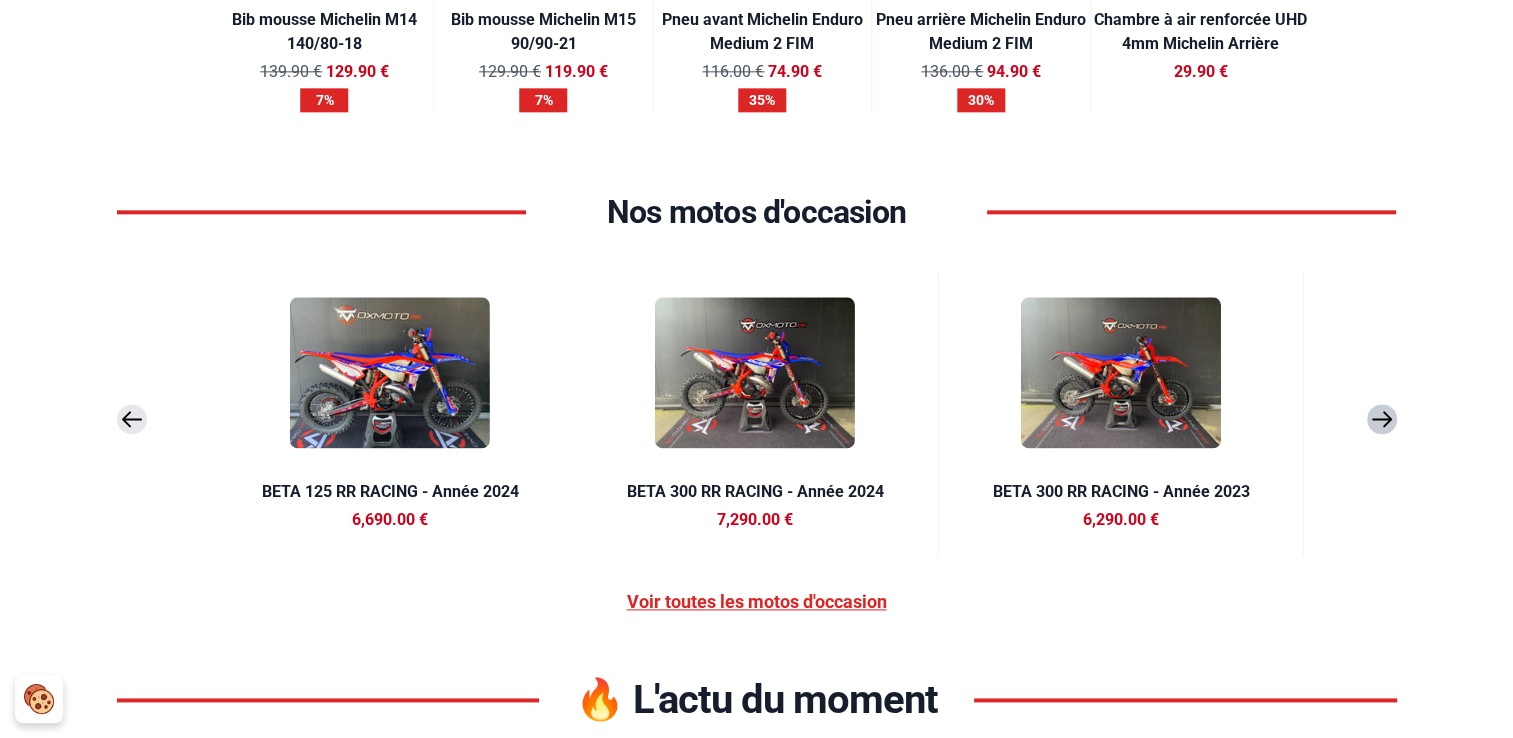 click 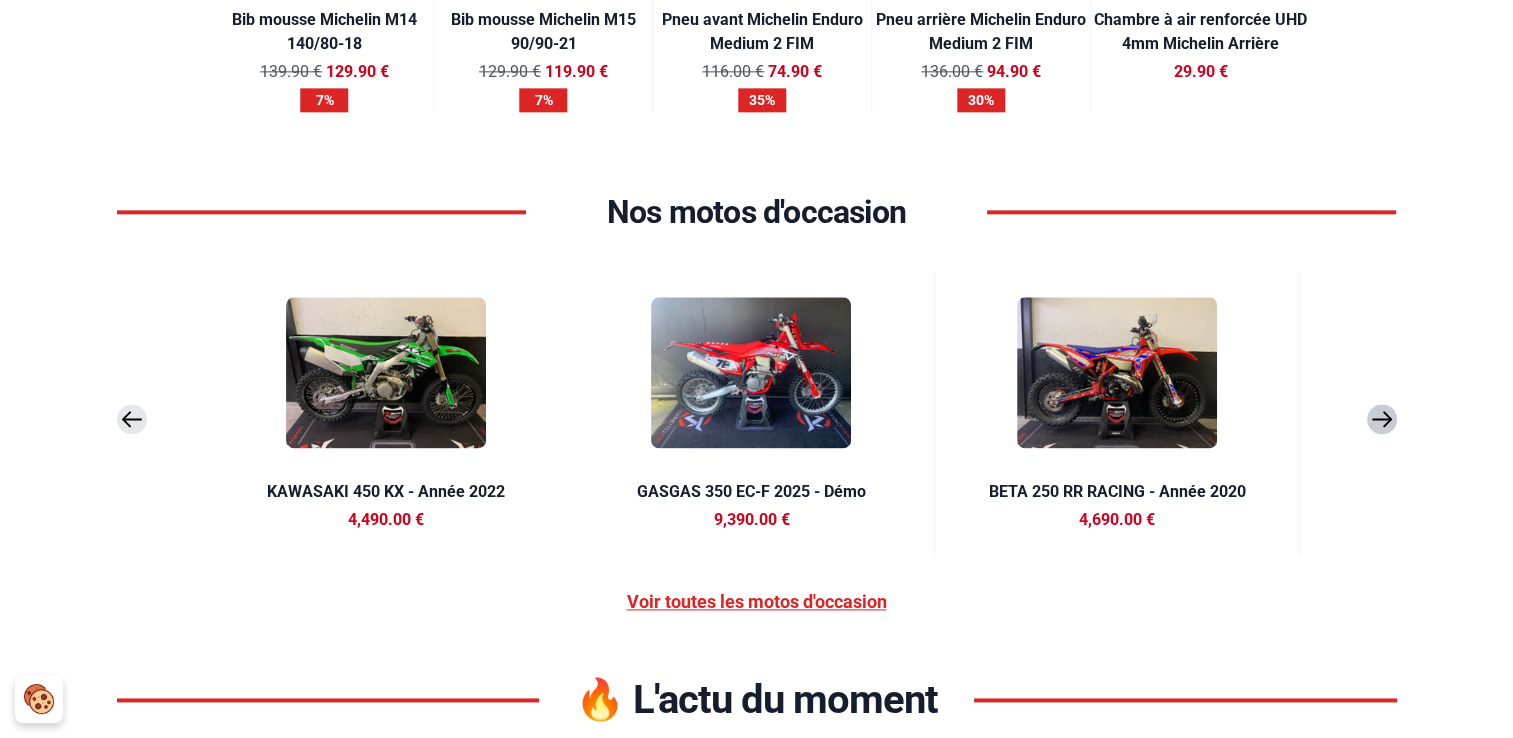 click 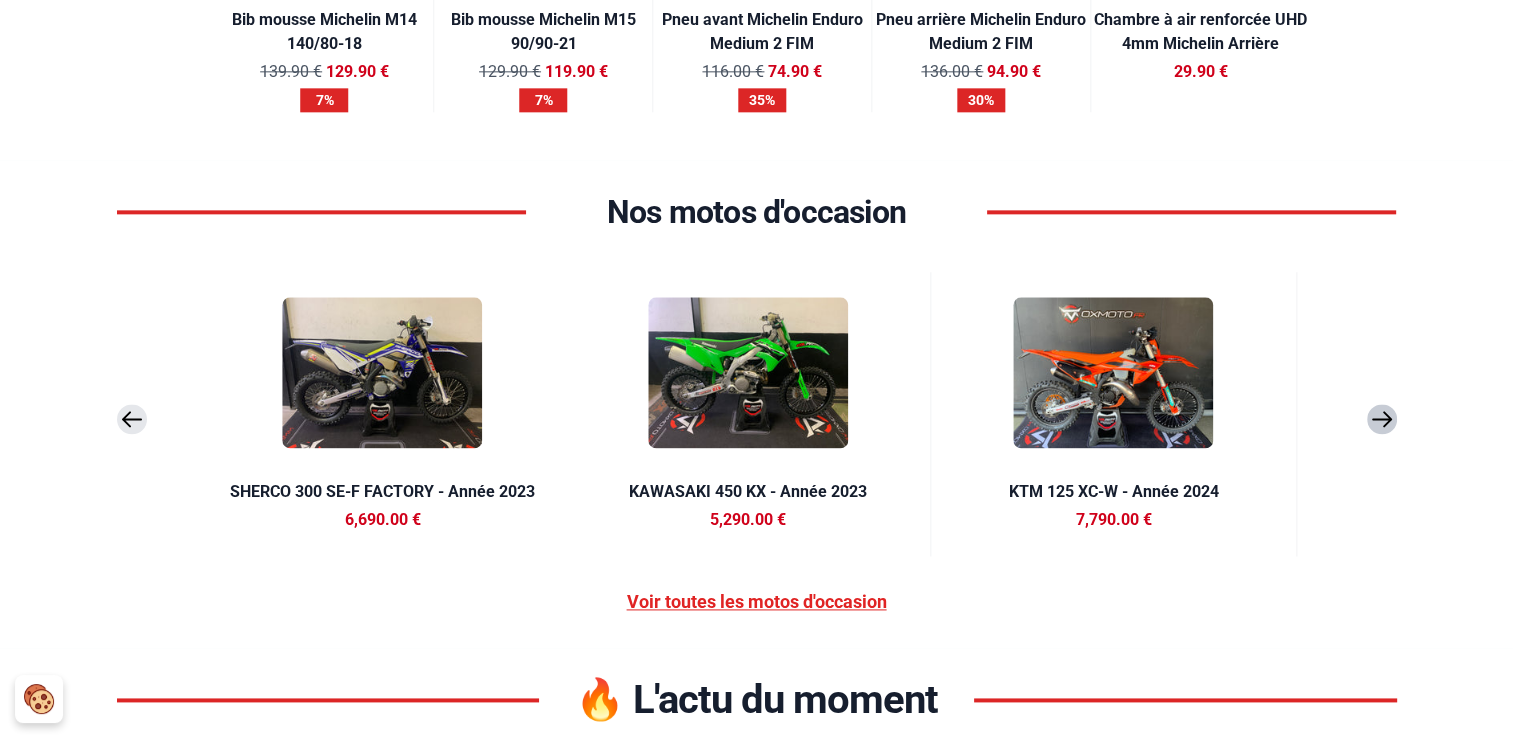 click 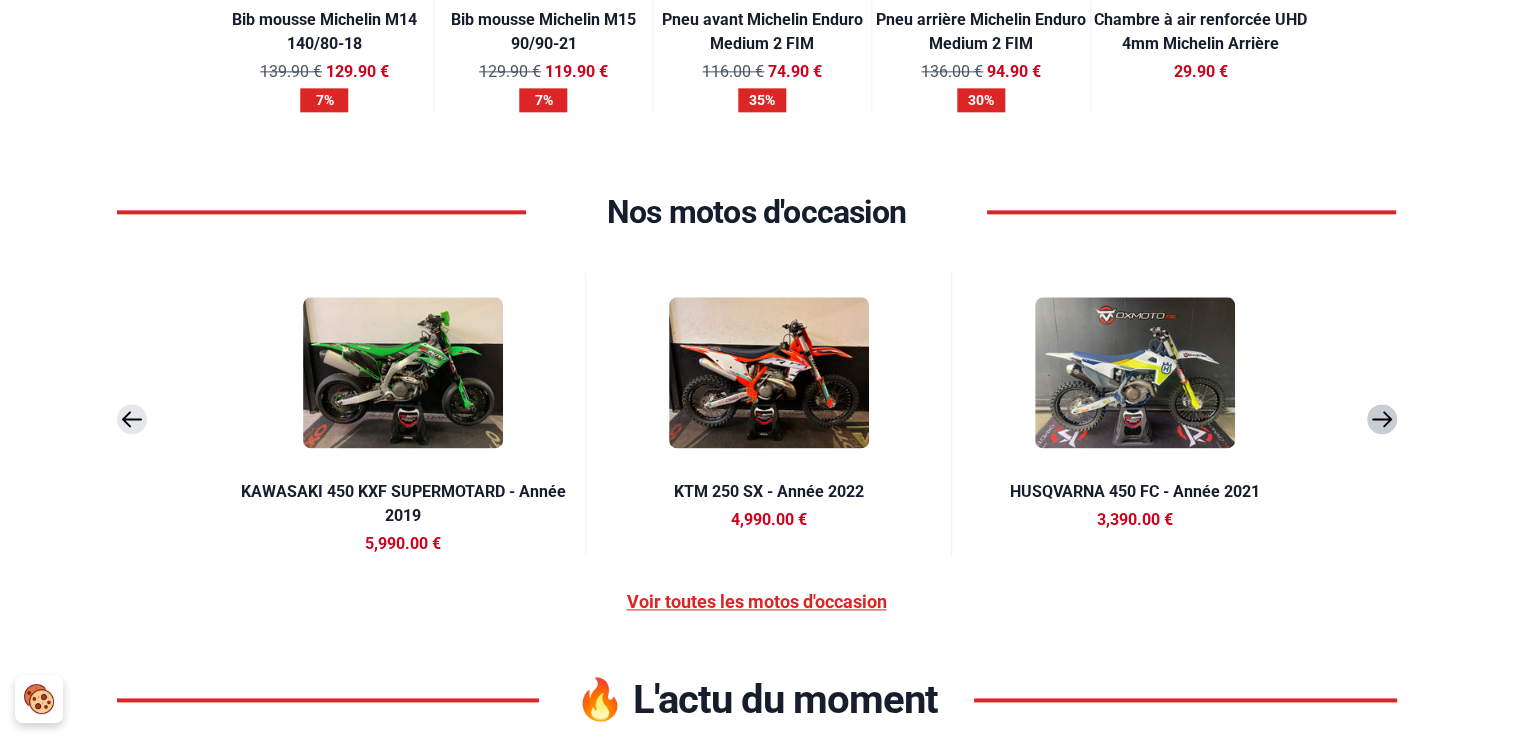 click 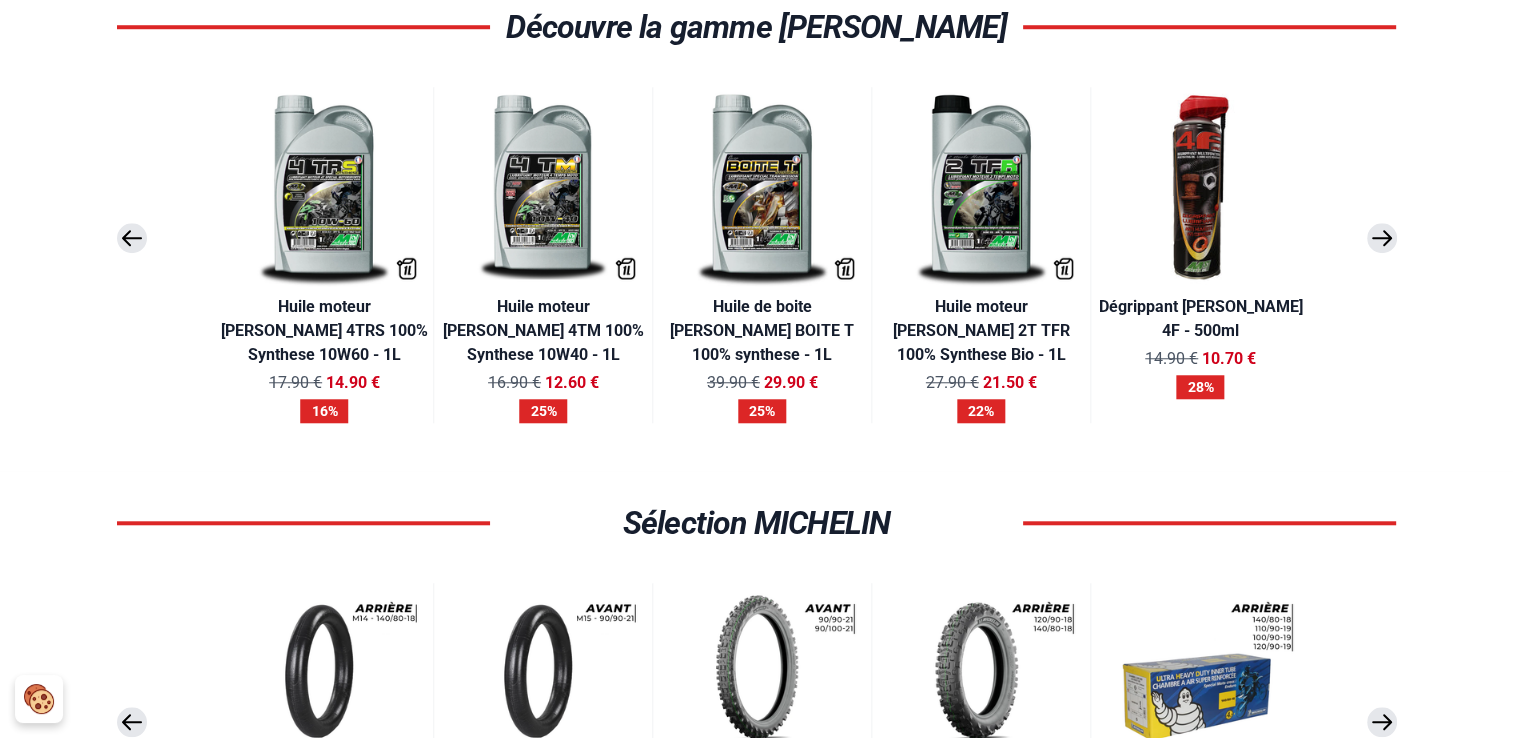 scroll, scrollTop: 1700, scrollLeft: 0, axis: vertical 